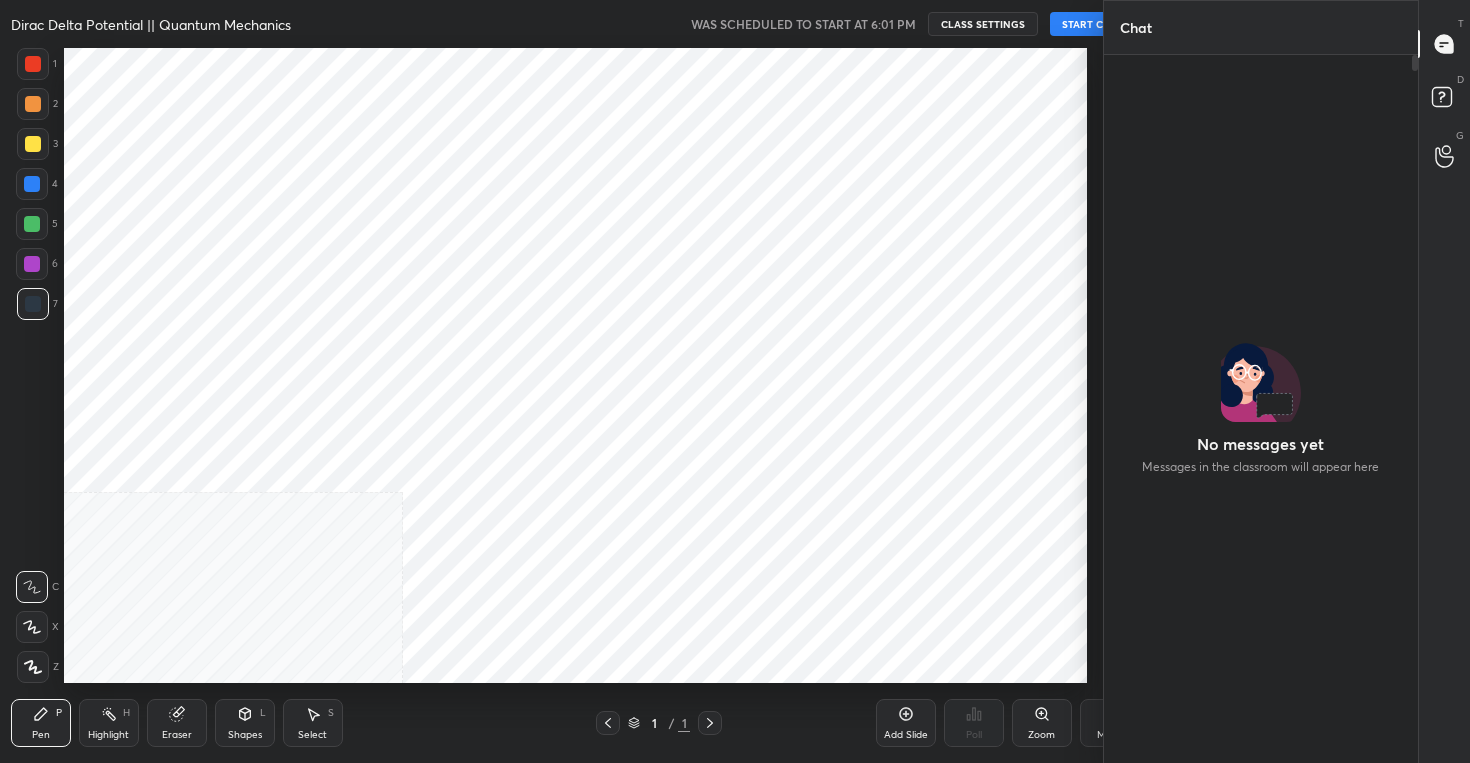scroll, scrollTop: 0, scrollLeft: 0, axis: both 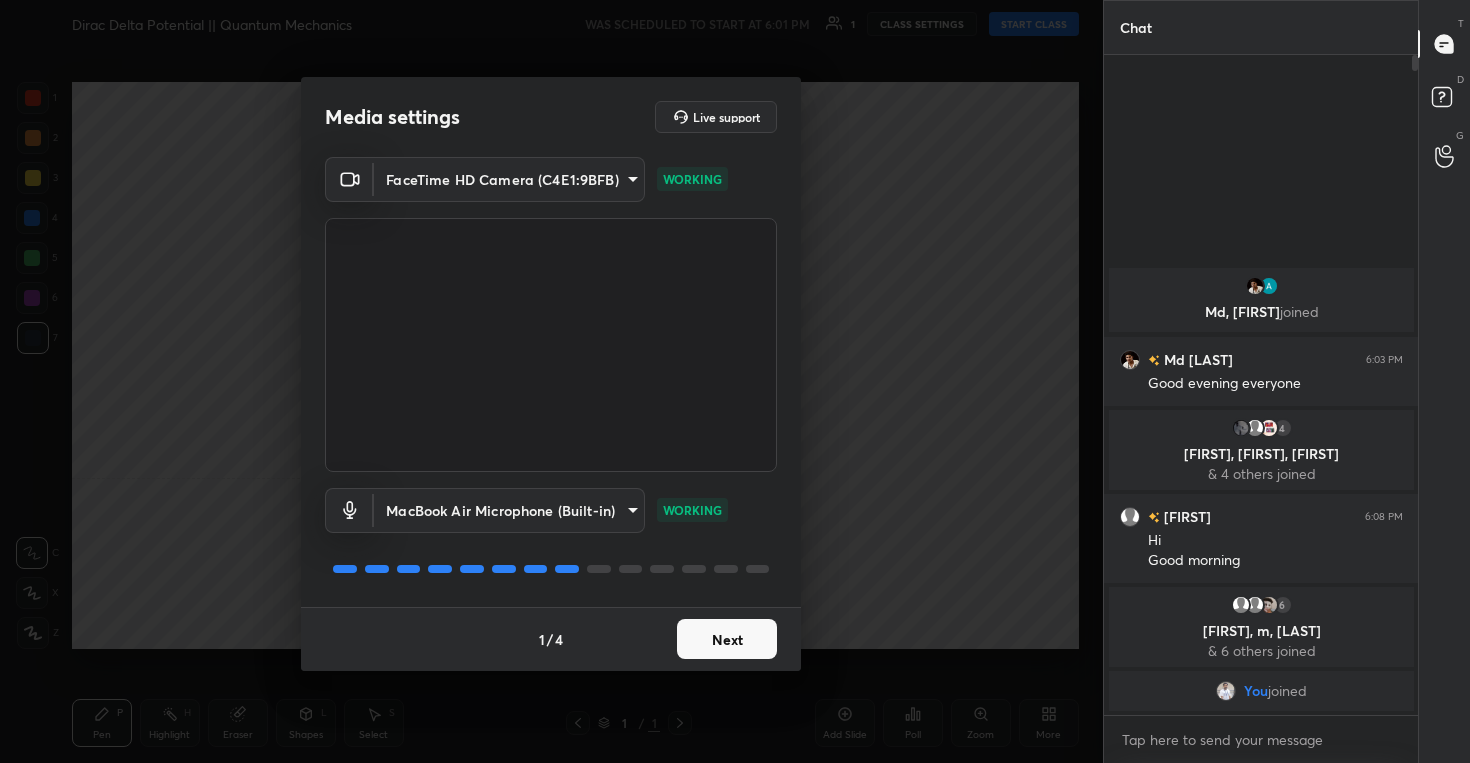 click on "Next" at bounding box center (727, 639) 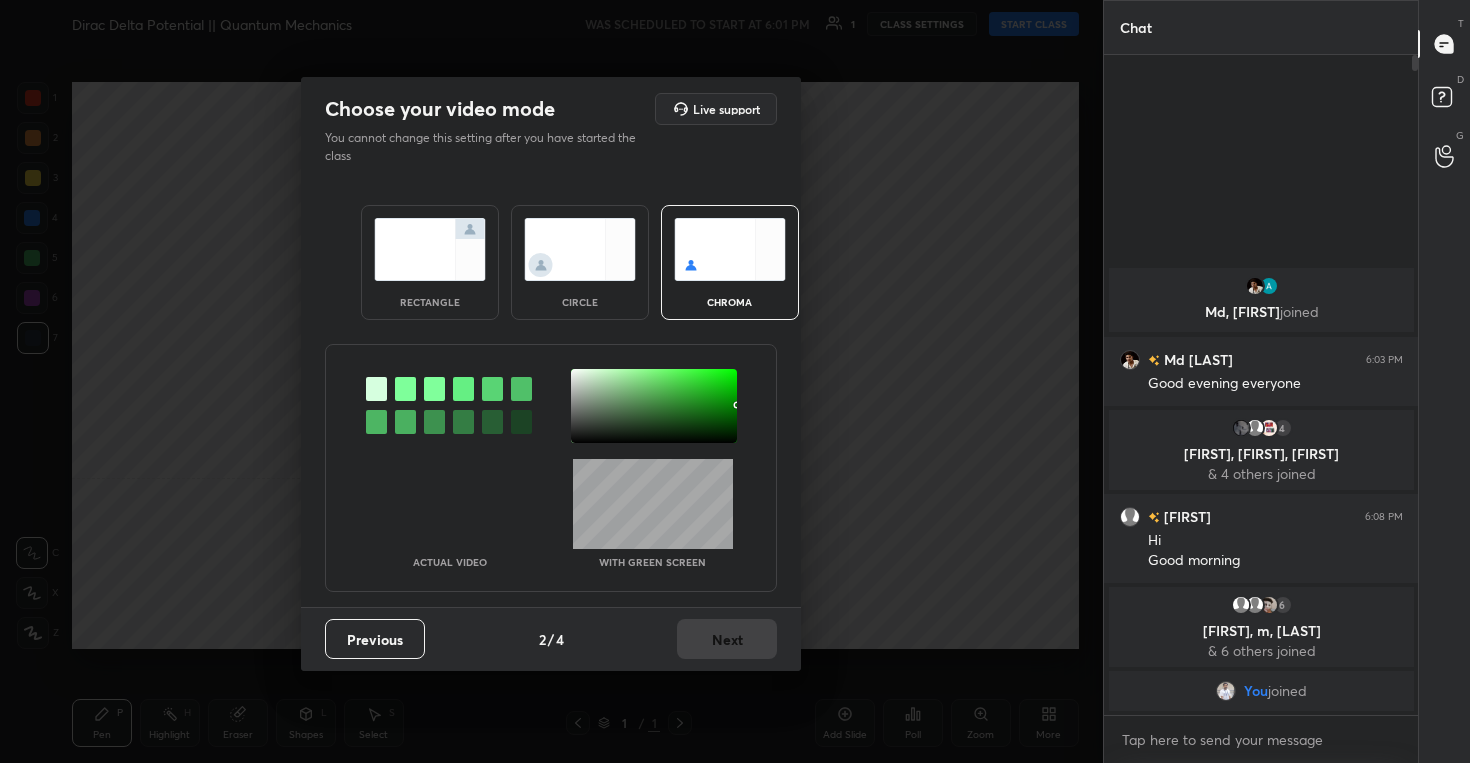 click at bounding box center [580, 249] 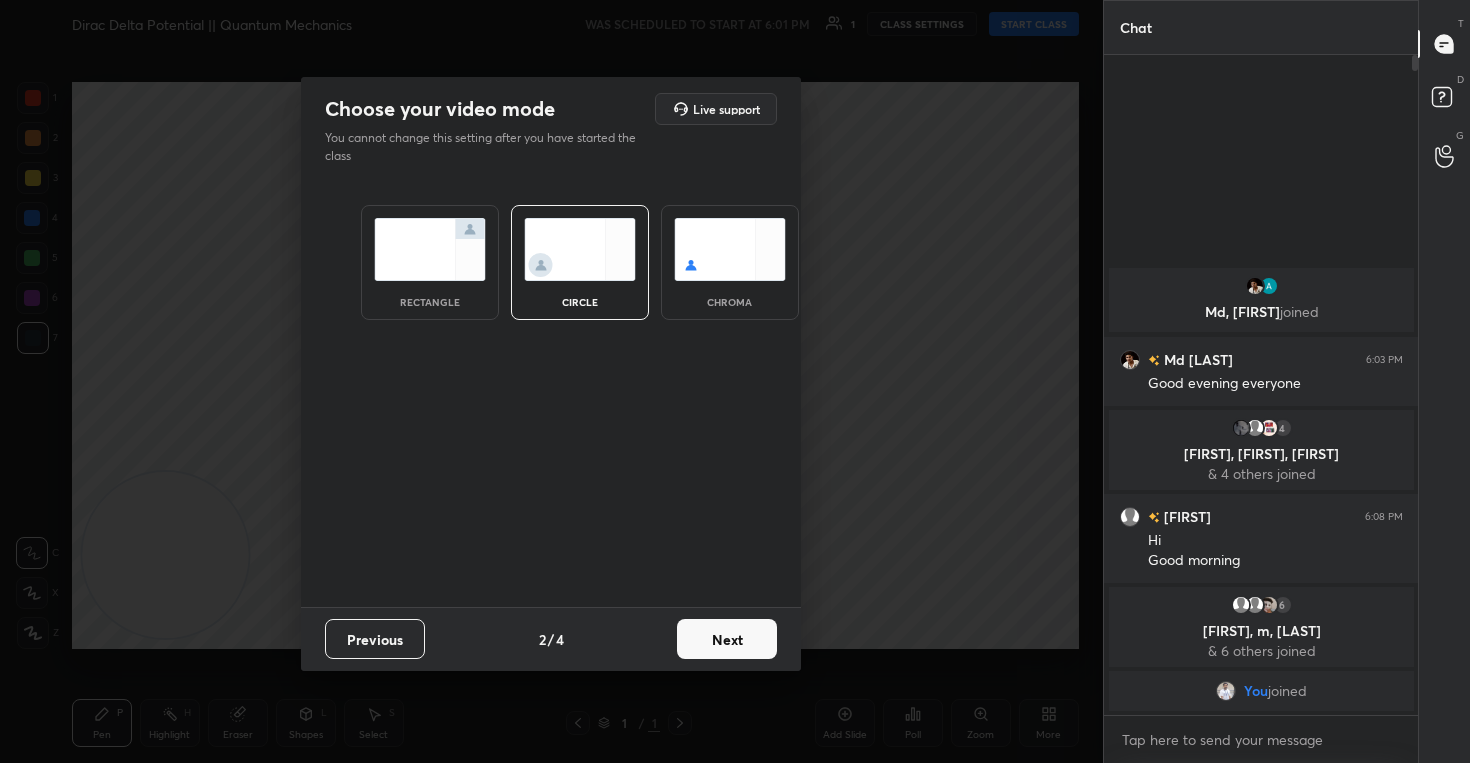 click on "Next" at bounding box center [727, 639] 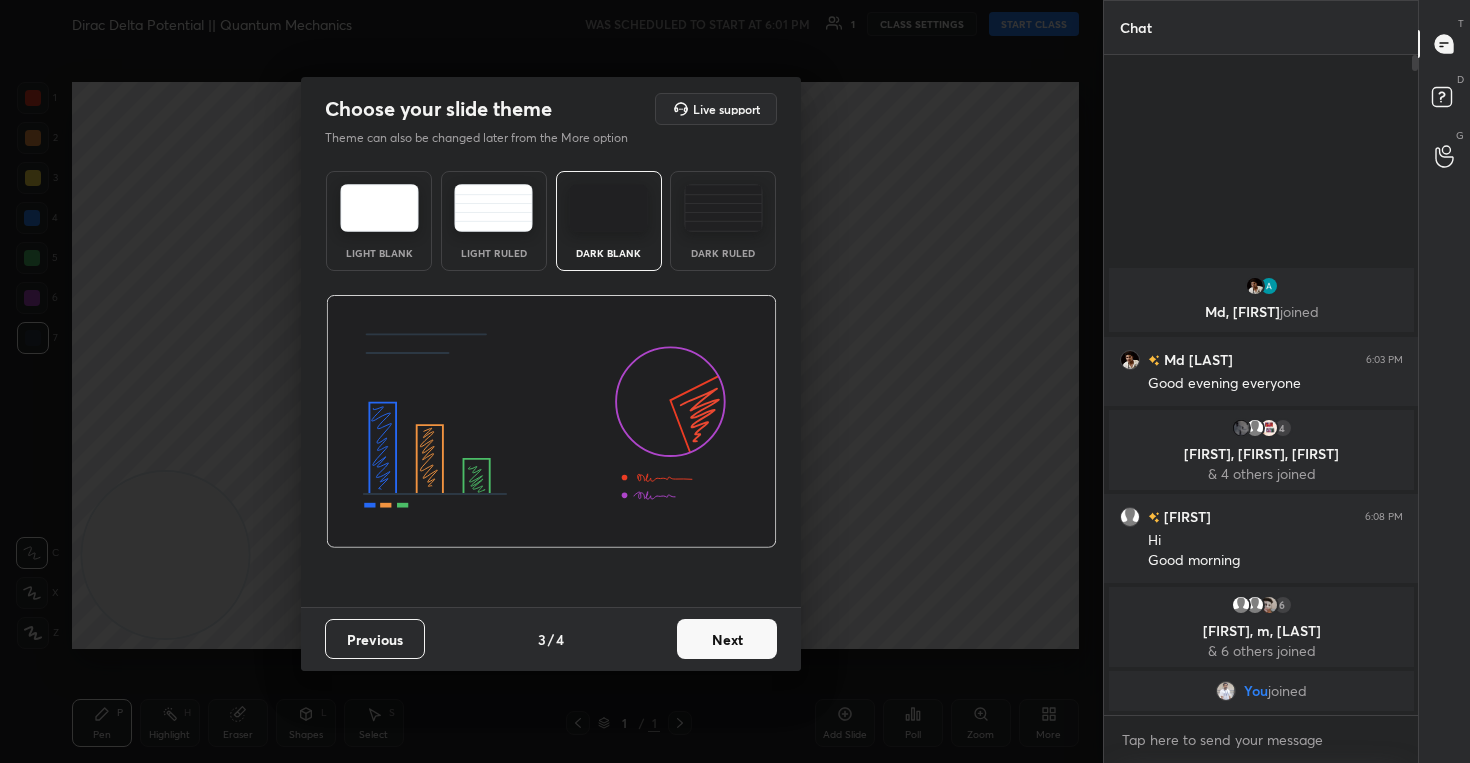 click on "Next" at bounding box center [727, 639] 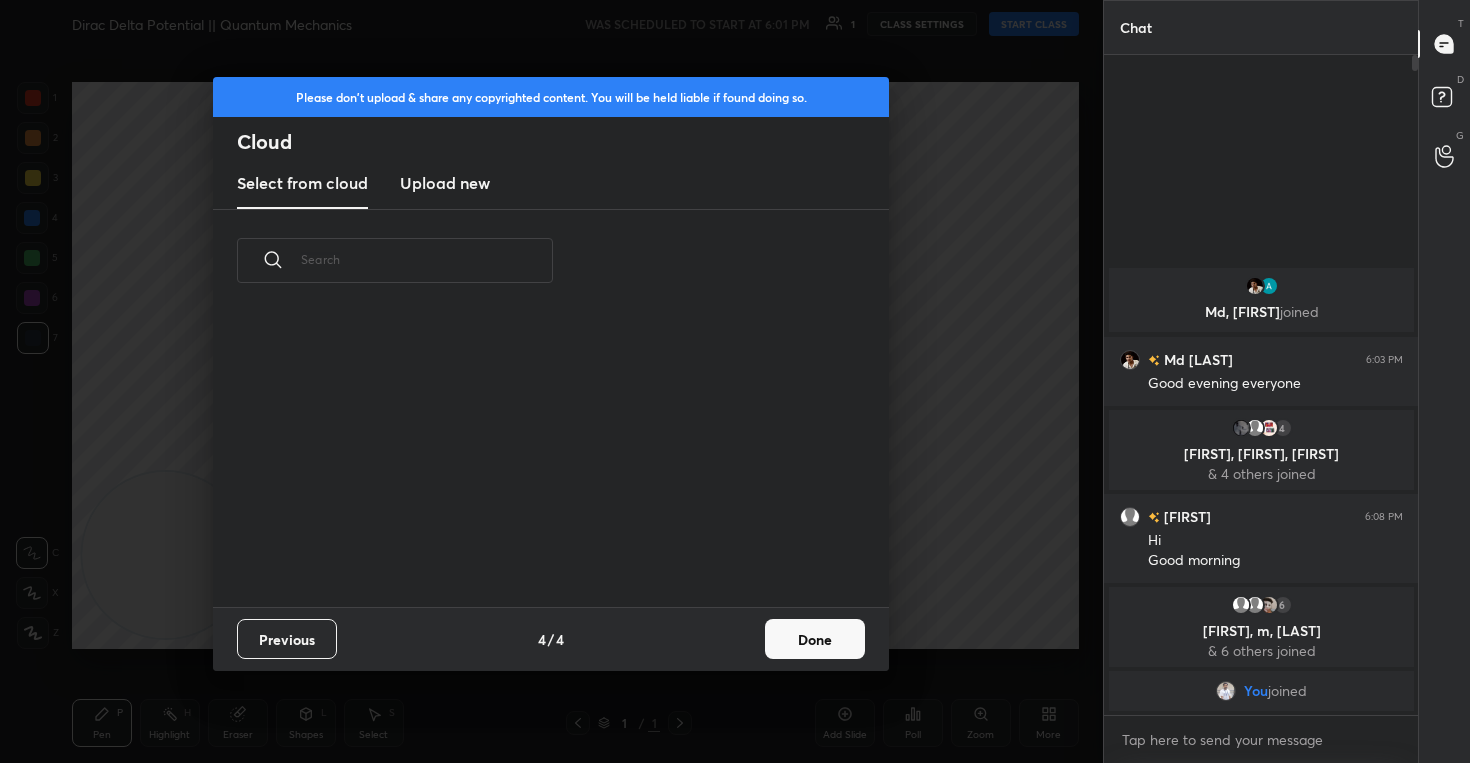 scroll, scrollTop: 7, scrollLeft: 11, axis: both 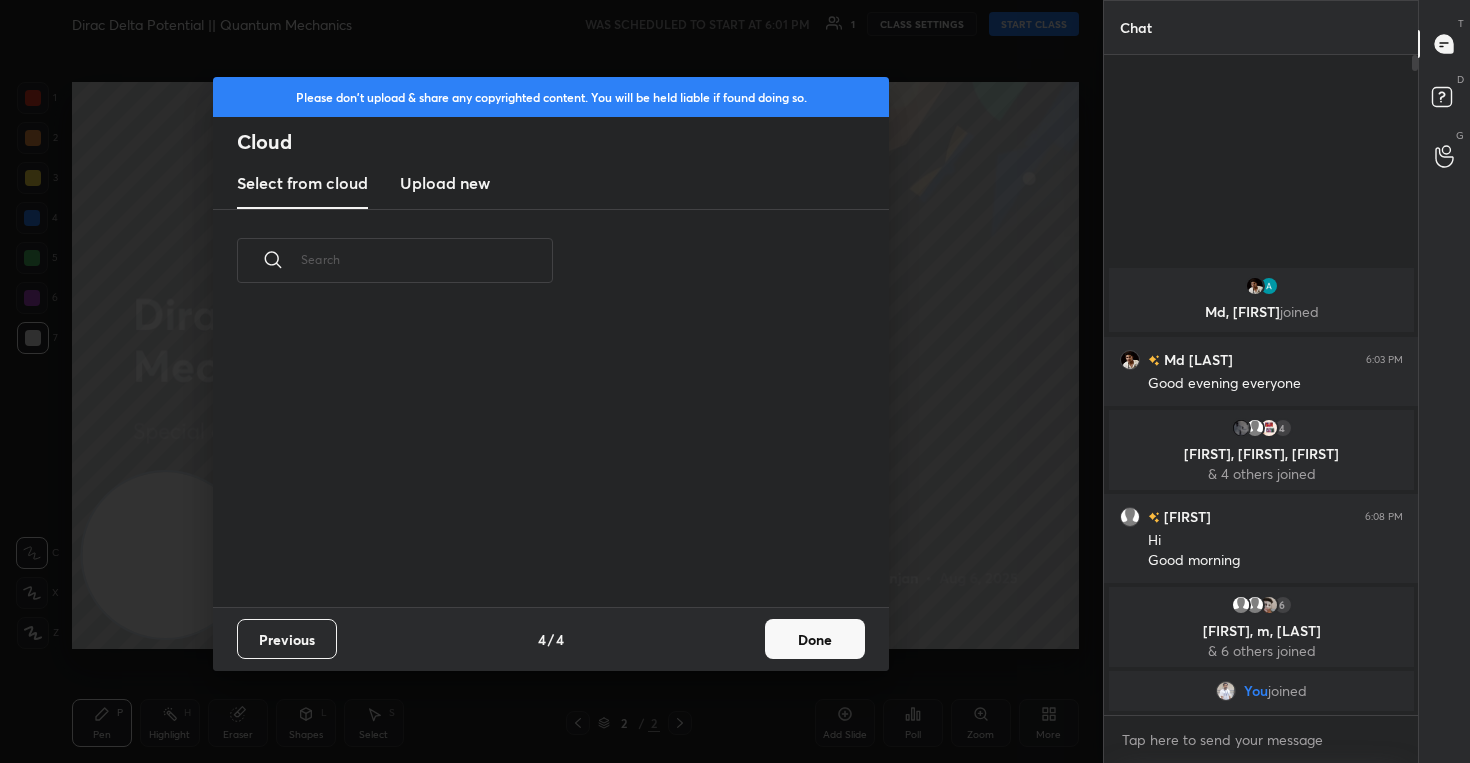 click on "Upload new" at bounding box center (445, 183) 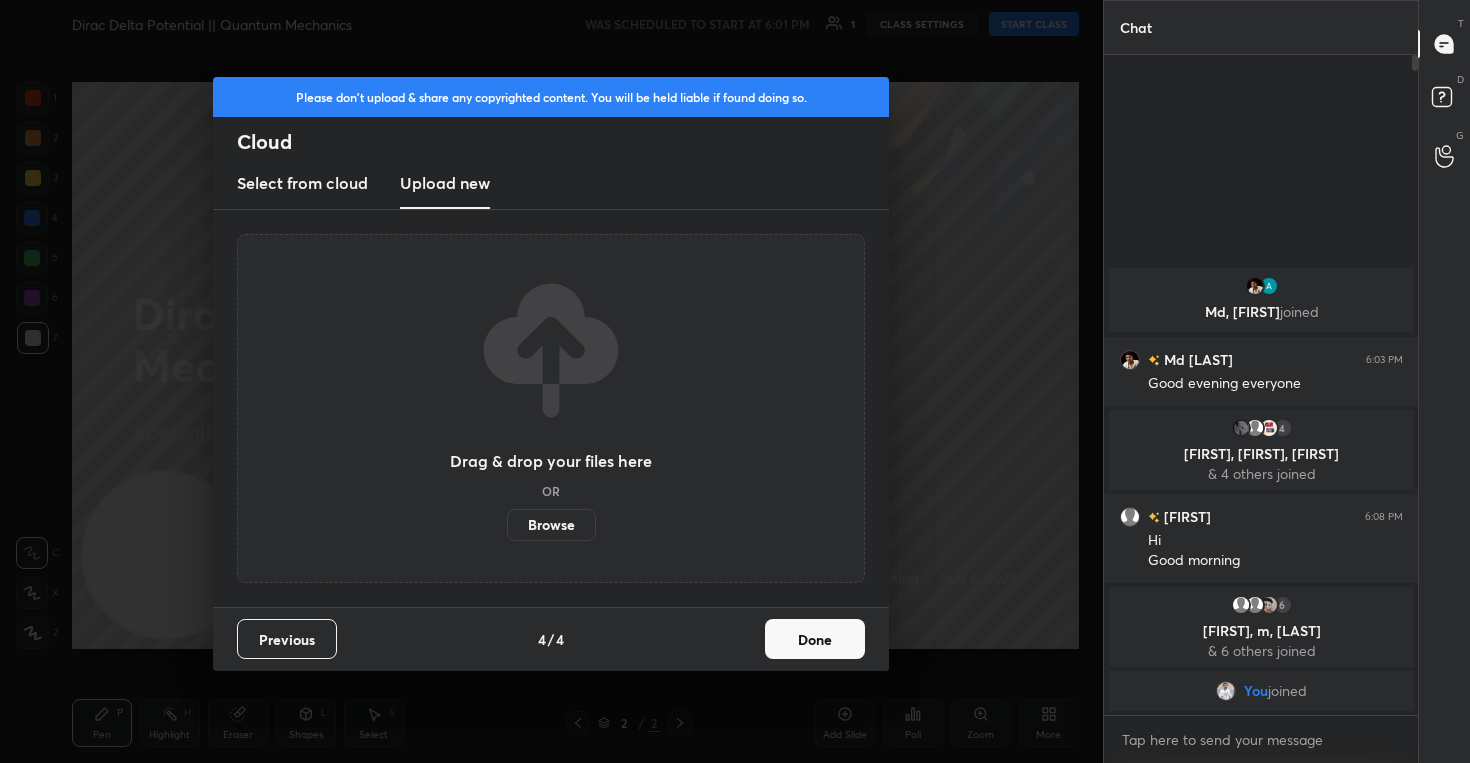 click on "Browse" at bounding box center [551, 525] 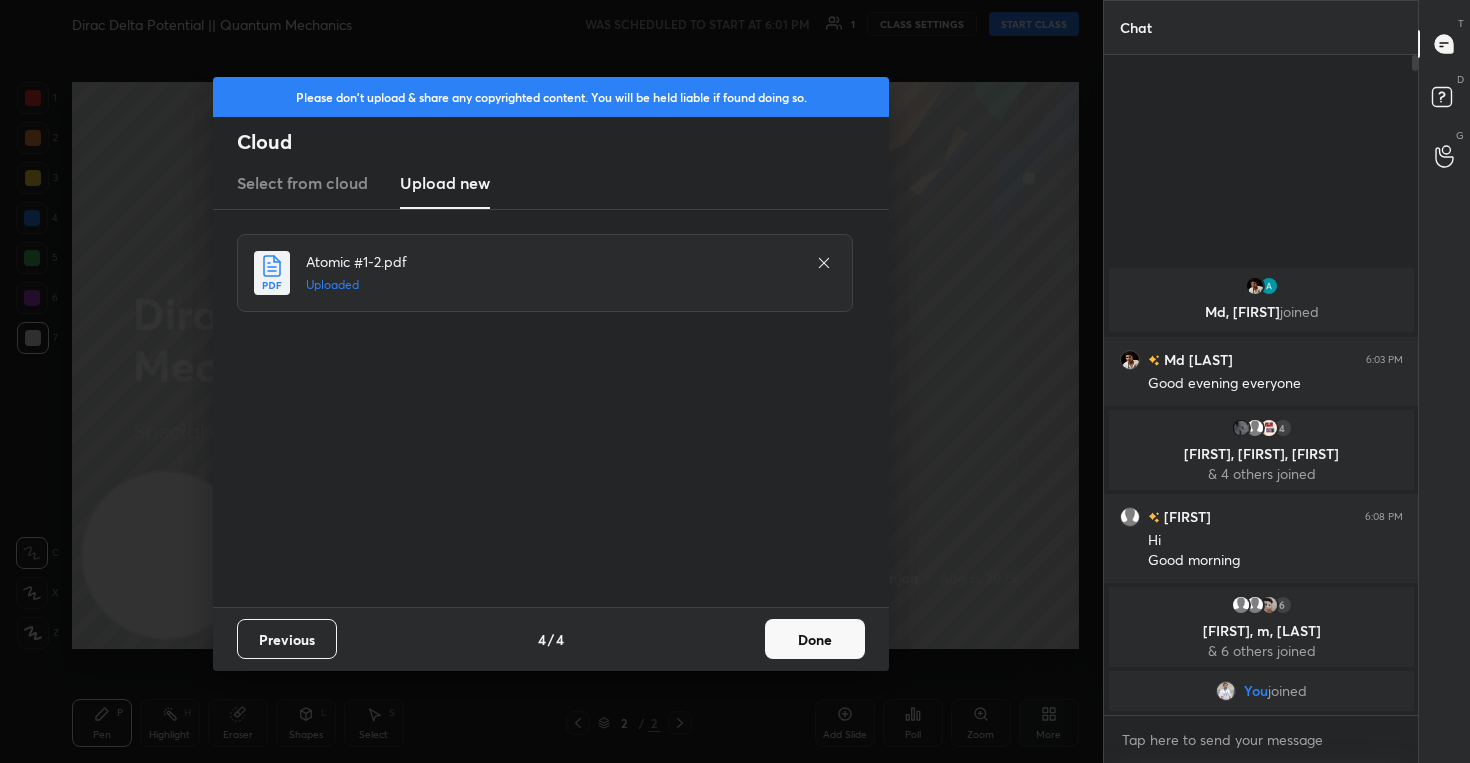 click on "Done" at bounding box center [815, 639] 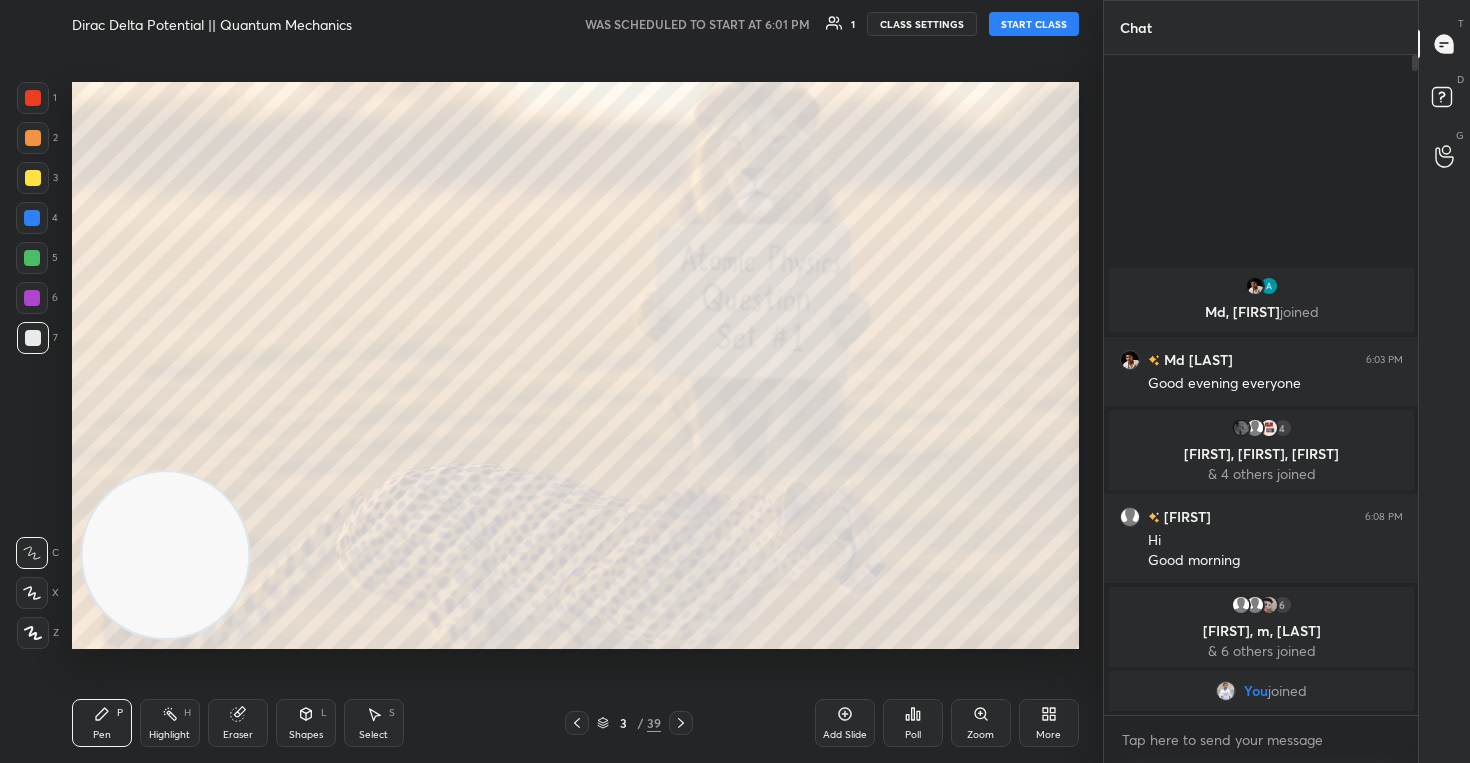 click at bounding box center (32, 593) 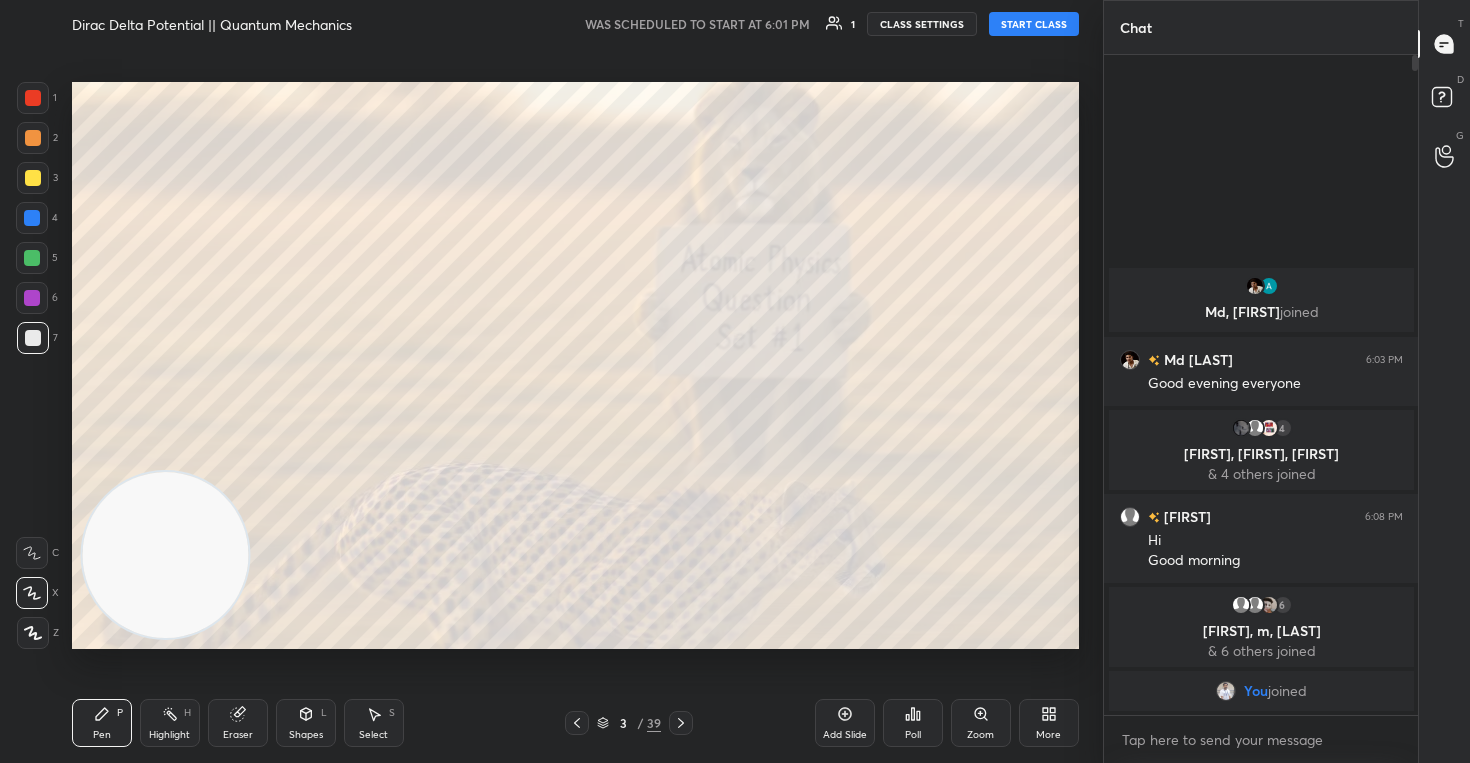 click on "CLASS SETTINGS" at bounding box center (922, 24) 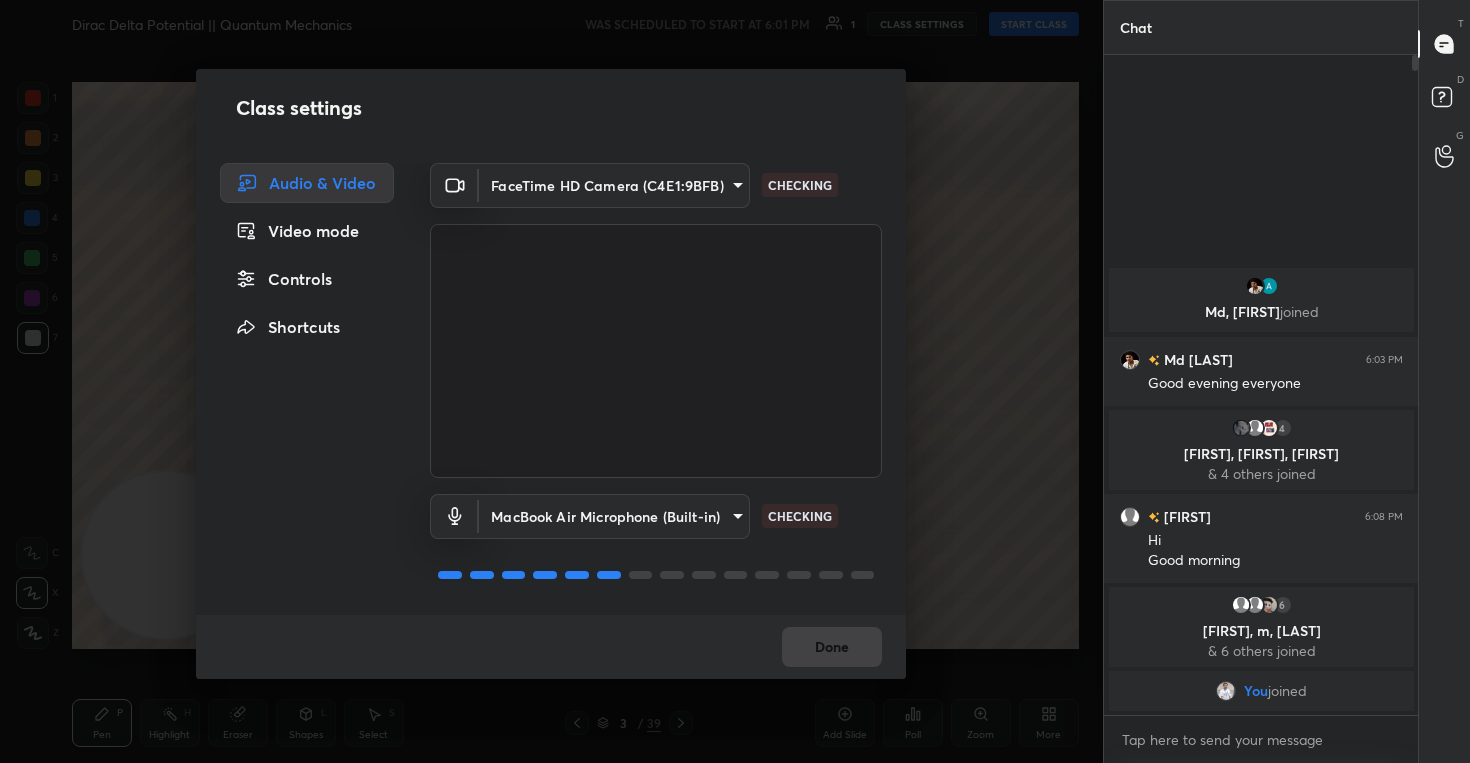 click on "Controls" at bounding box center [307, 279] 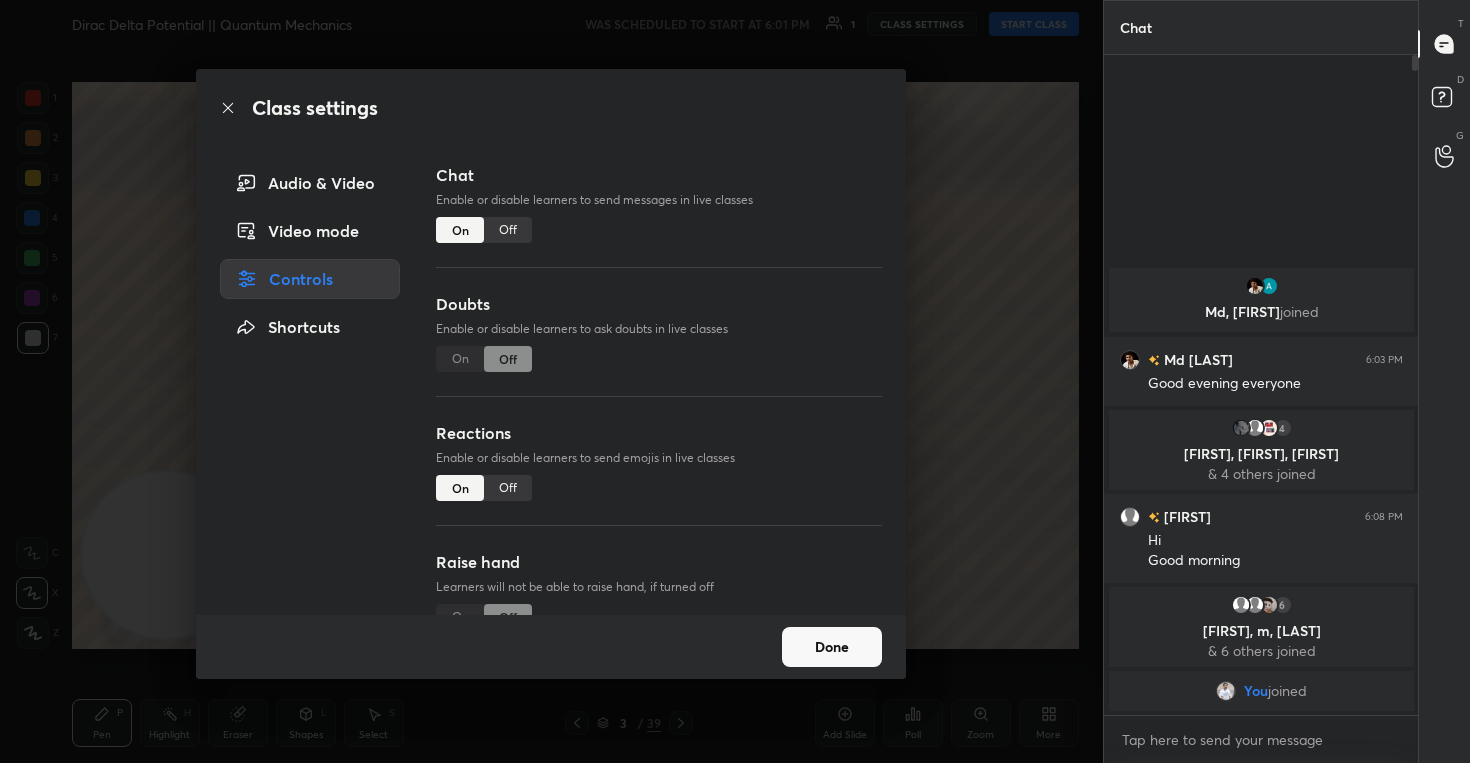click on "Off" at bounding box center [508, 488] 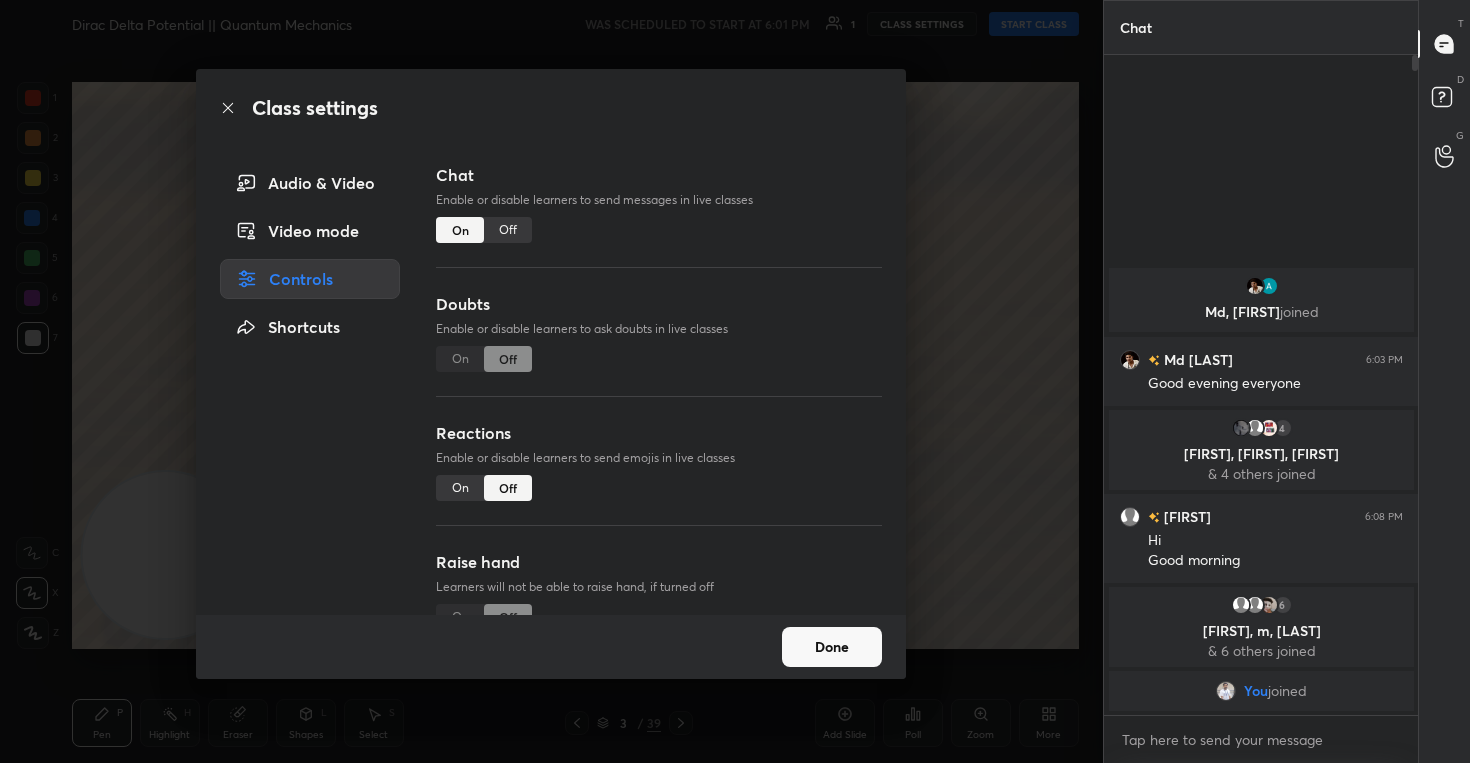 click on "Done" at bounding box center [832, 647] 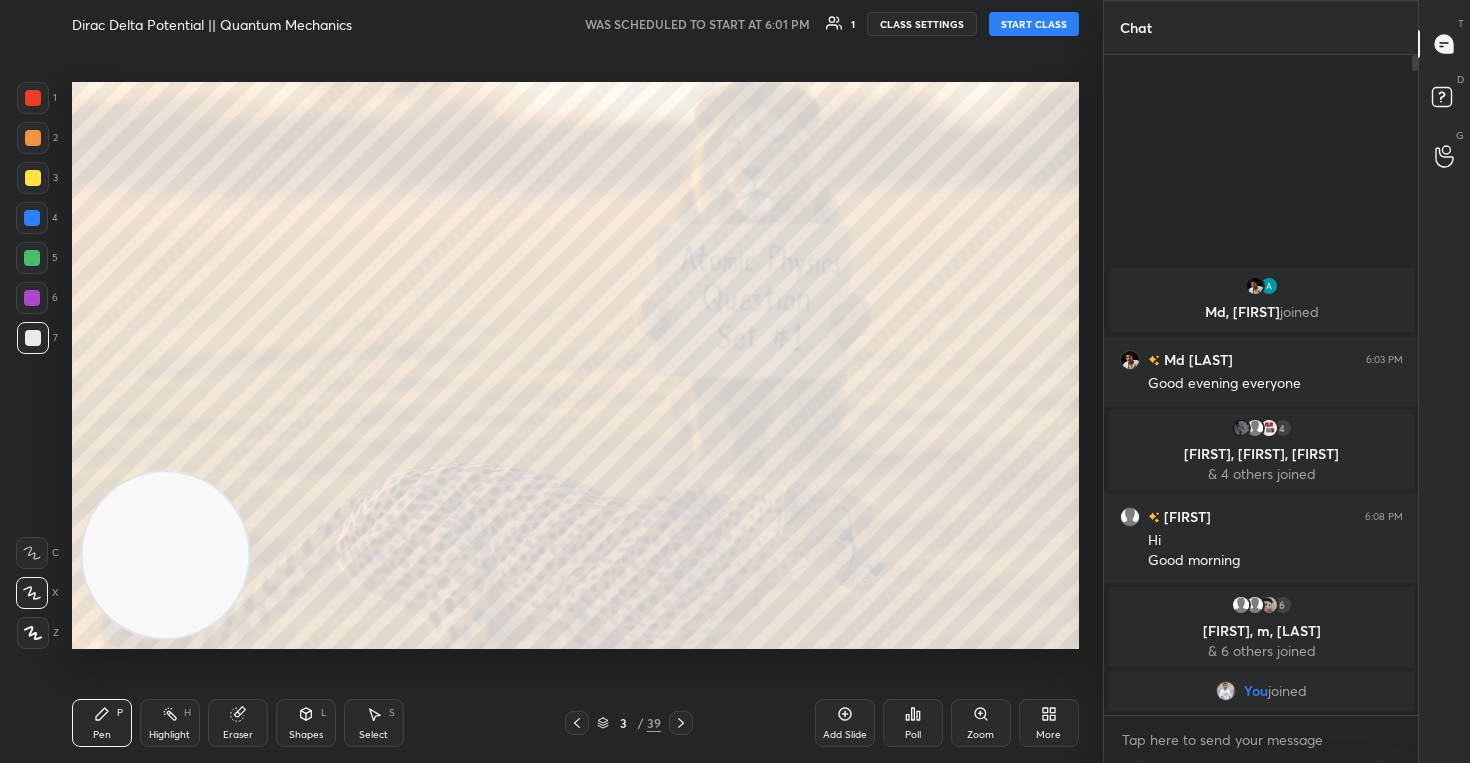 click on "START CLASS" at bounding box center (1034, 24) 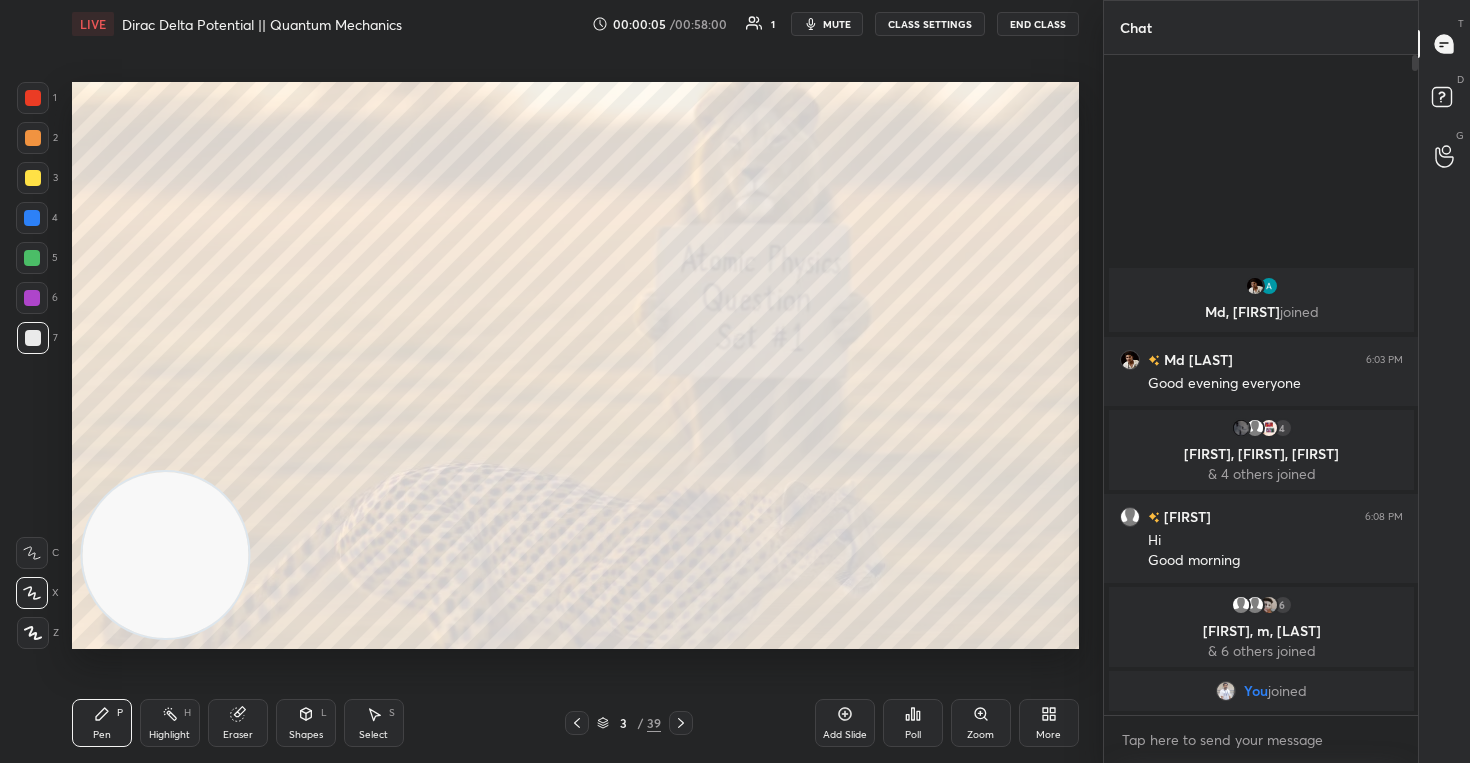 click on "End Class" at bounding box center [1038, 24] 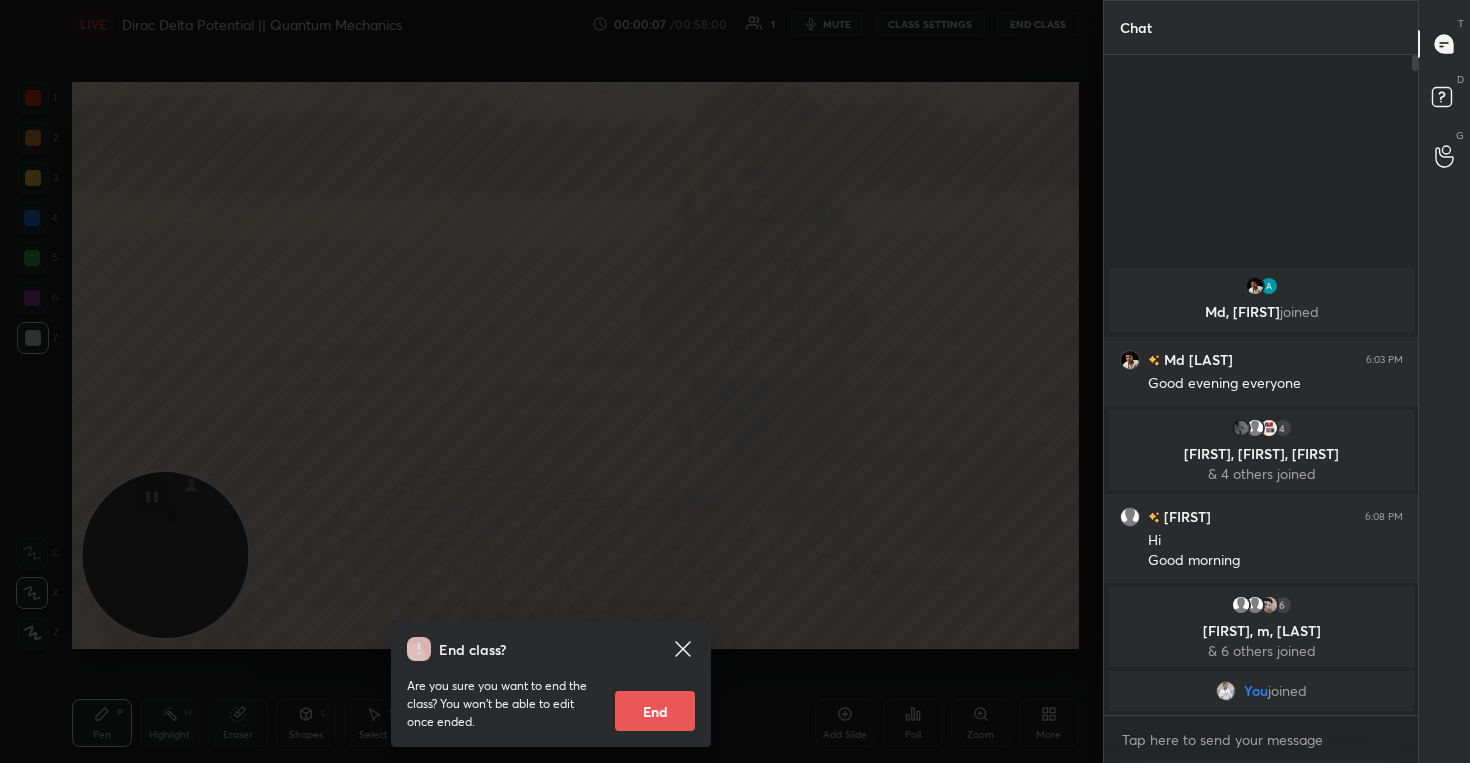 click on "End" at bounding box center (655, 711) 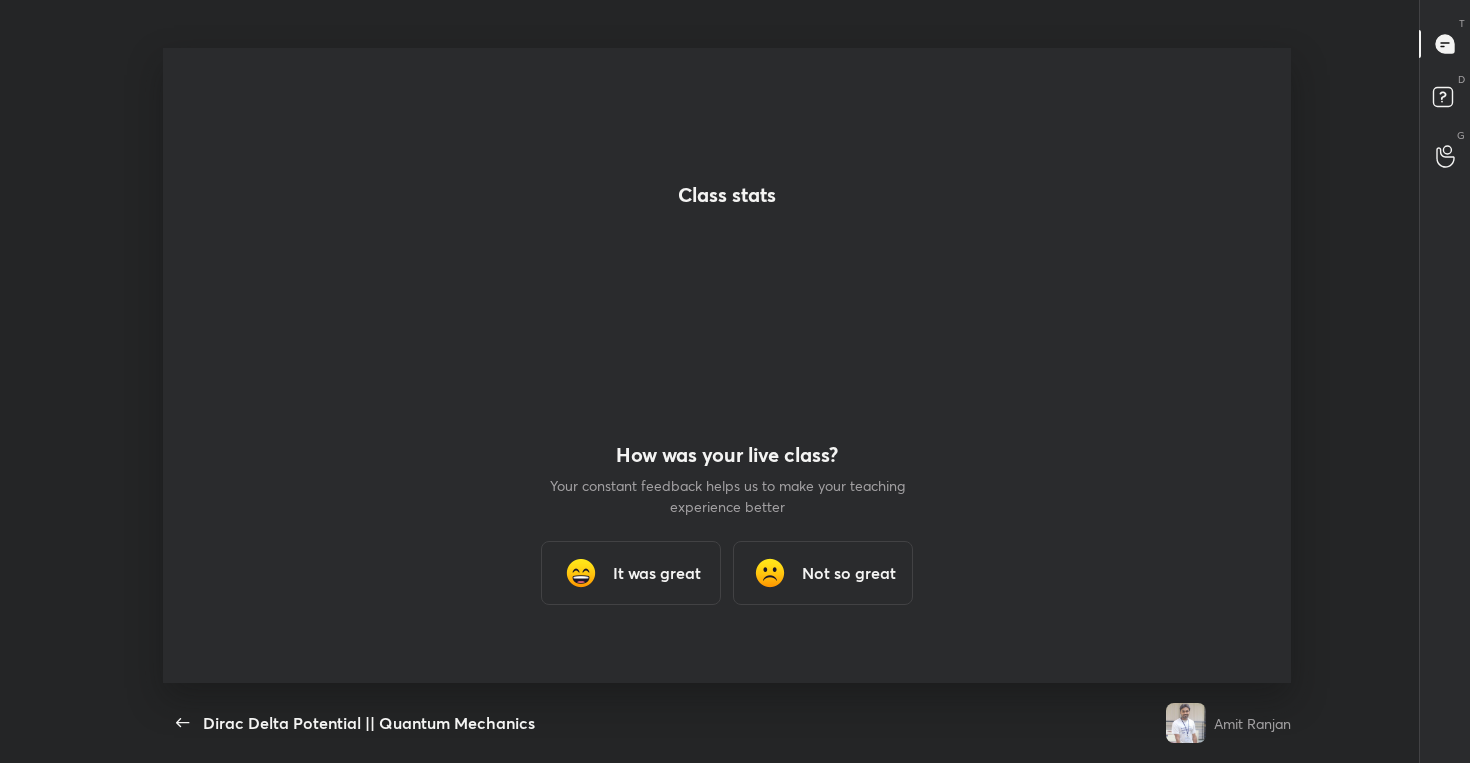 scroll, scrollTop: 99365, scrollLeft: 98688, axis: both 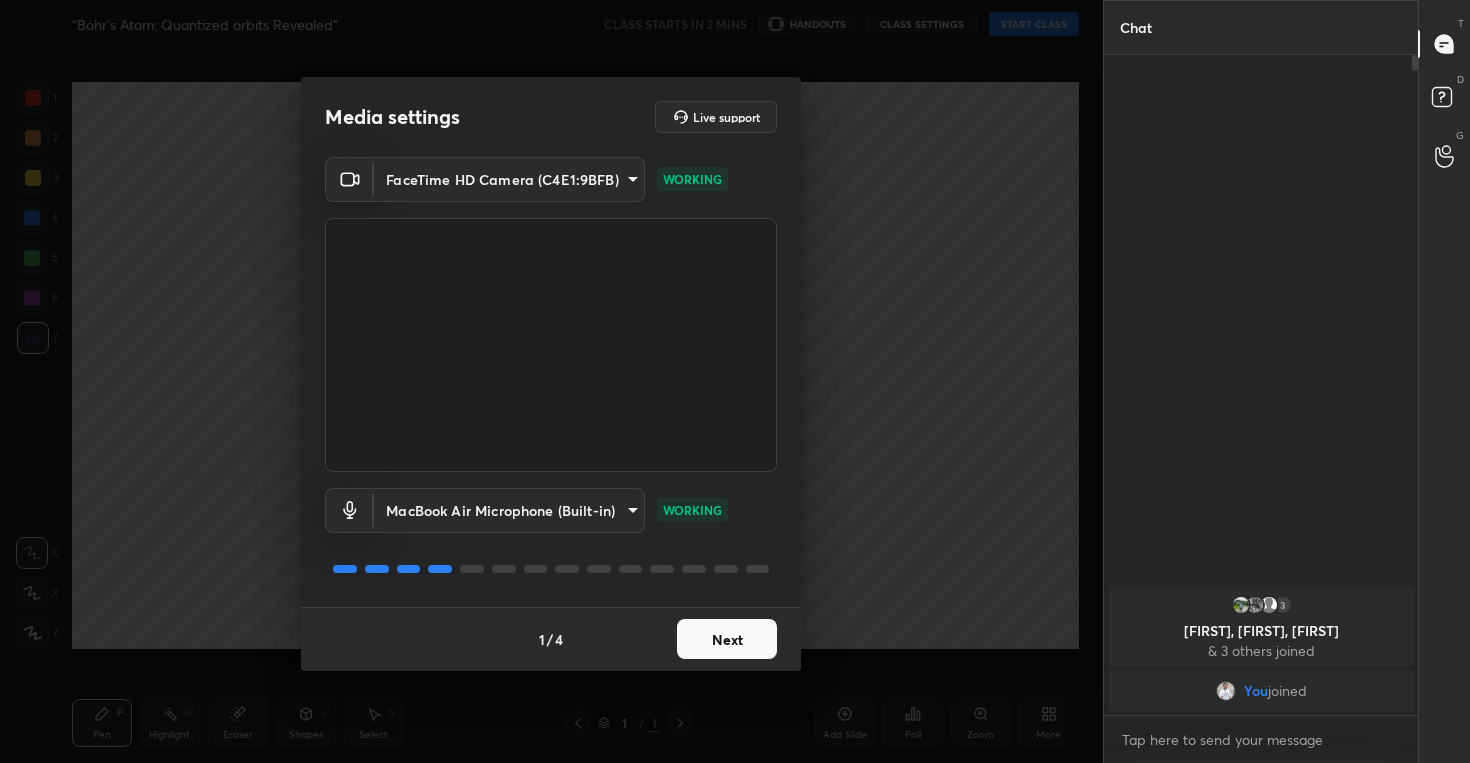 click on "Next" at bounding box center (727, 639) 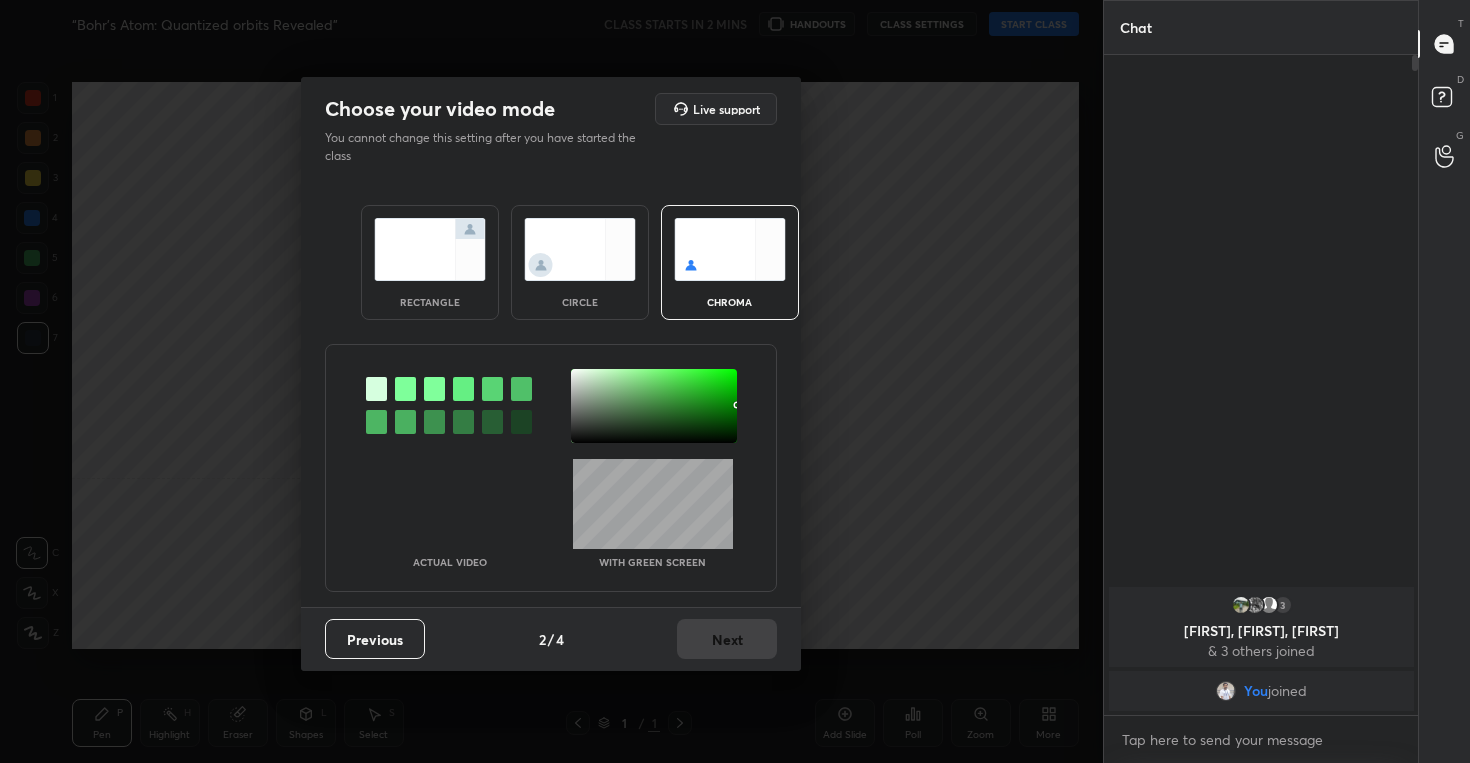 click at bounding box center [580, 249] 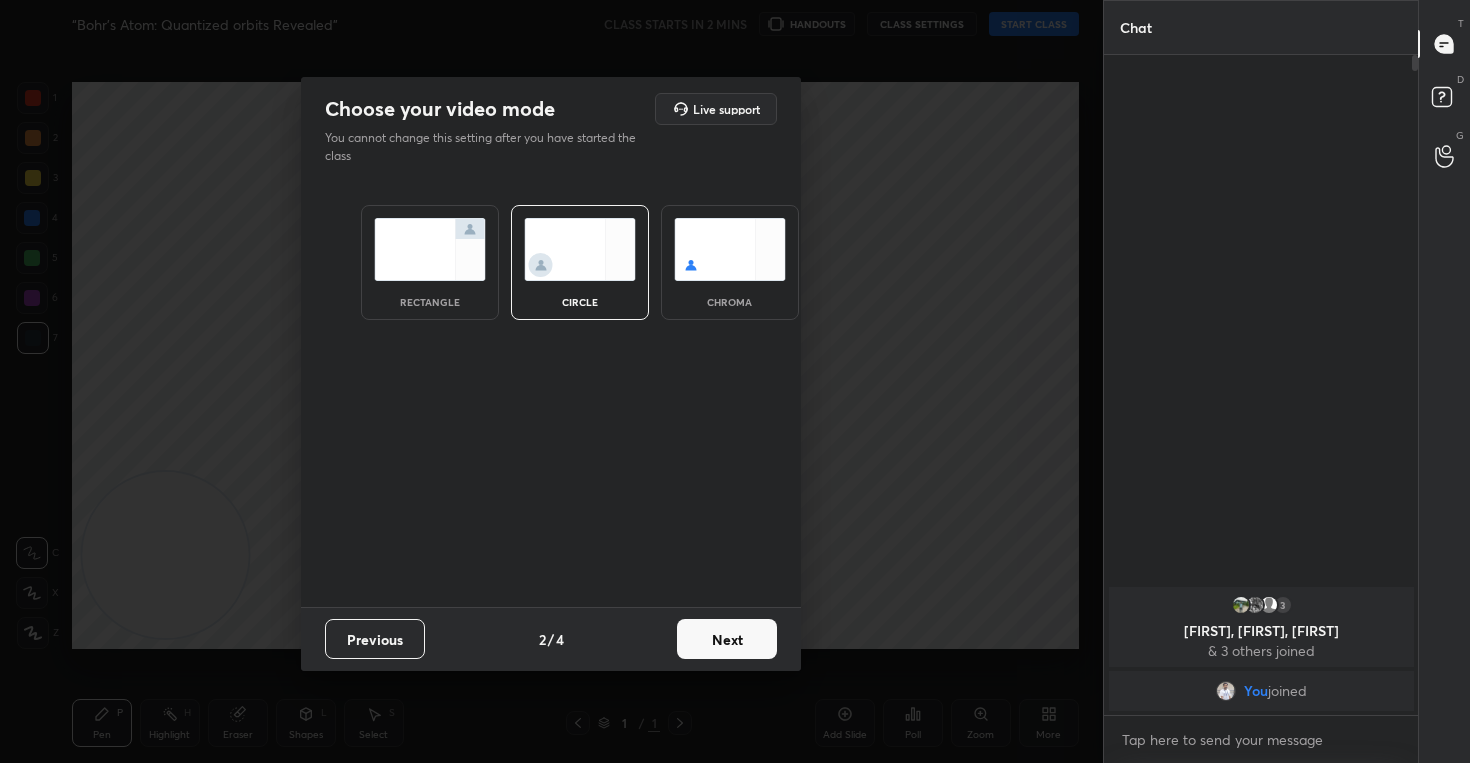 click on "Next" at bounding box center (727, 639) 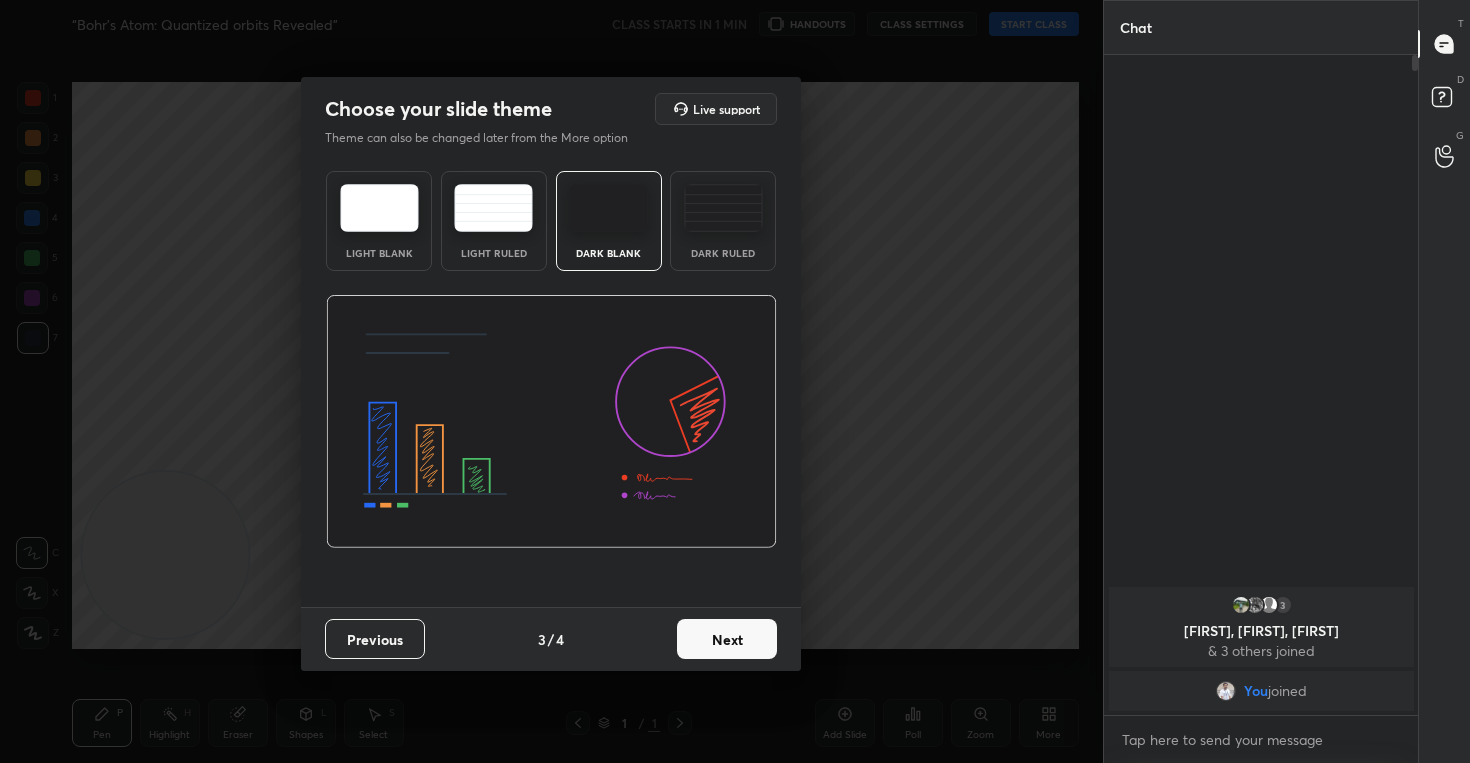 click on "Next" at bounding box center [727, 639] 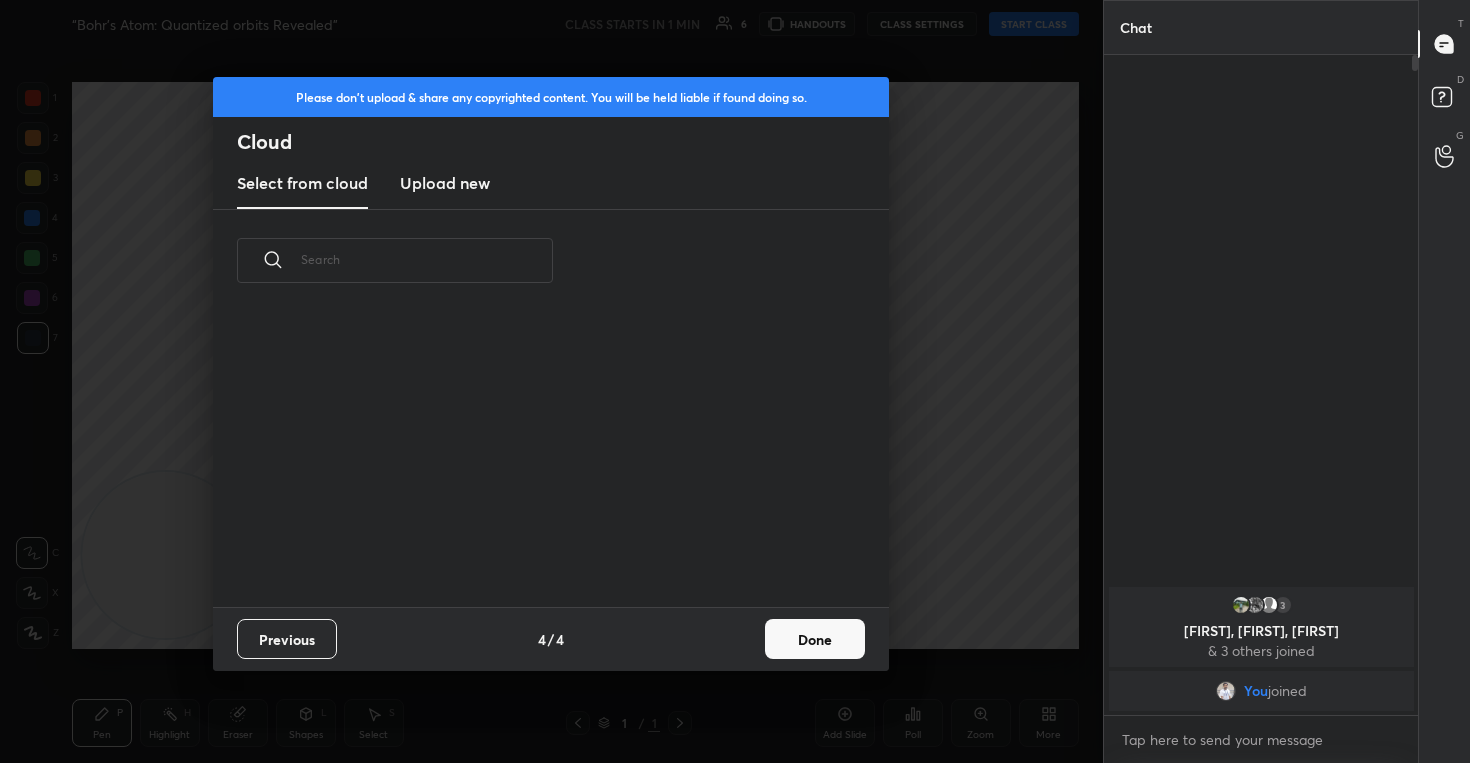 scroll, scrollTop: 7, scrollLeft: 11, axis: both 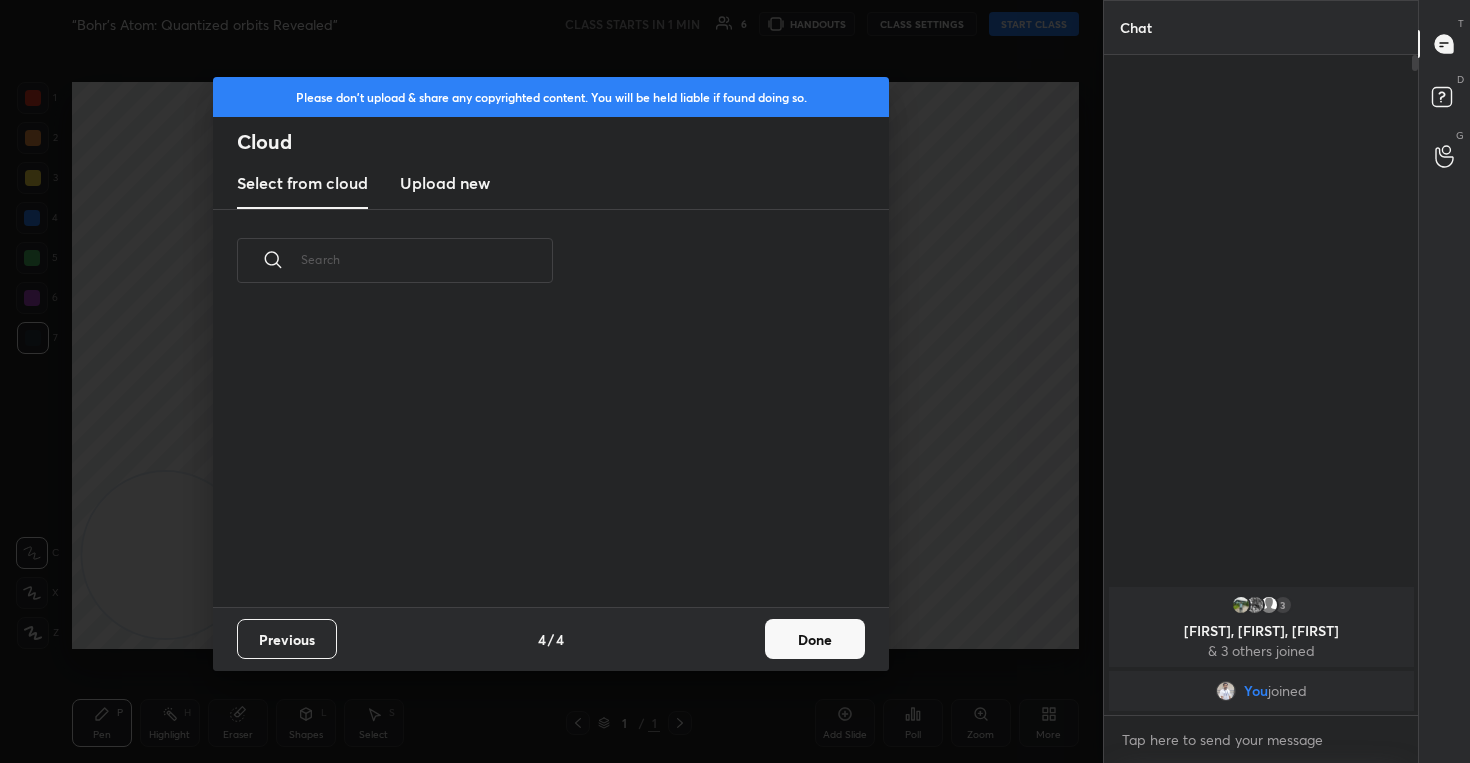 click on "Upload new" at bounding box center [445, 183] 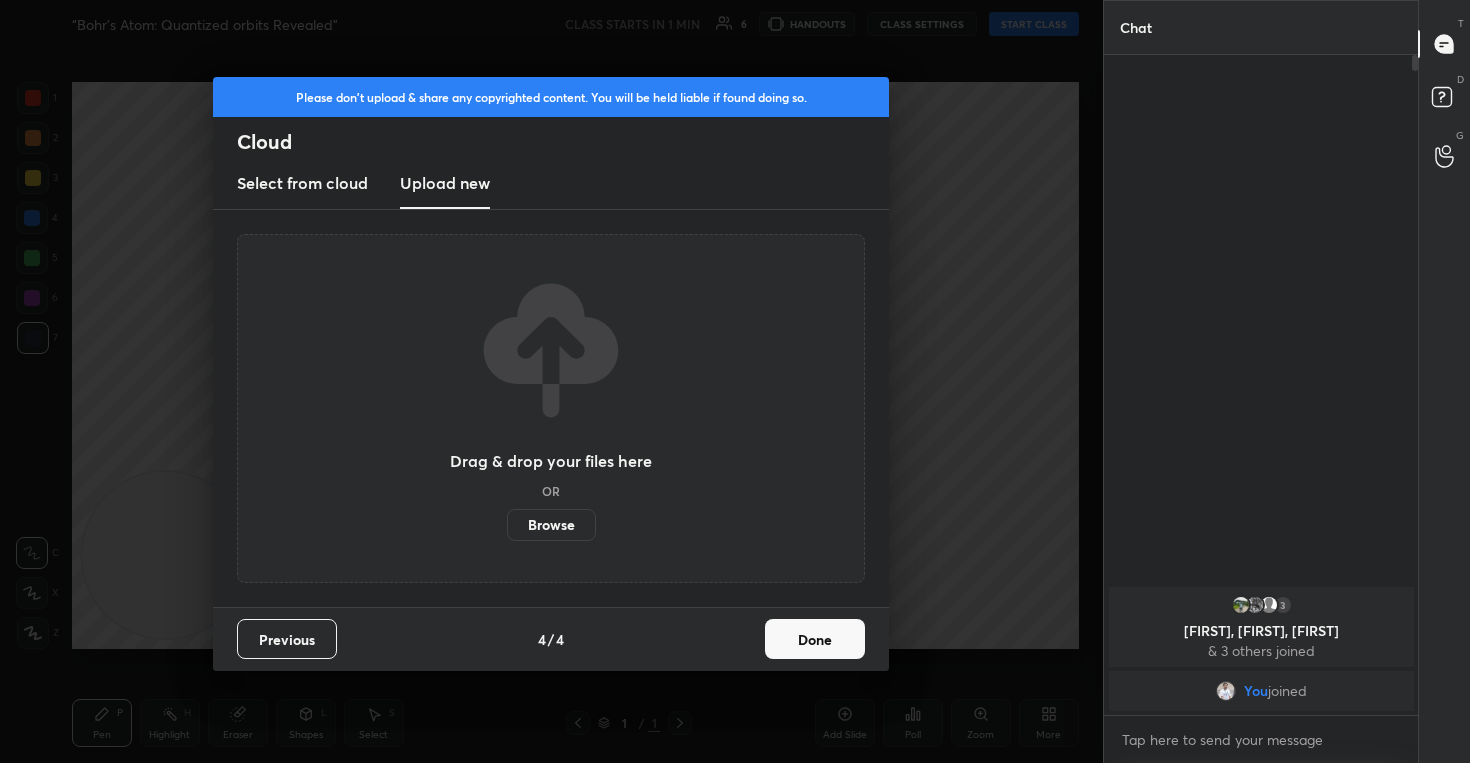 click on "Browse" at bounding box center (551, 525) 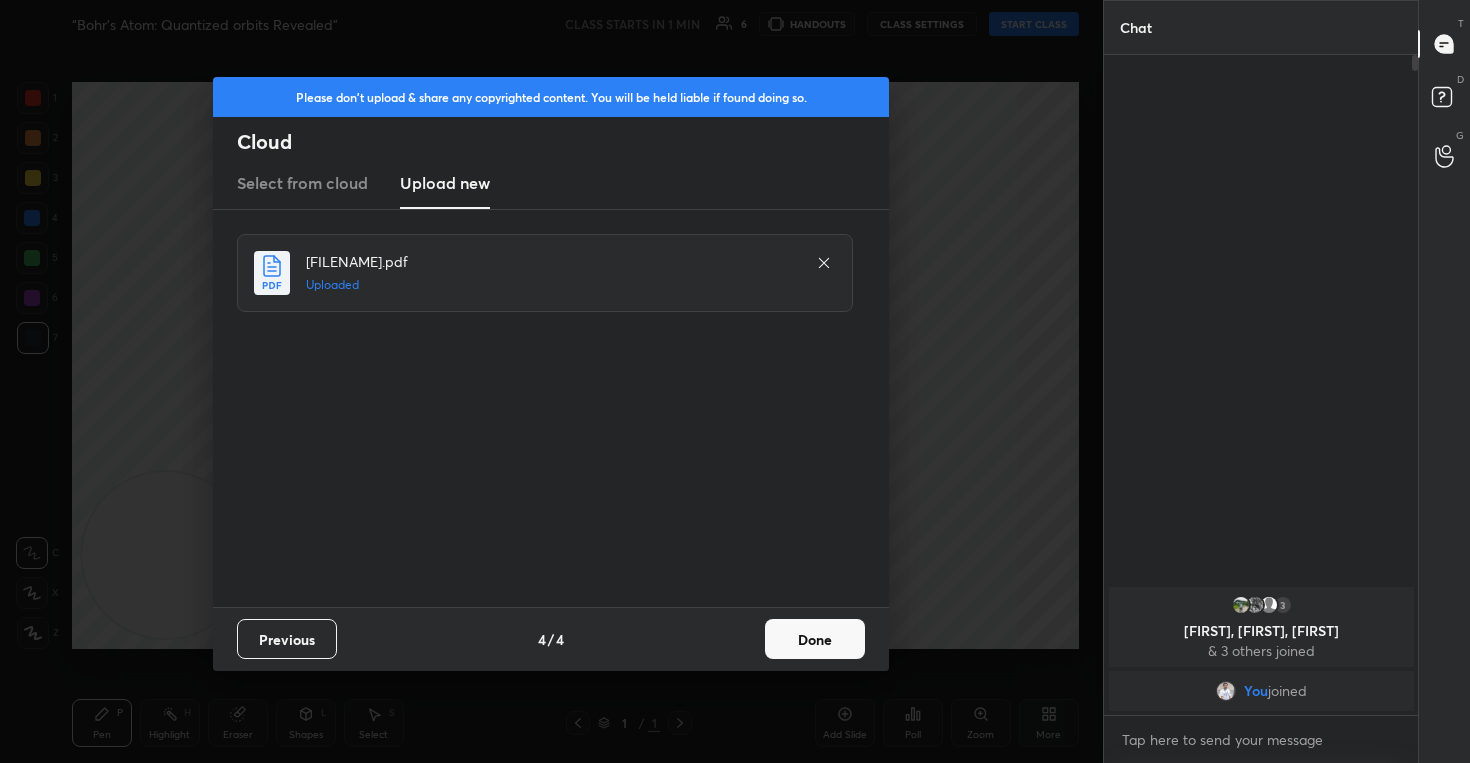 click on "Done" at bounding box center [815, 639] 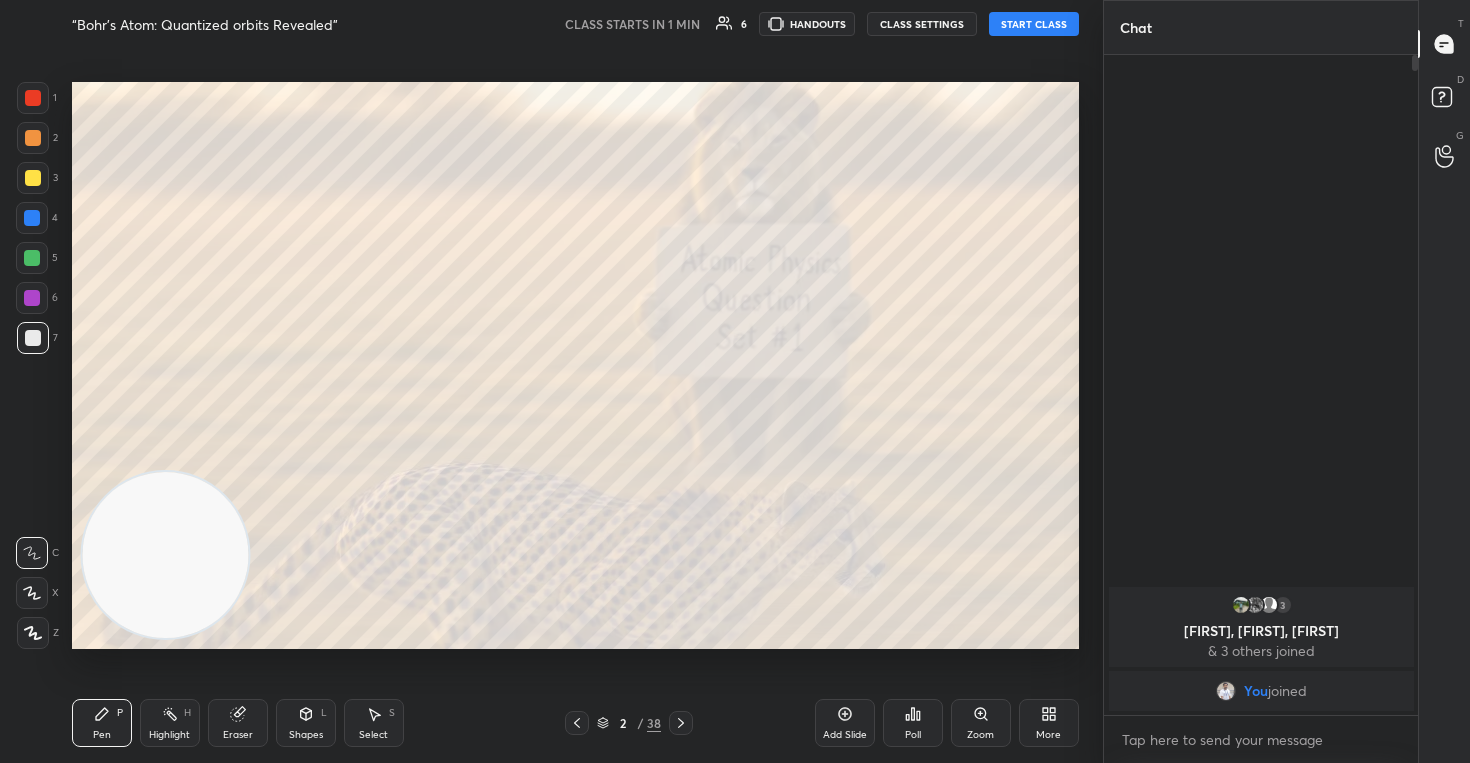 click at bounding box center (32, 593) 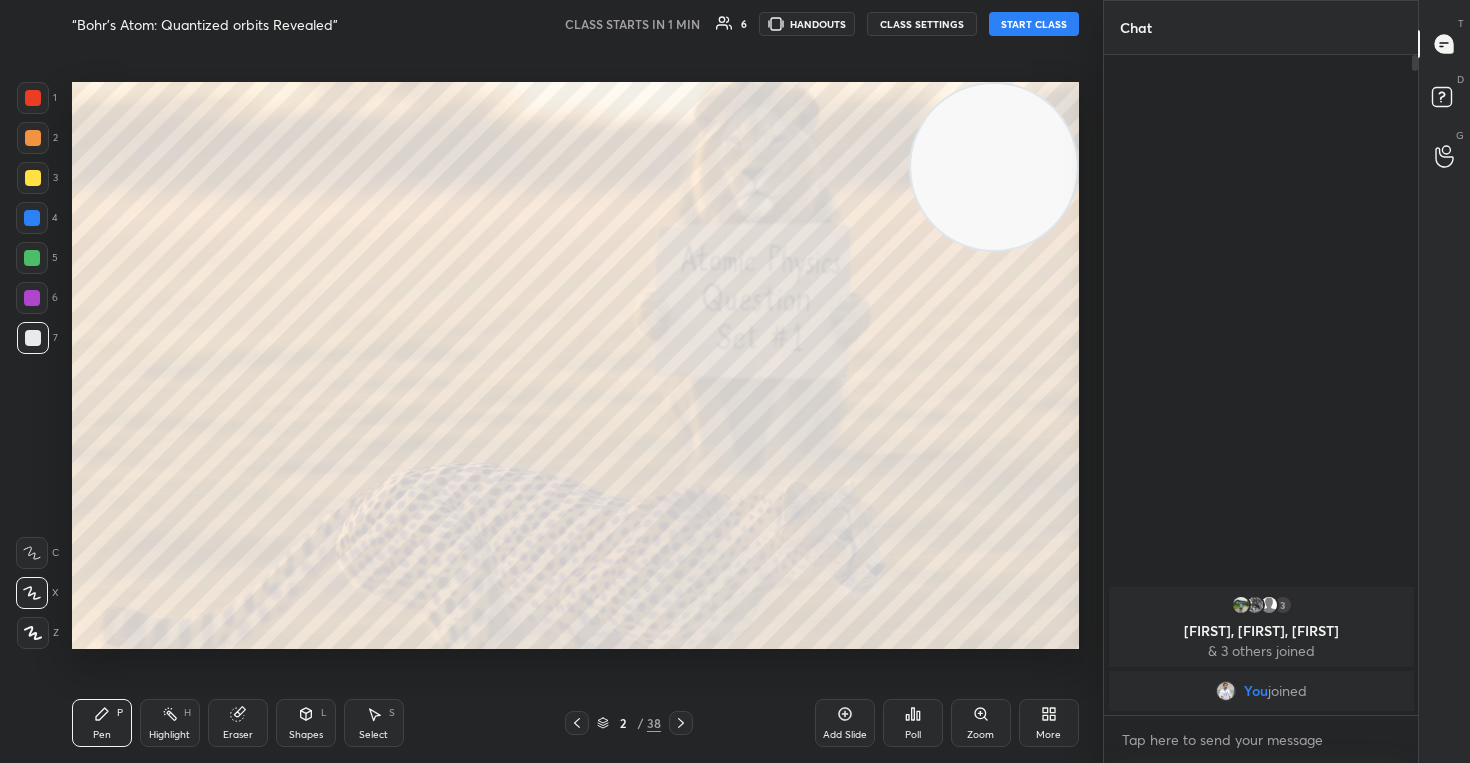 drag, startPoint x: 159, startPoint y: 574, endPoint x: 1042, endPoint y: 107, distance: 998.88837 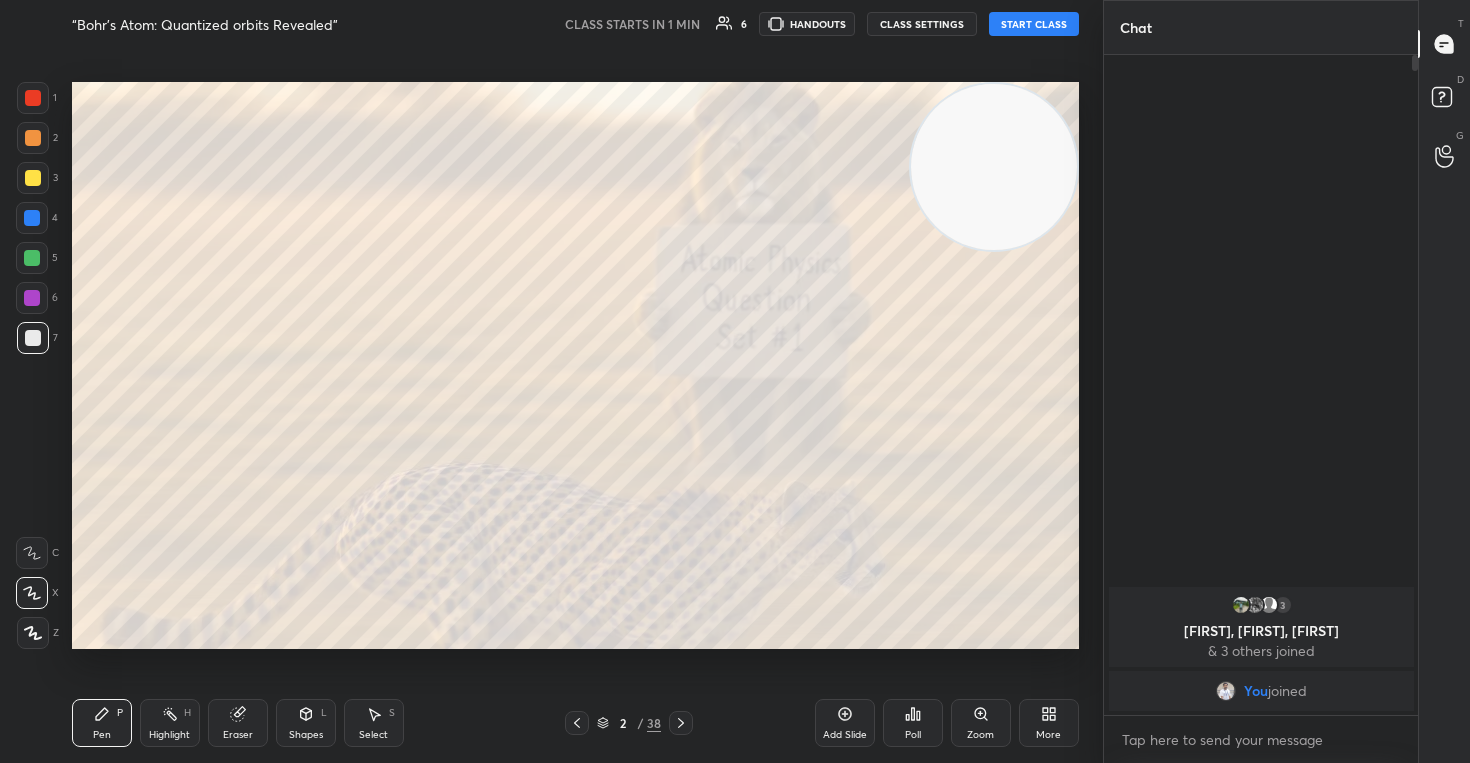click at bounding box center [994, 167] 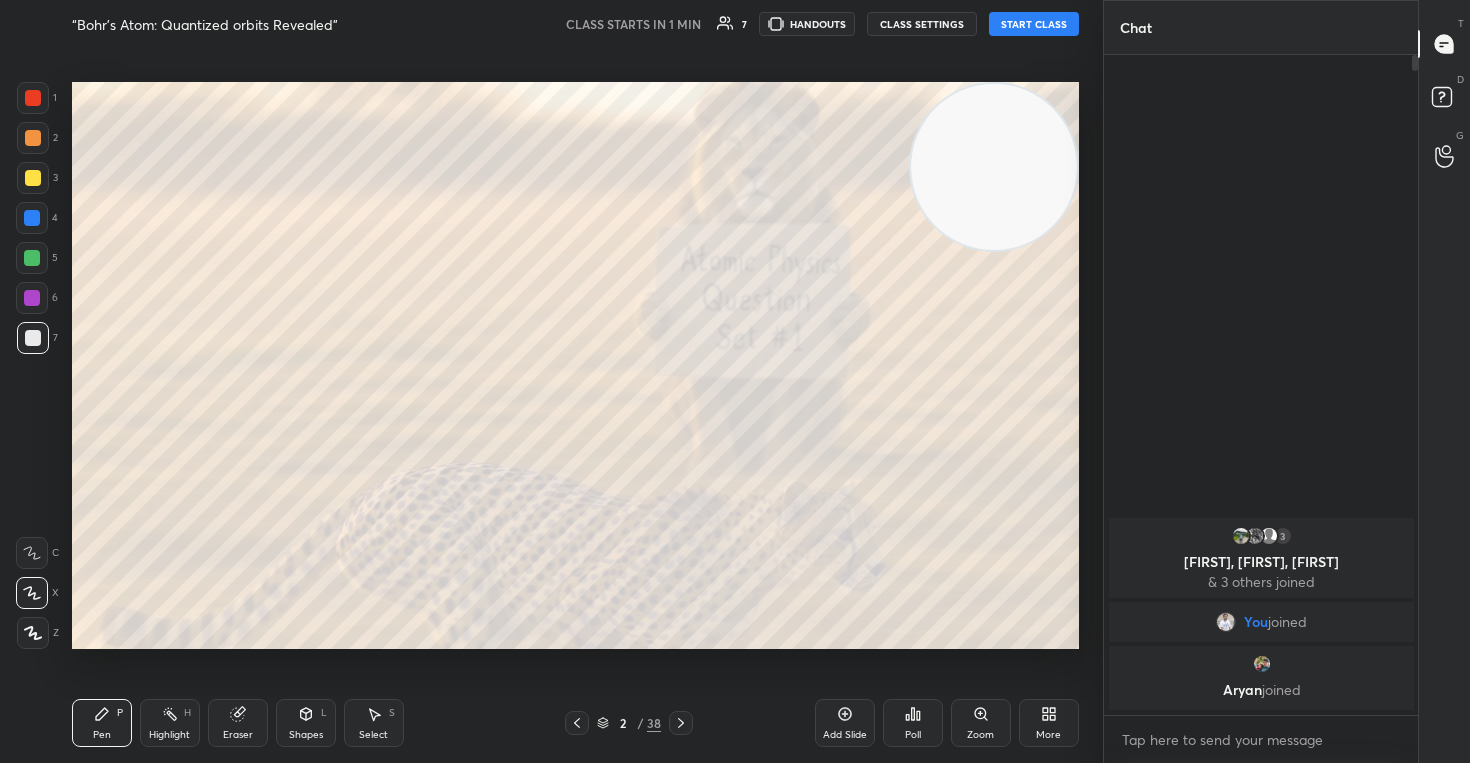 click on "CLASS SETTINGS" at bounding box center (922, 24) 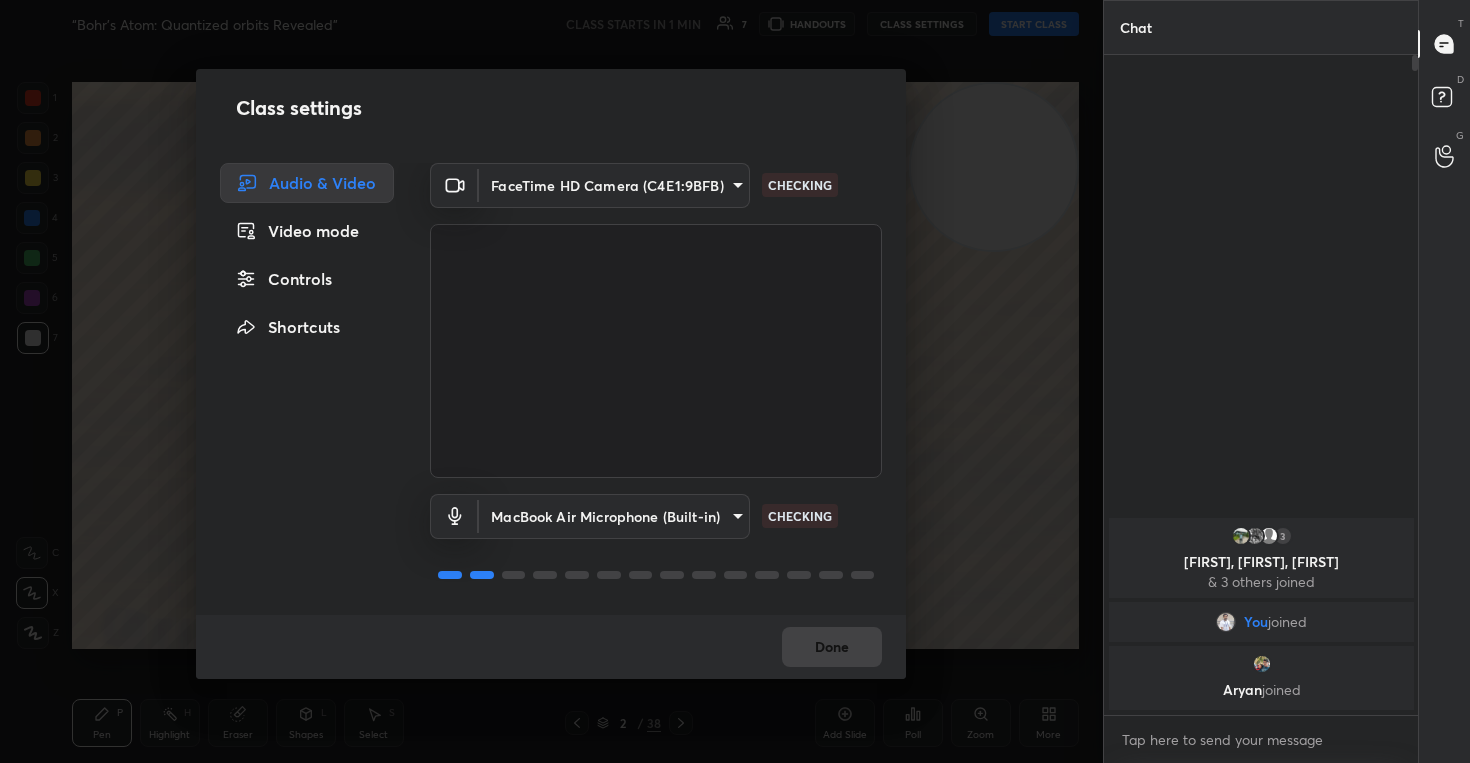 click on "Controls" at bounding box center [307, 279] 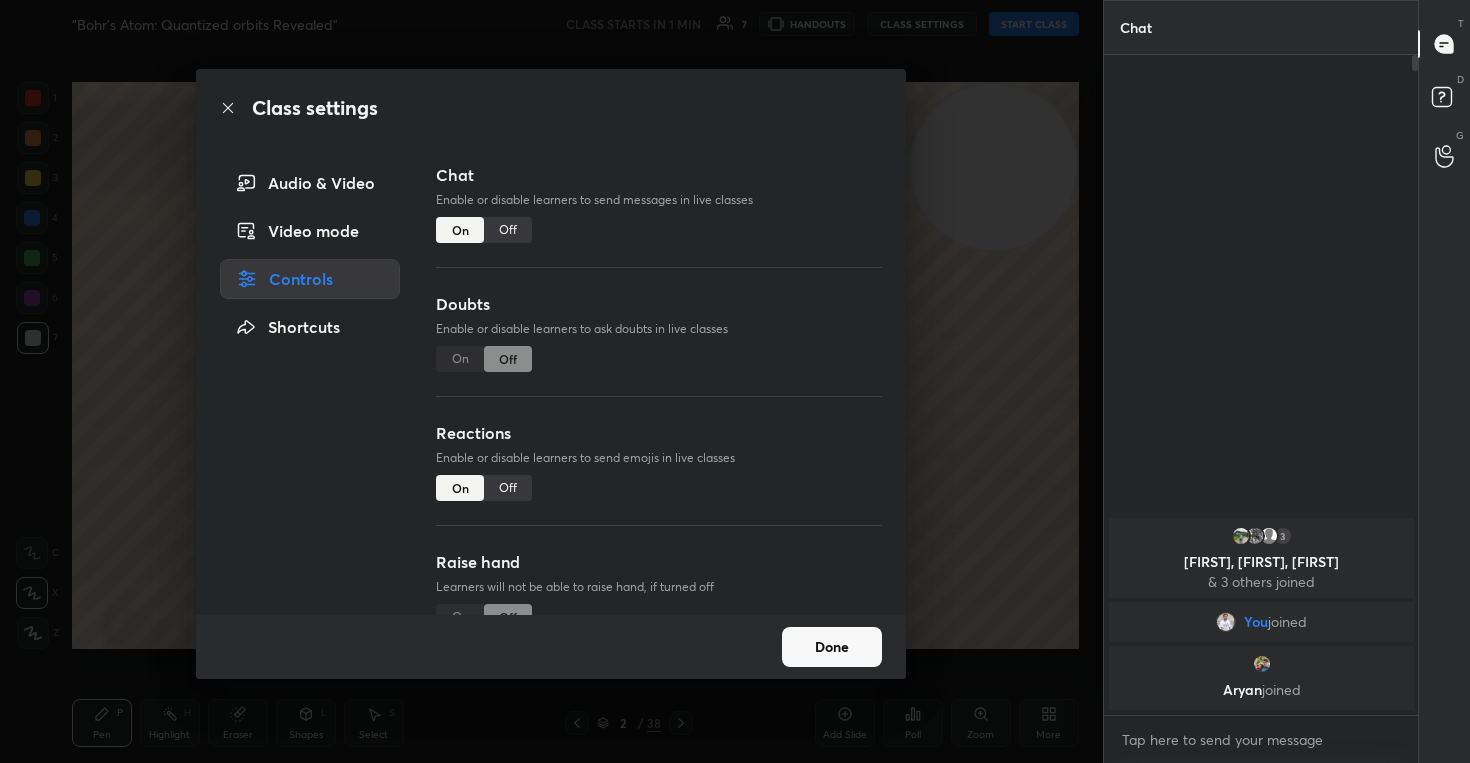 click on "Off" at bounding box center (508, 488) 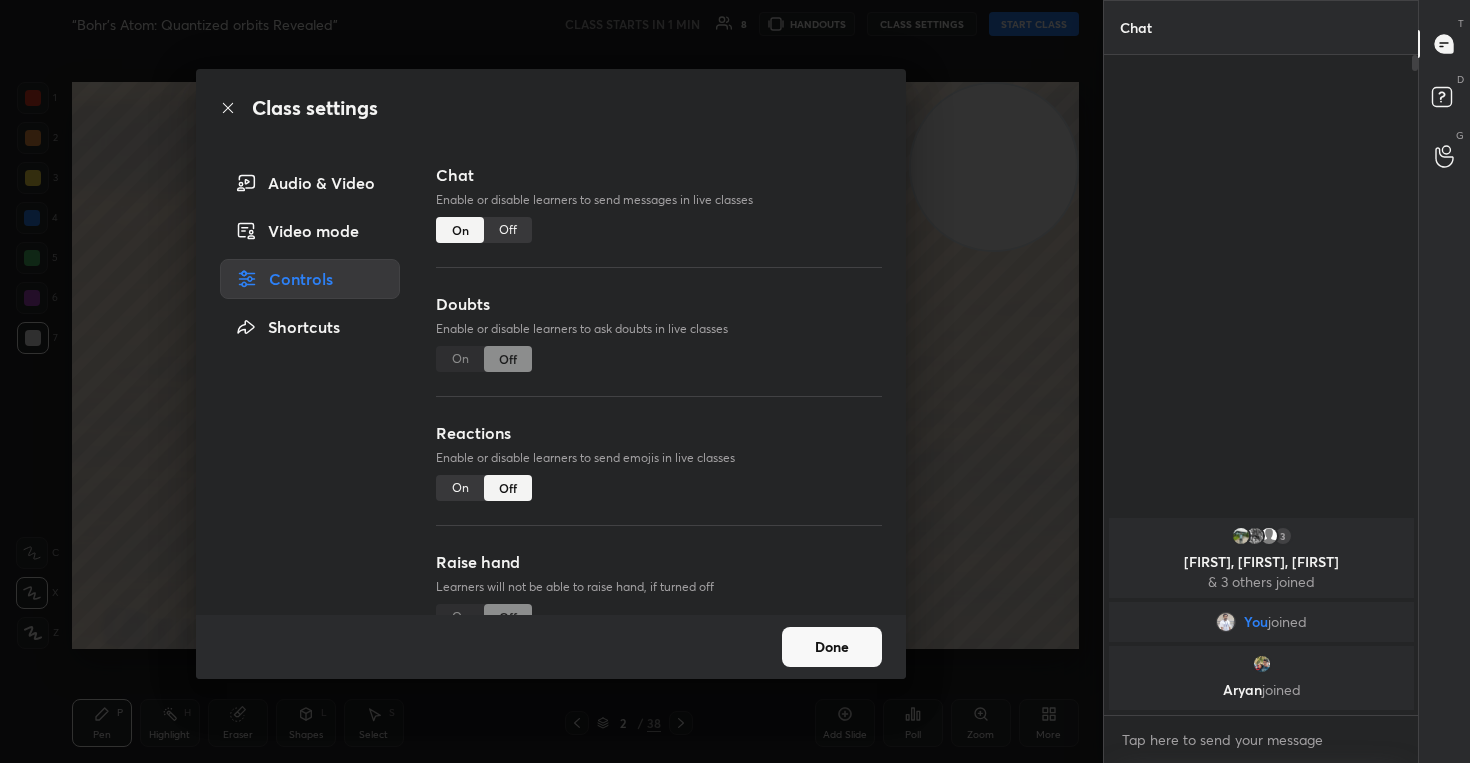 click on "Done" at bounding box center [832, 647] 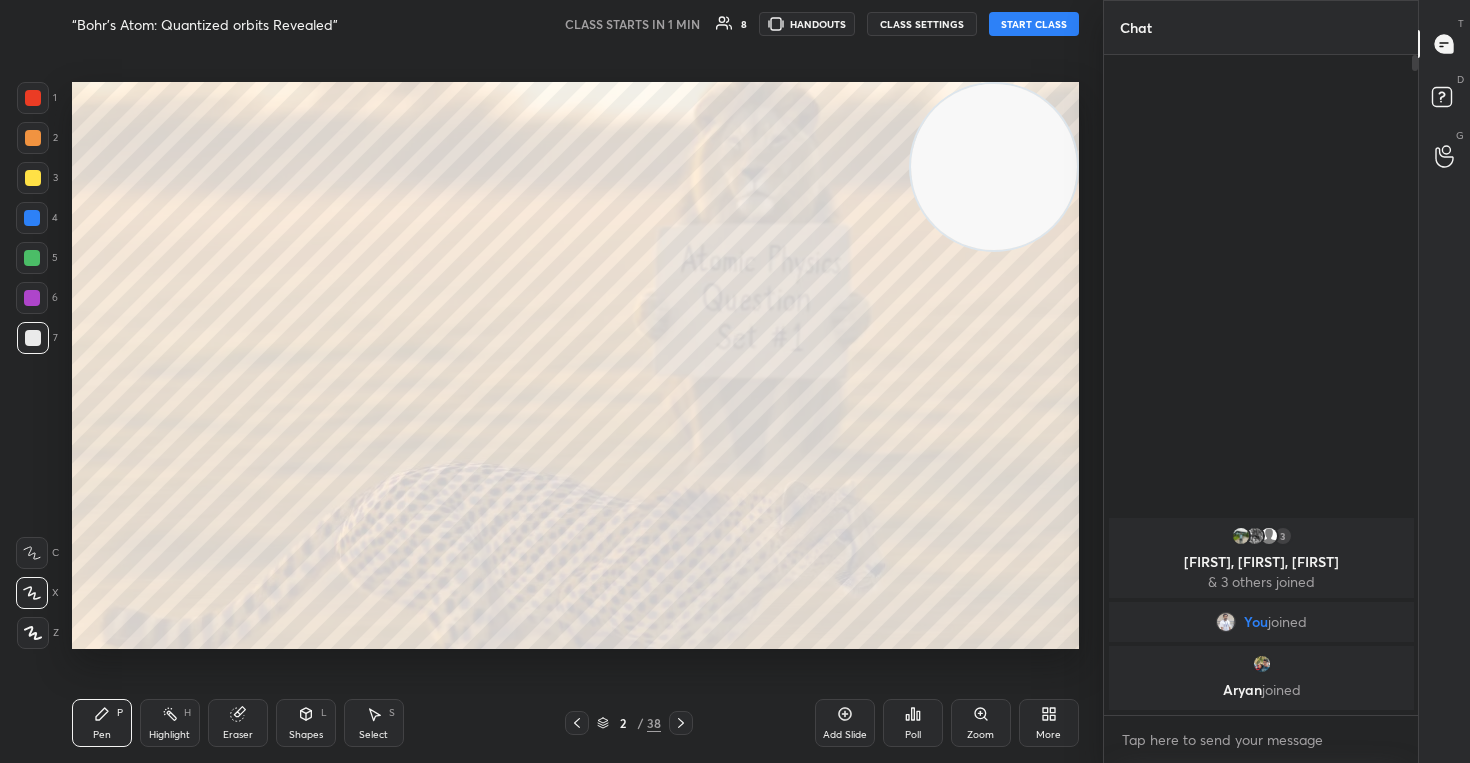 click on "START CLASS" at bounding box center [1034, 24] 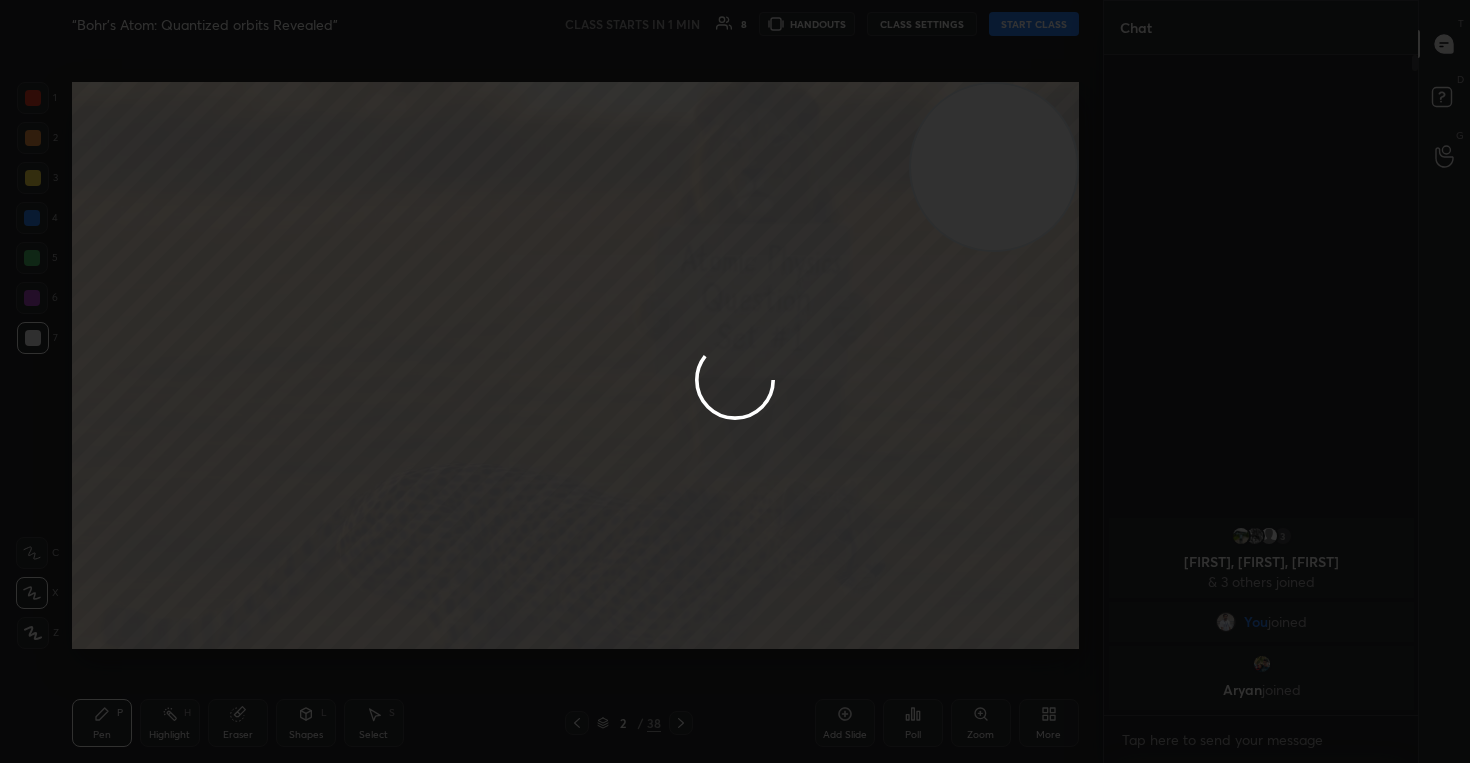 type on "x" 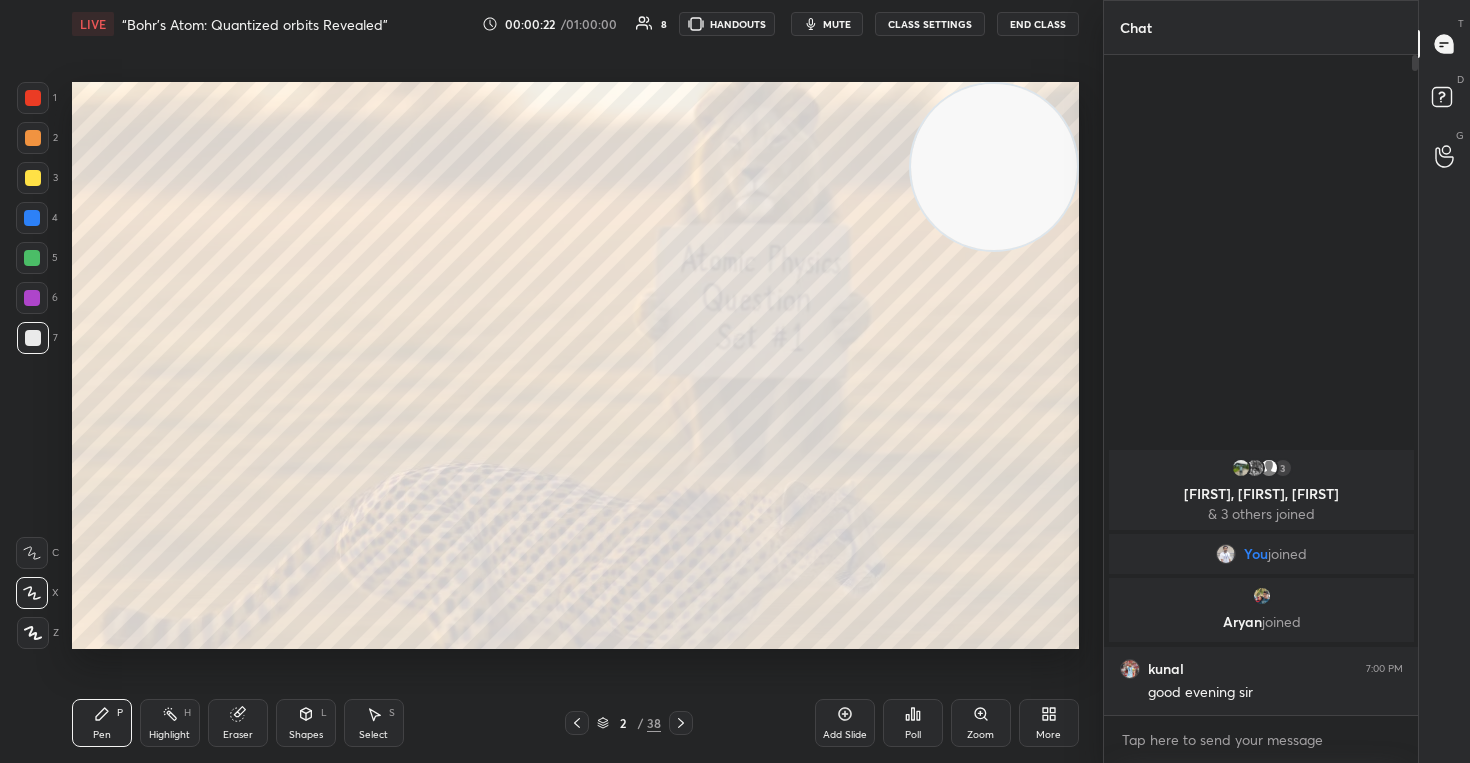 type 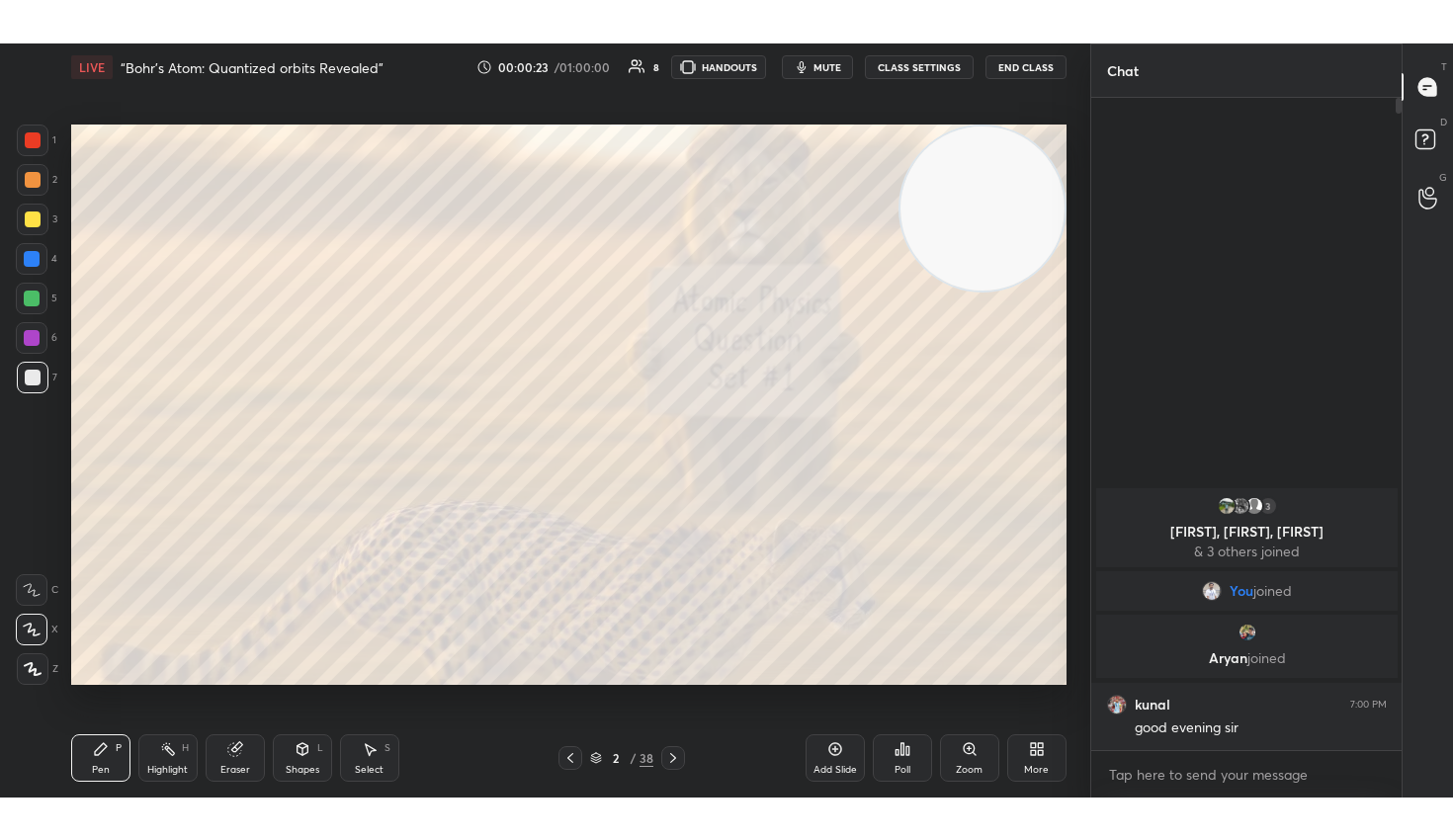 scroll, scrollTop: 98110, scrollLeft: 97832, axis: both 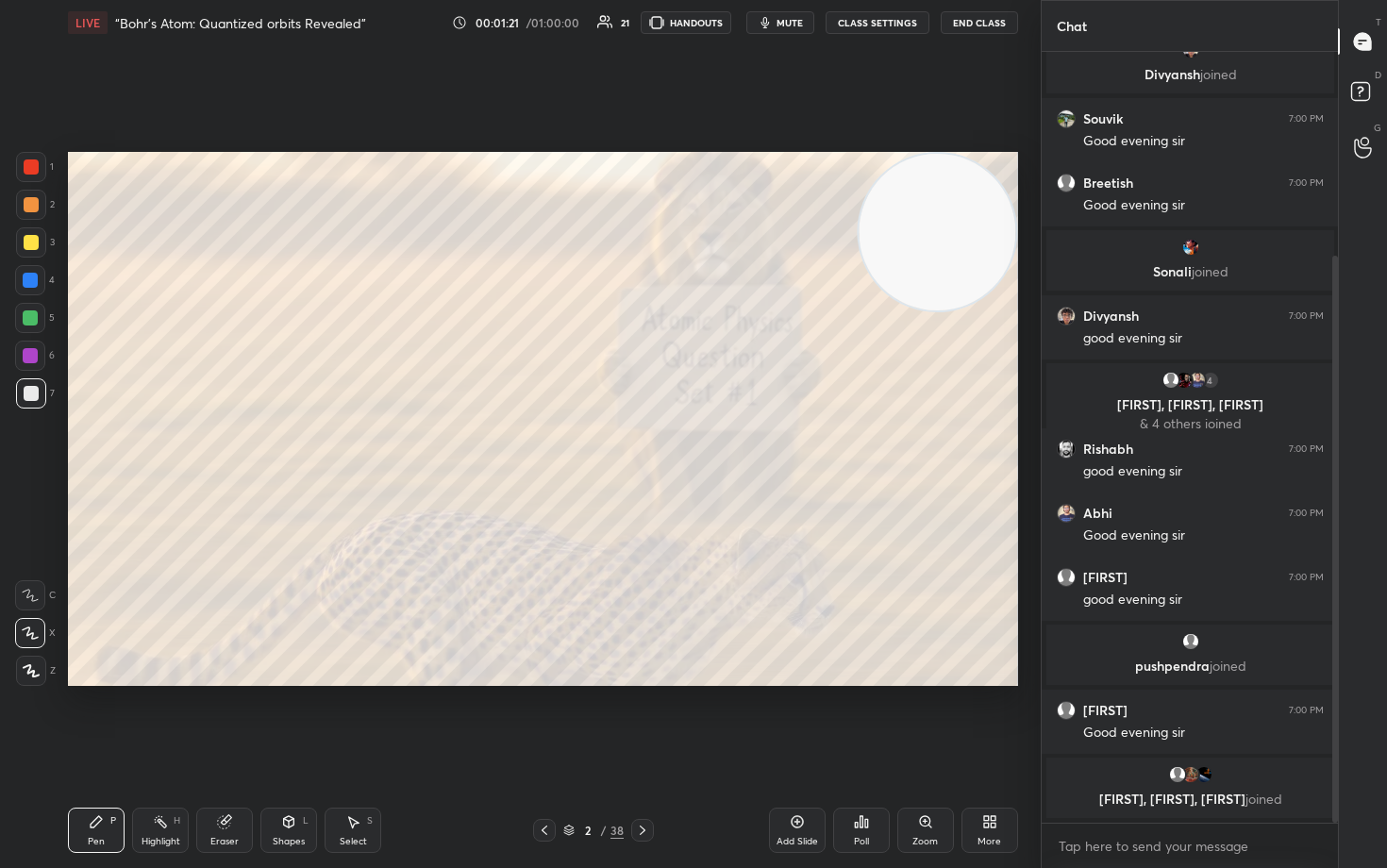 click on "[FIRST] 7:00 PM good evening sir [FIRST]  joined [FIRST] 7:00 PM Good evening sir [FIRST] 7:00 PM Good evening sir [FIRST]  joined [FIRST] 7:00 PM good evening sir 4 [FIRST], [FIRST], [FIRST] &  4 others  joined [FIRST] 7:00 PM good evening sir [FIRST] 7:00 PM Good evening sir [FIRST] 7:00 PM good evening sir [FIRST]  joined [FIRST] 7:00 PM Good evening sir [FIRST], [FIRST], [FIRST]  joined" at bounding box center (694, 434) 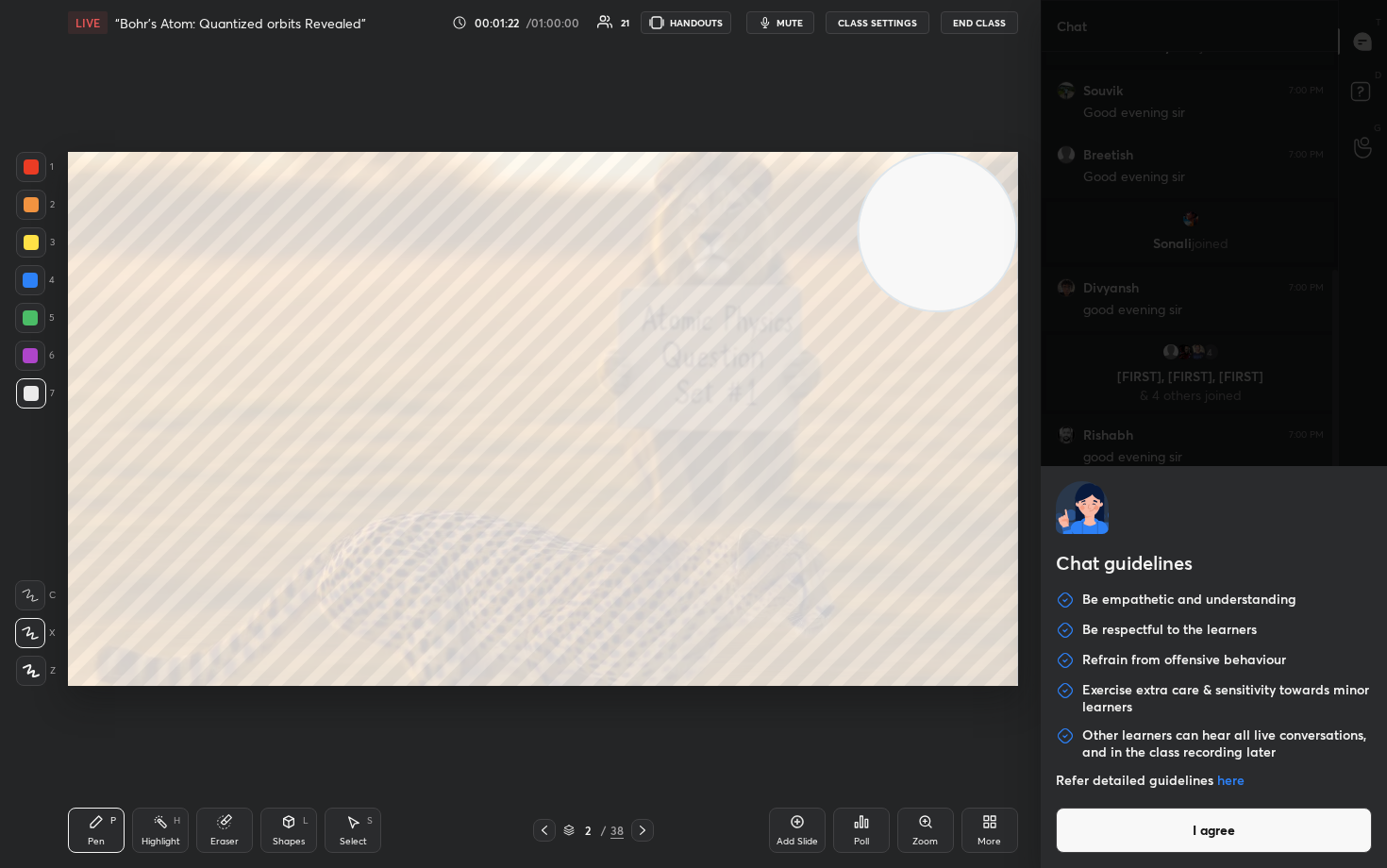 click on "I agree" at bounding box center (1214, 830) 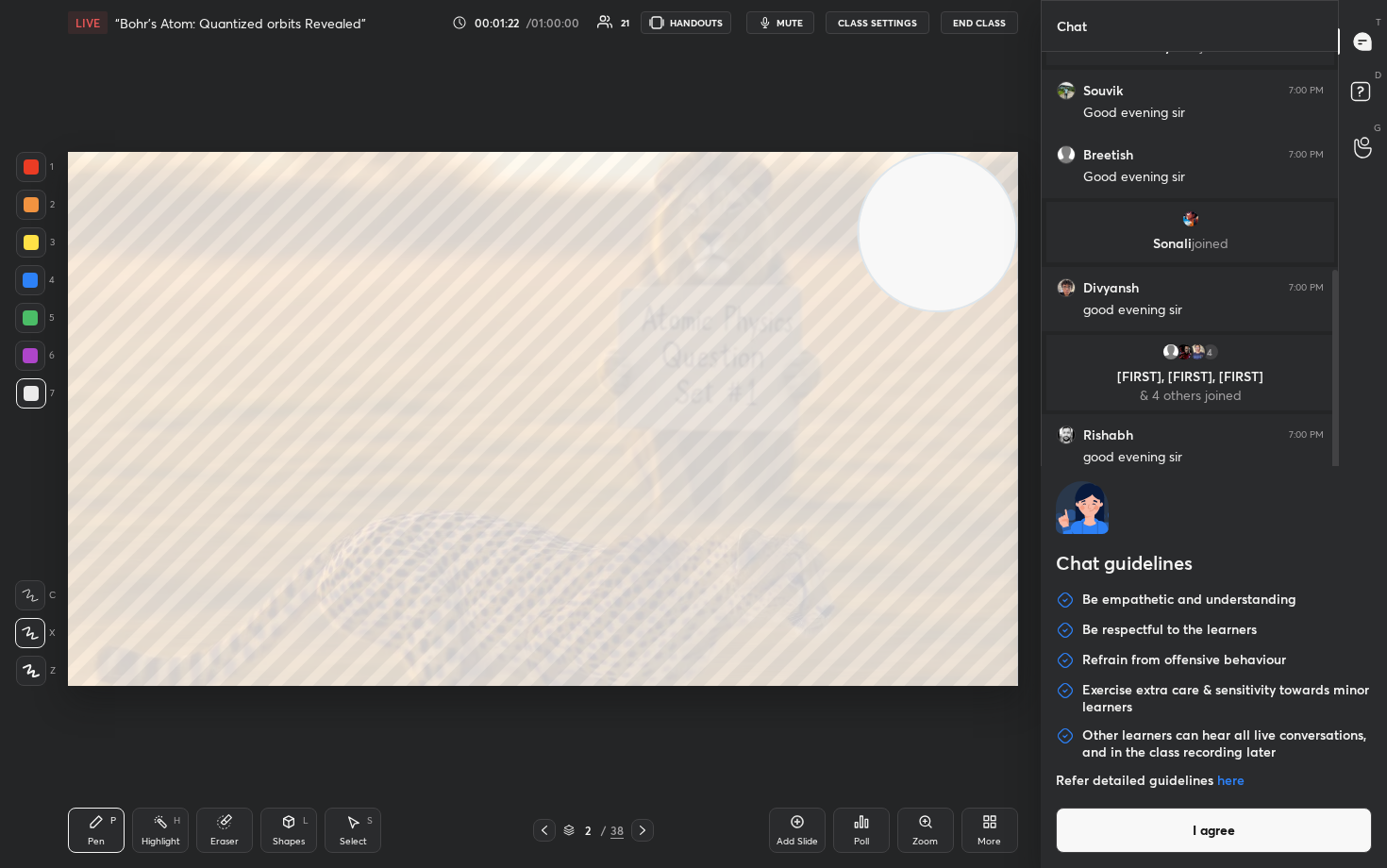 type on "x" 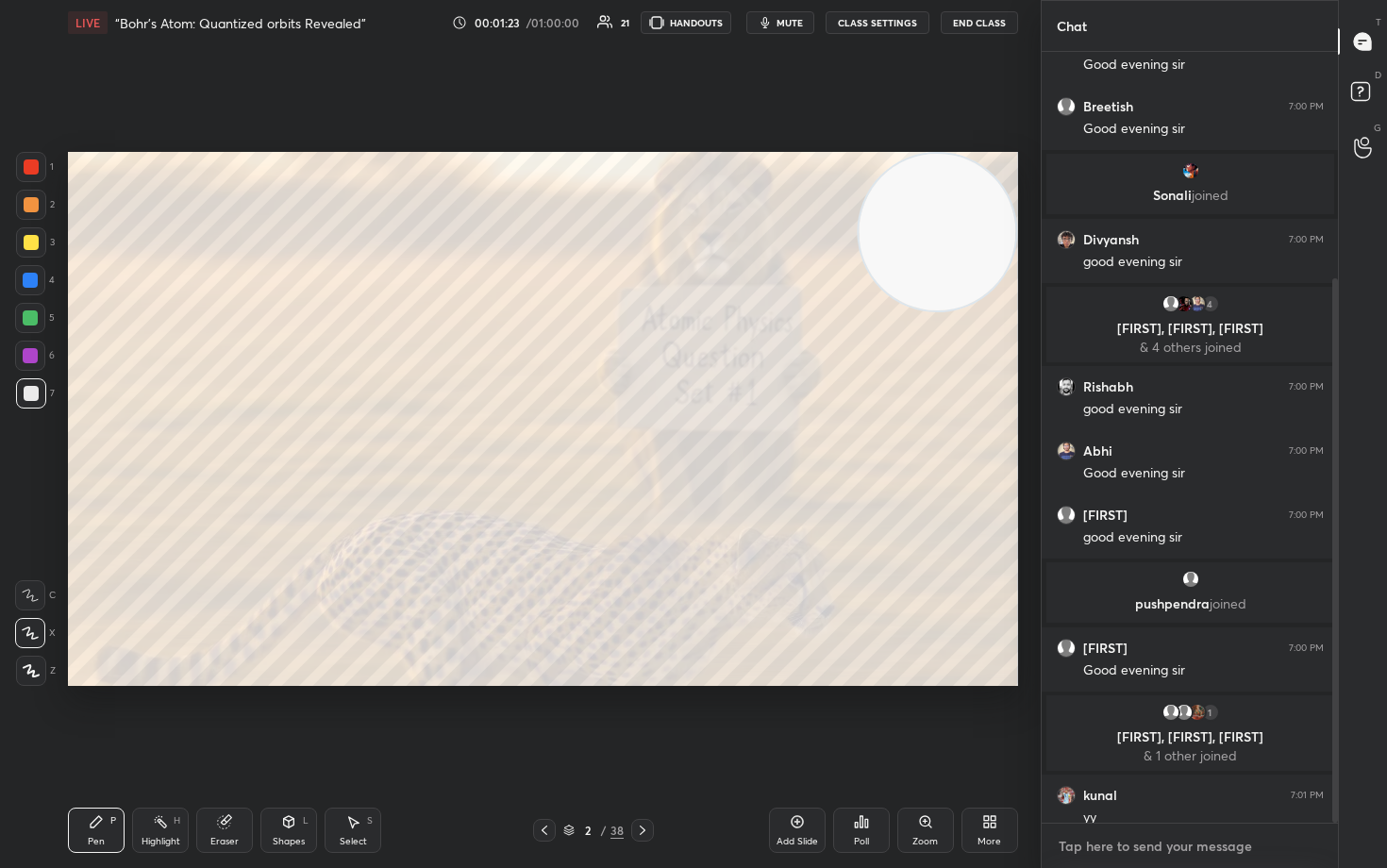scroll, scrollTop: 321, scrollLeft: 0, axis: vertical 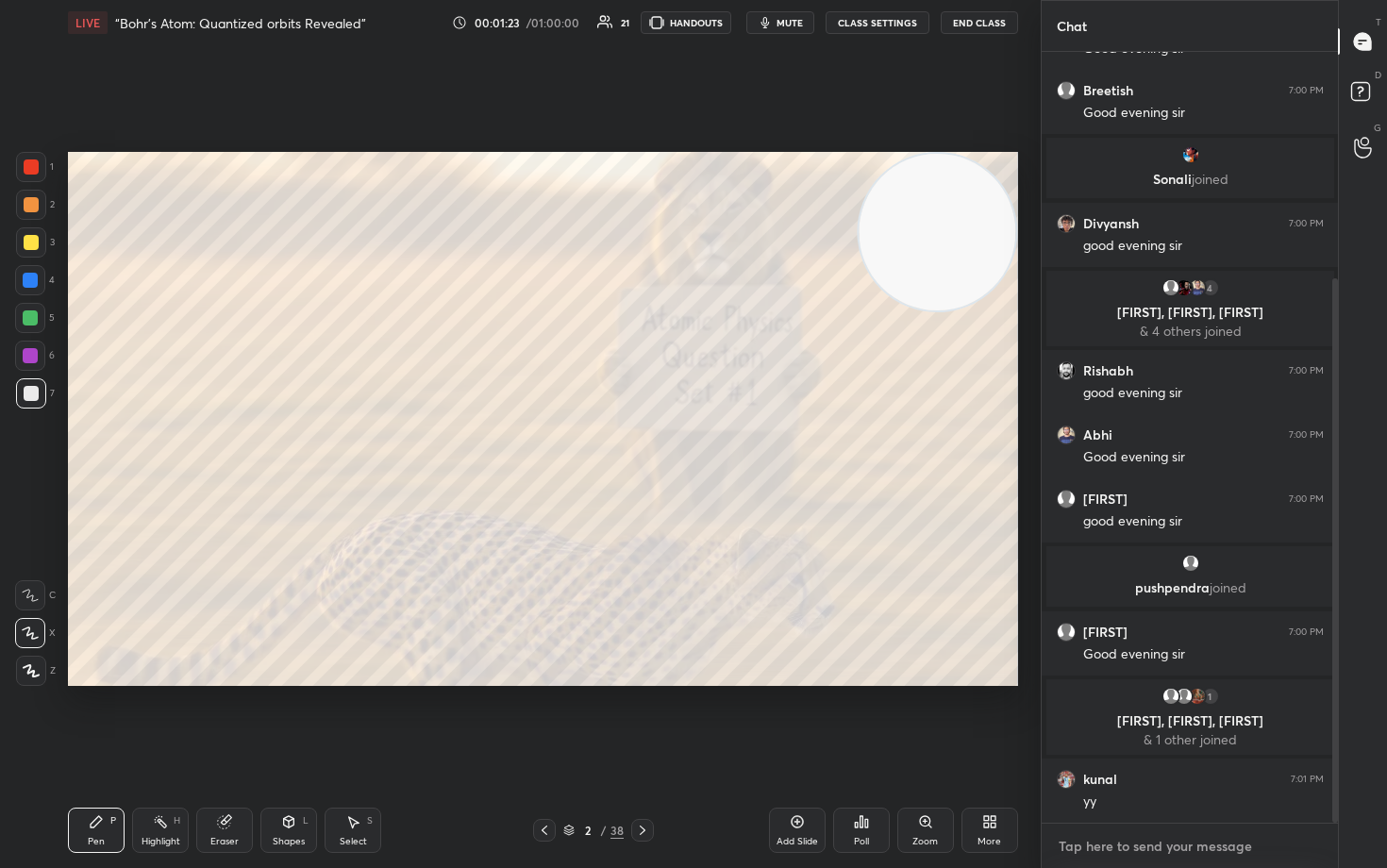click at bounding box center (1190, 846) 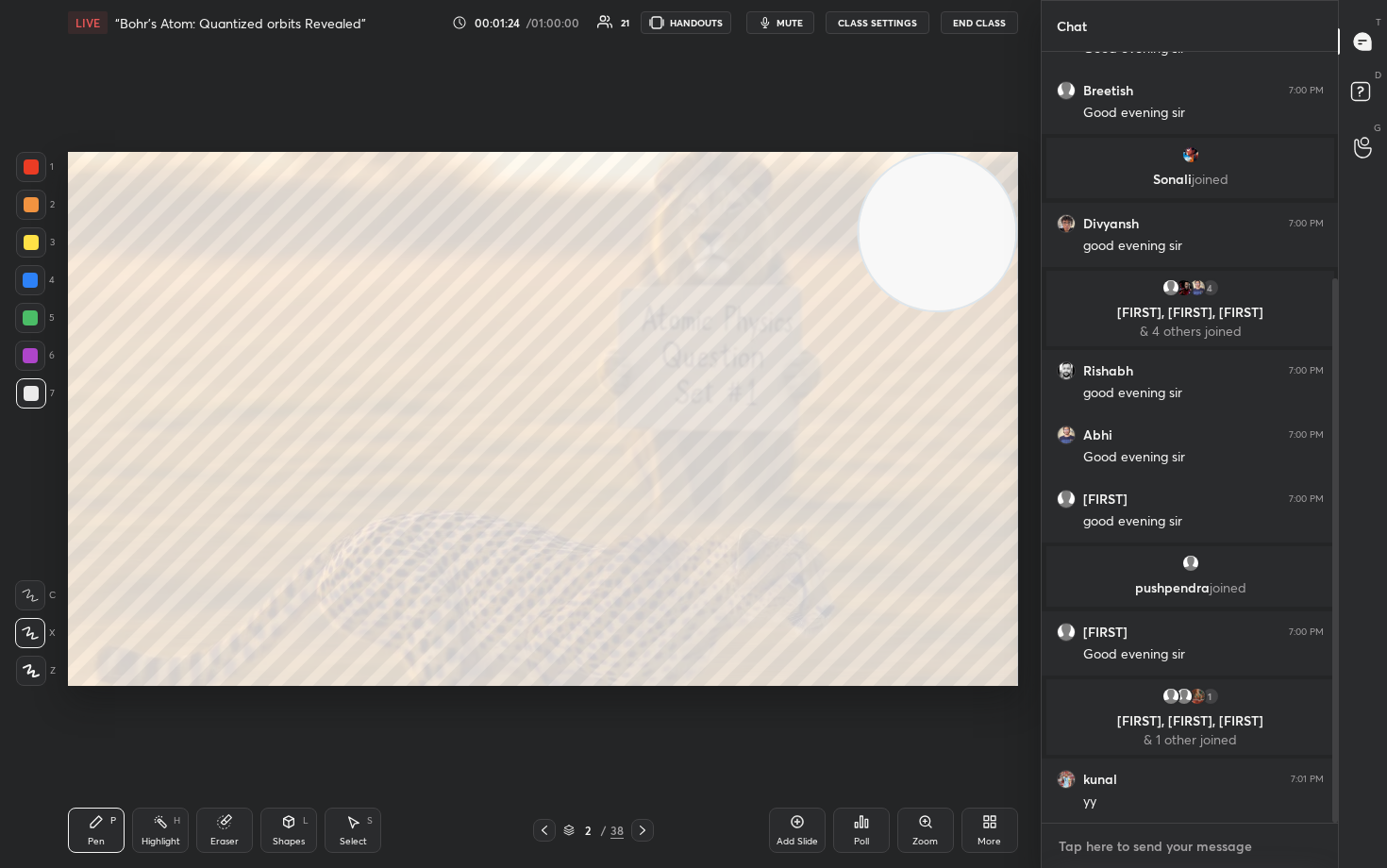 type on "T" 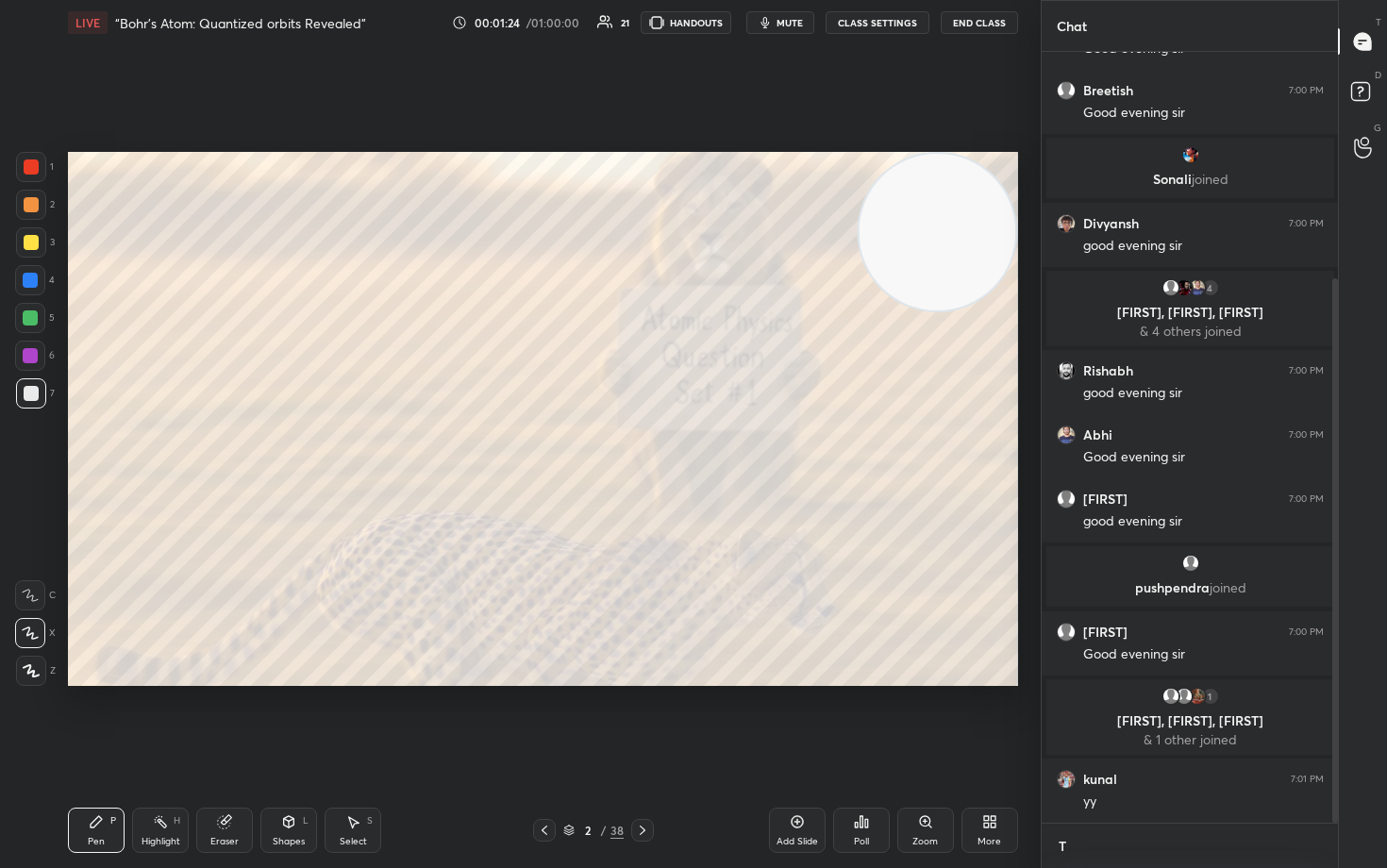 type on "x" 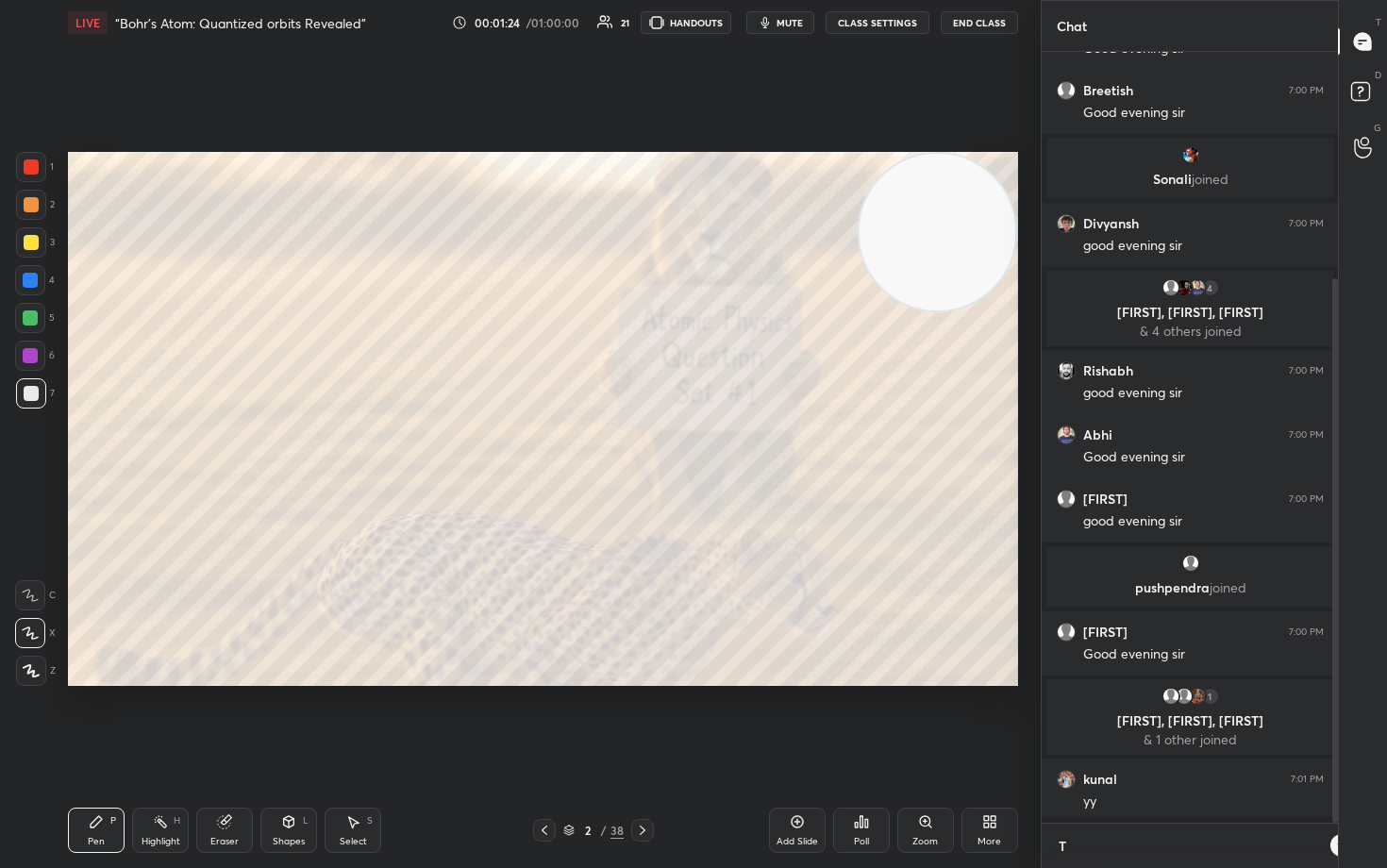 scroll, scrollTop: 760, scrollLeft: 291, axis: both 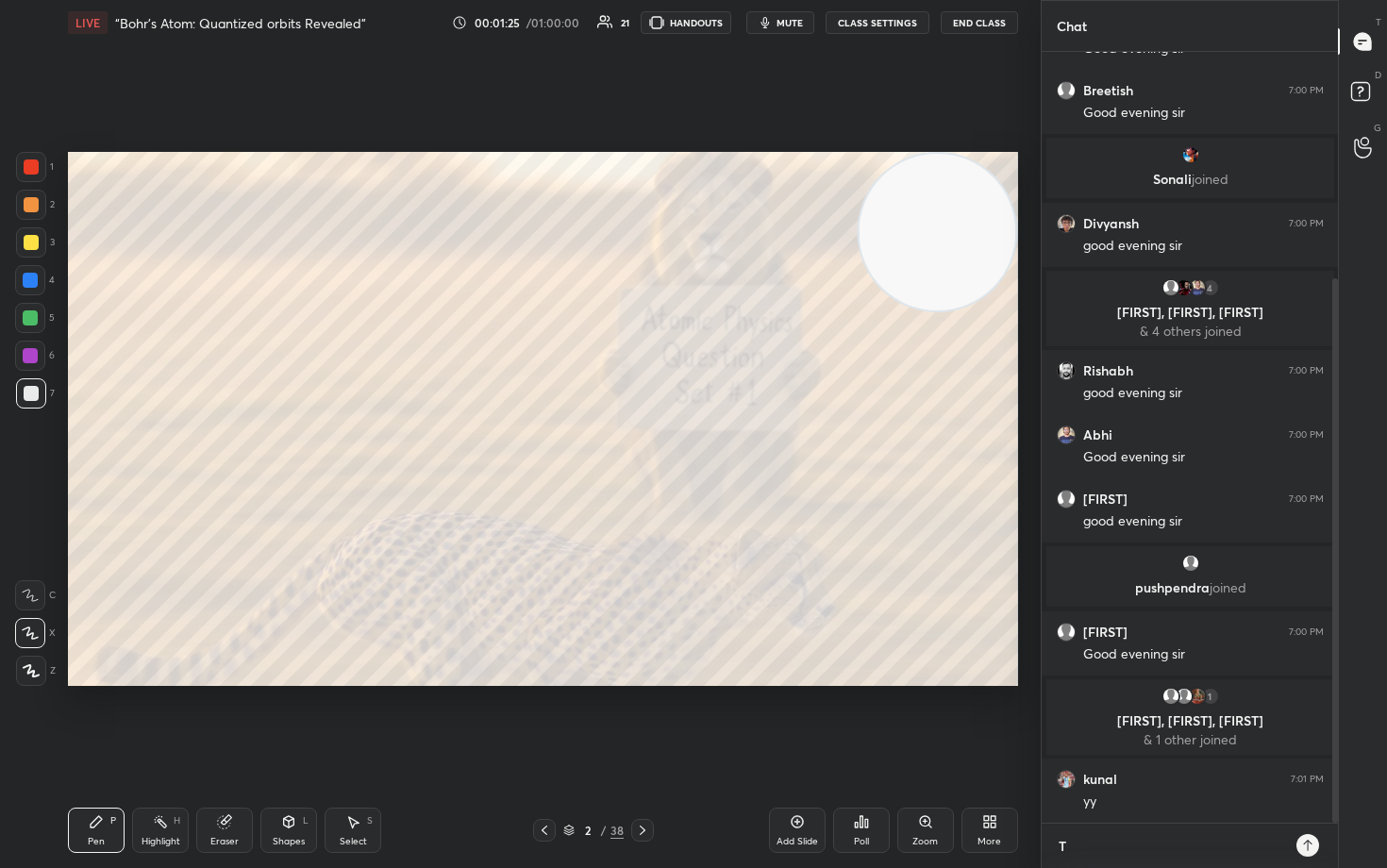 type on "Te" 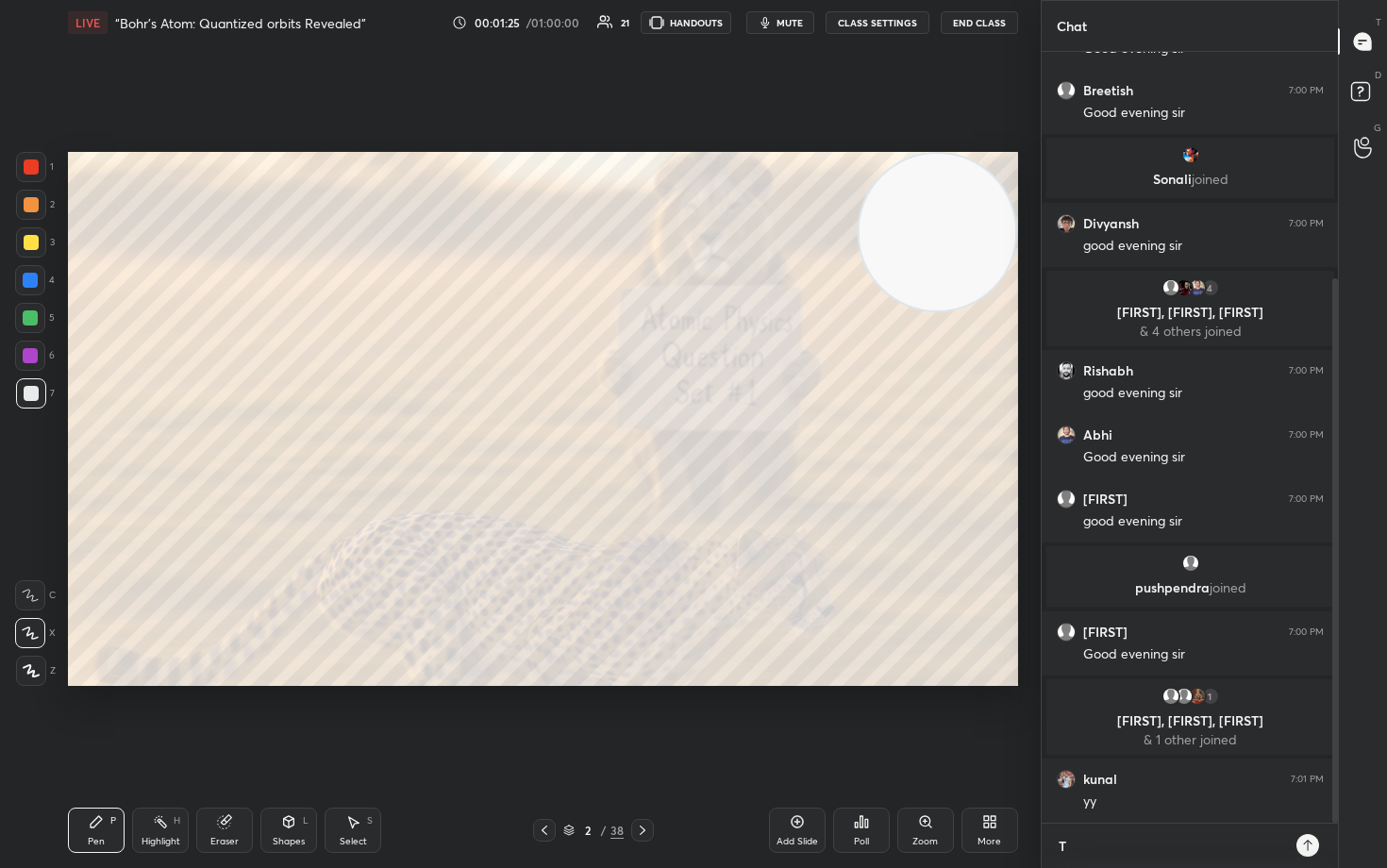 type on "x" 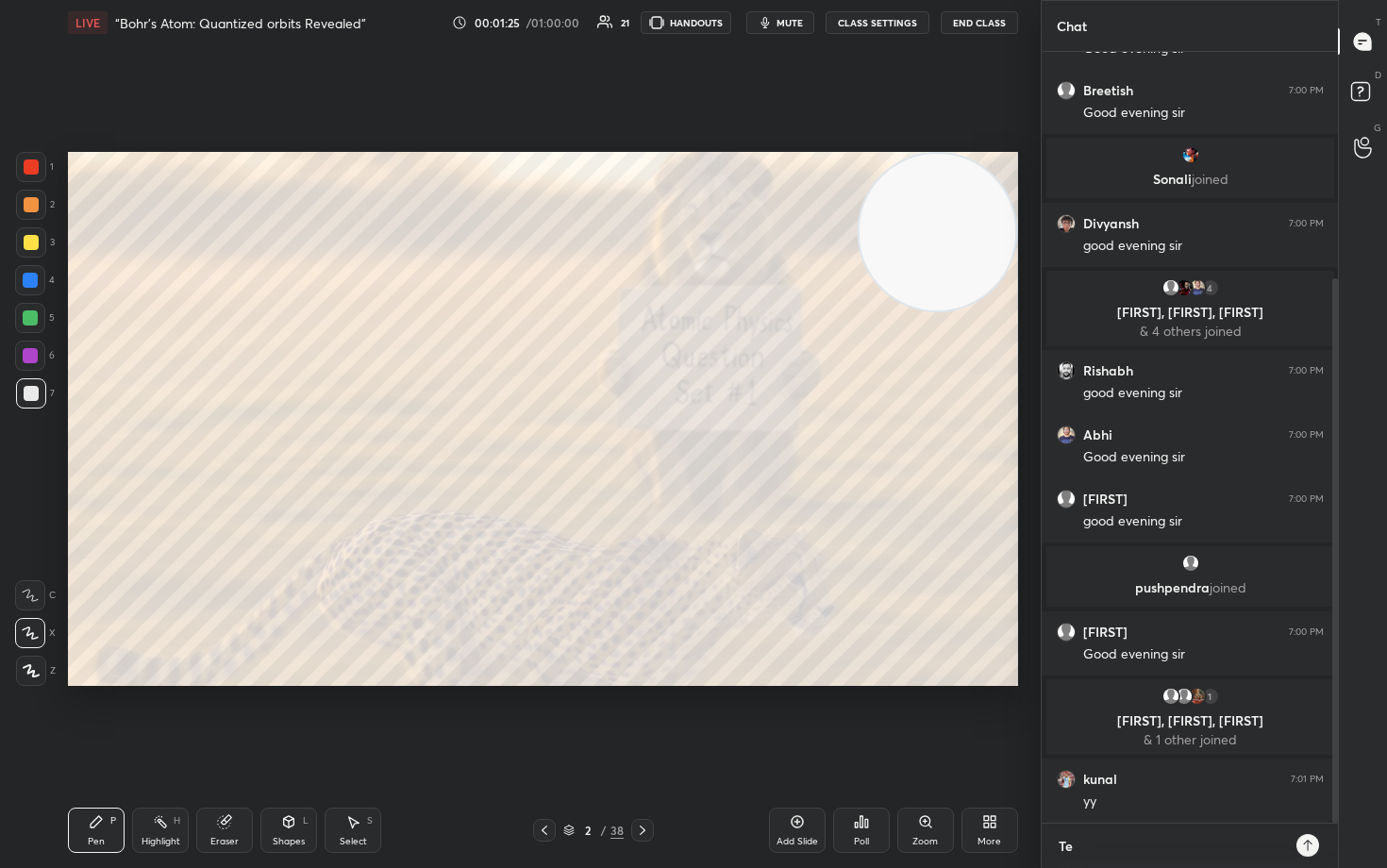 type on "Tel" 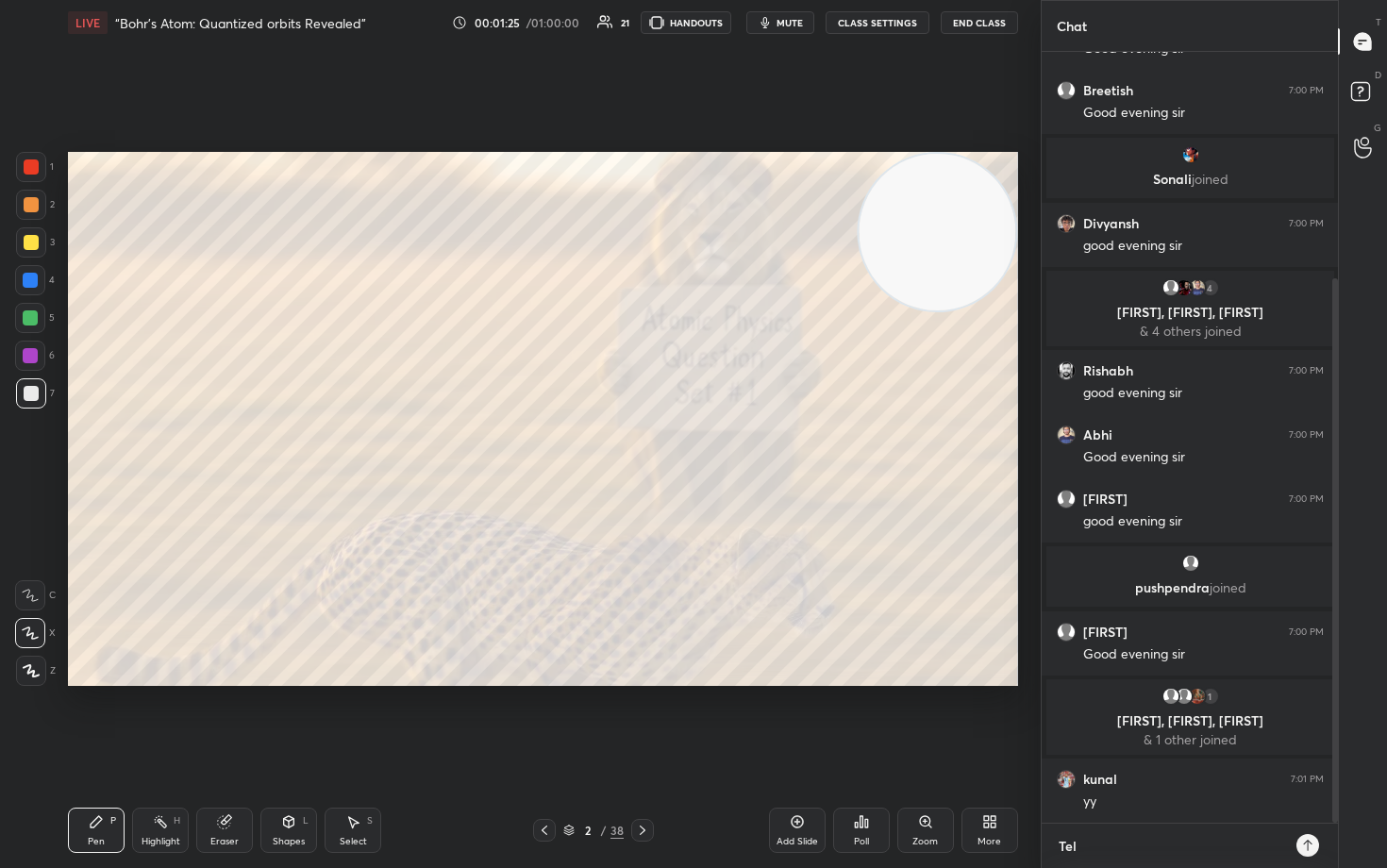type on "Tele" 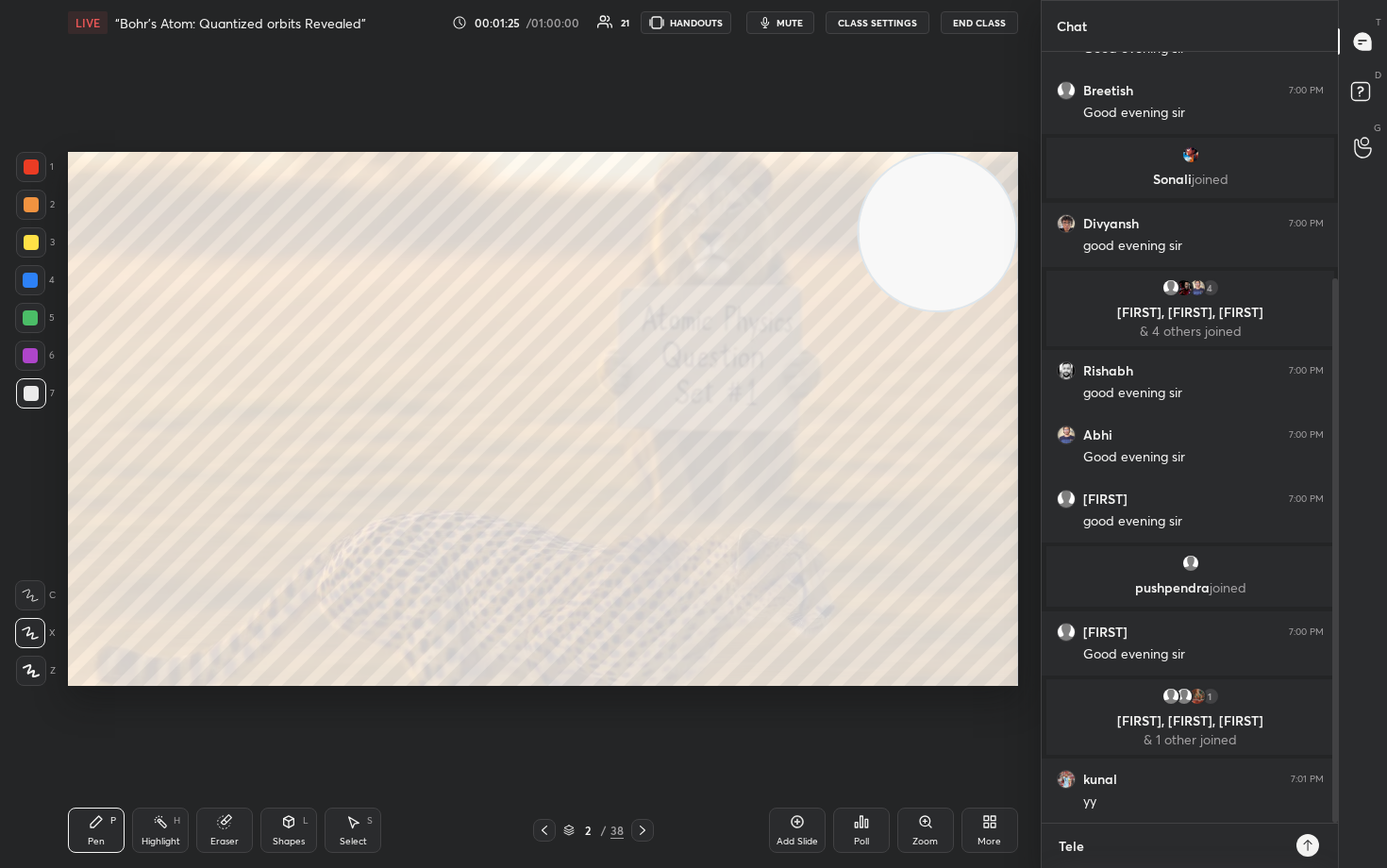 scroll, scrollTop: 385, scrollLeft: 0, axis: vertical 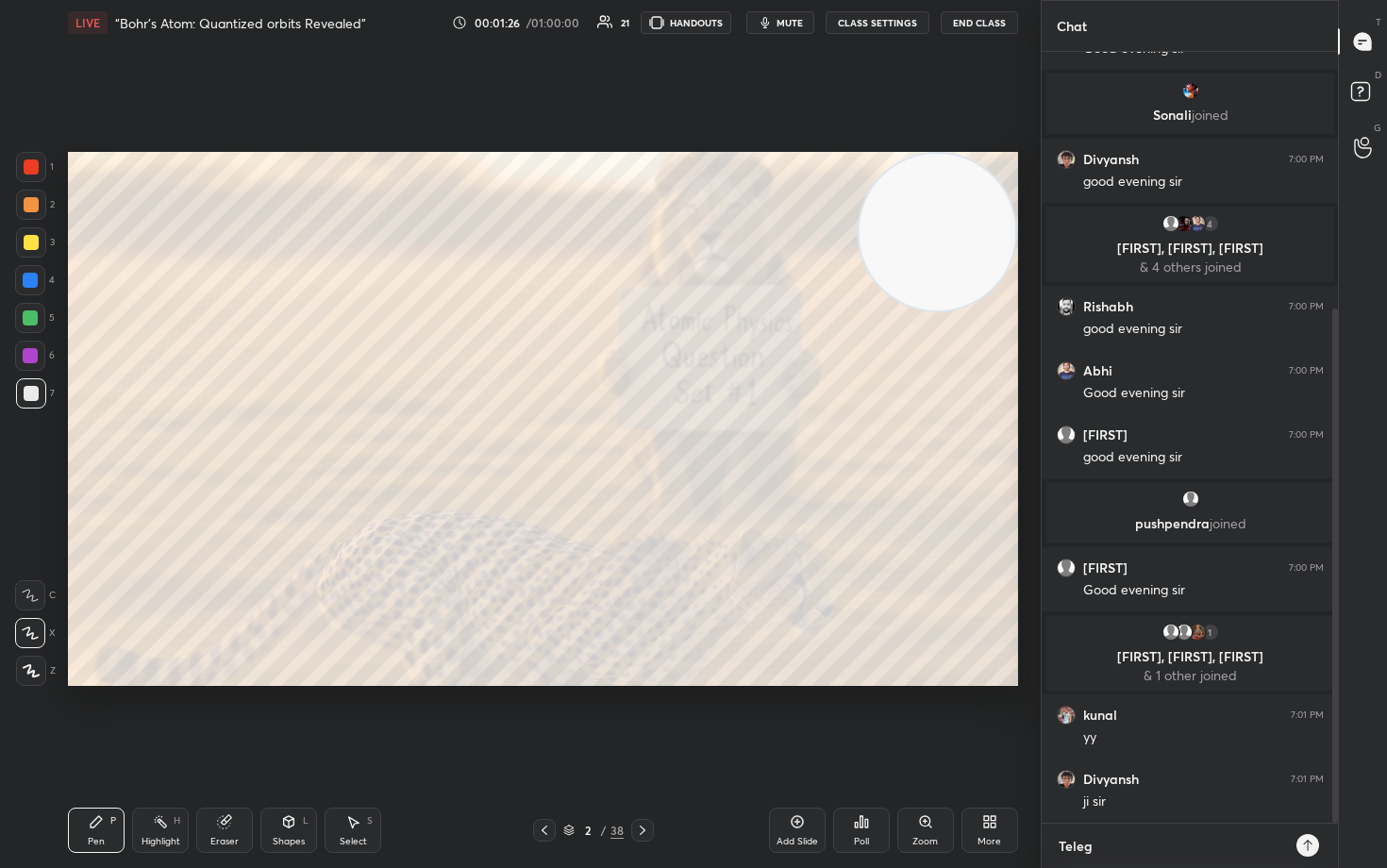 type on "Telegr" 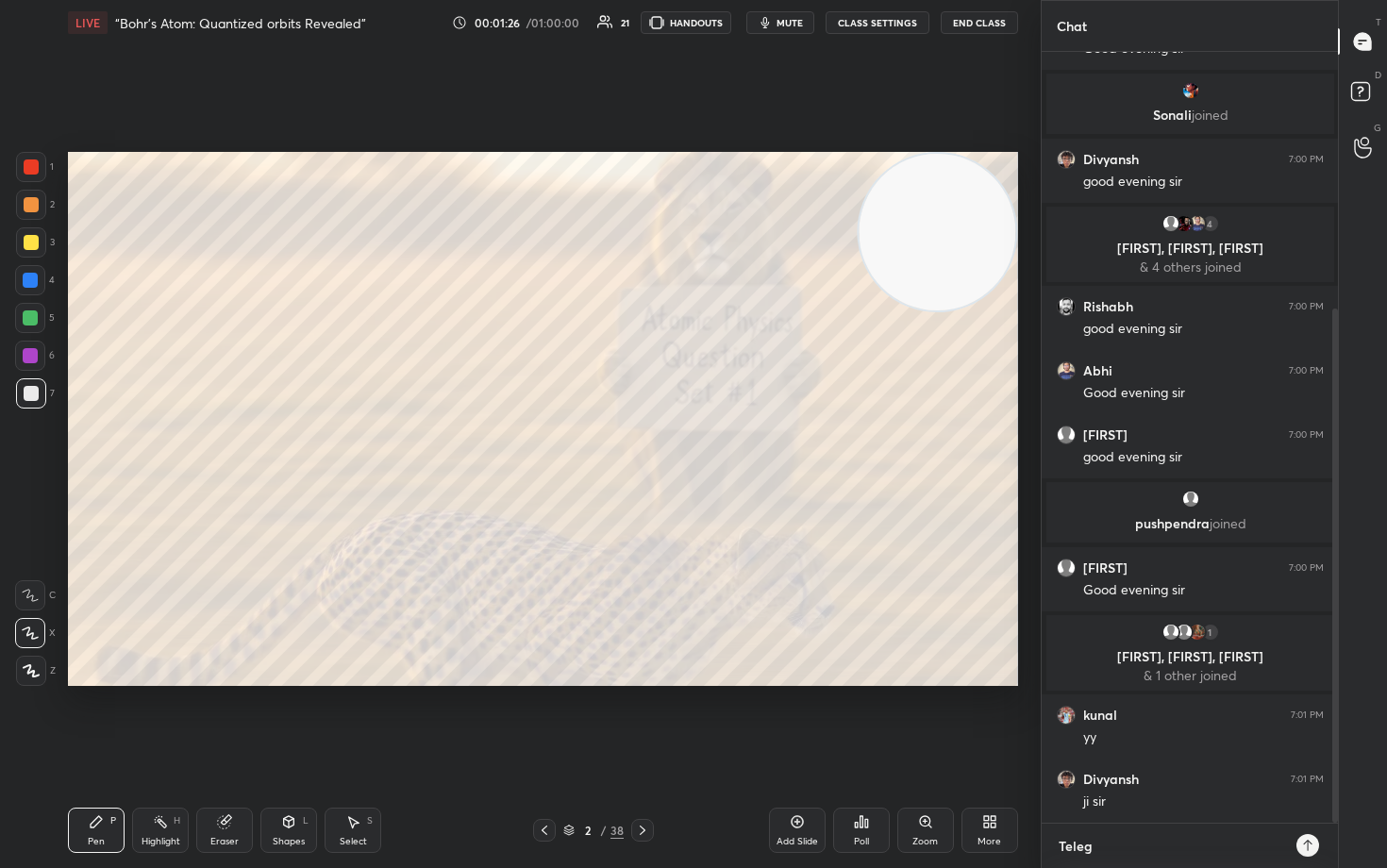 type on "x" 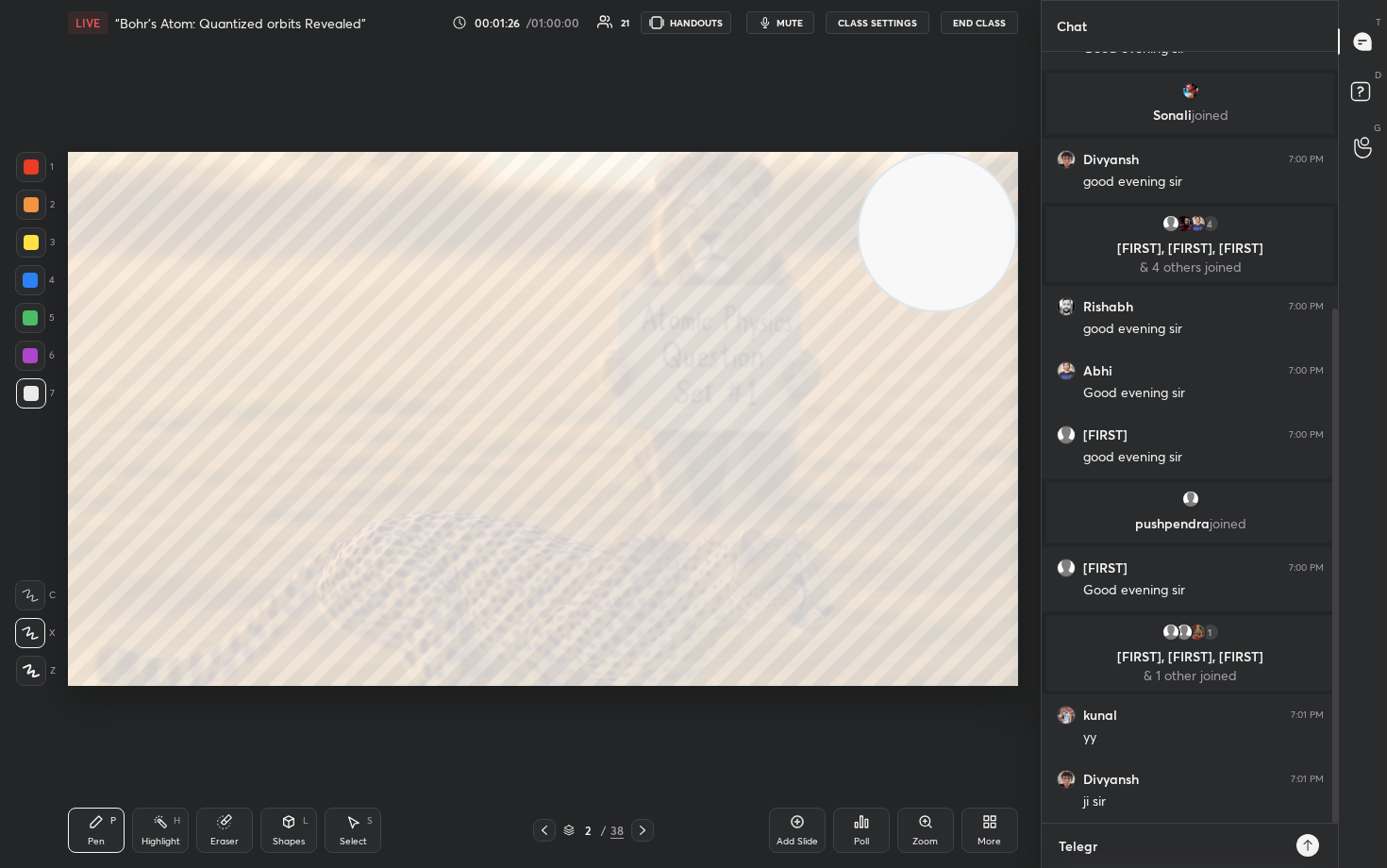 type on "Telegra" 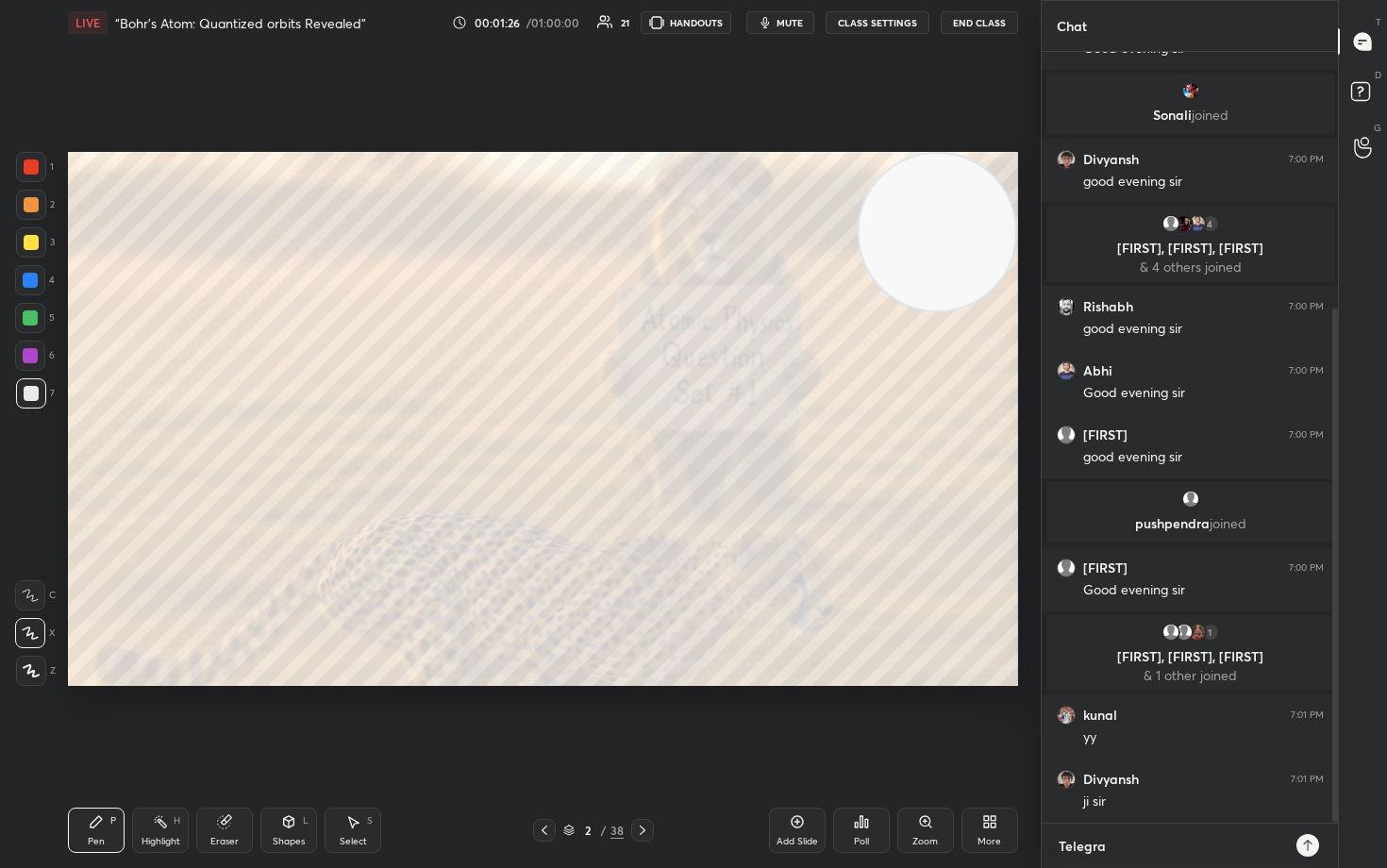 type on "Telegram" 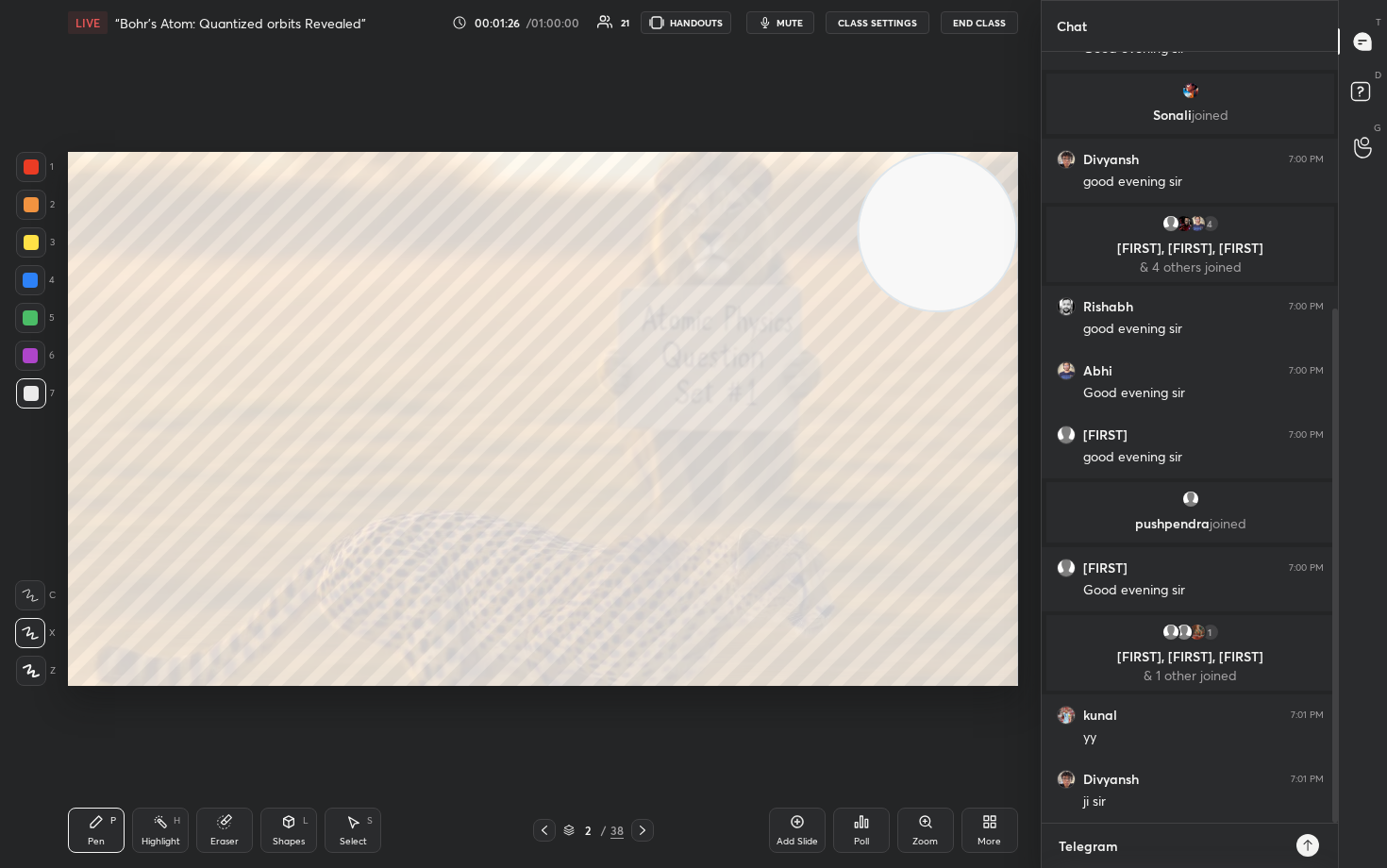 type on "Telegram" 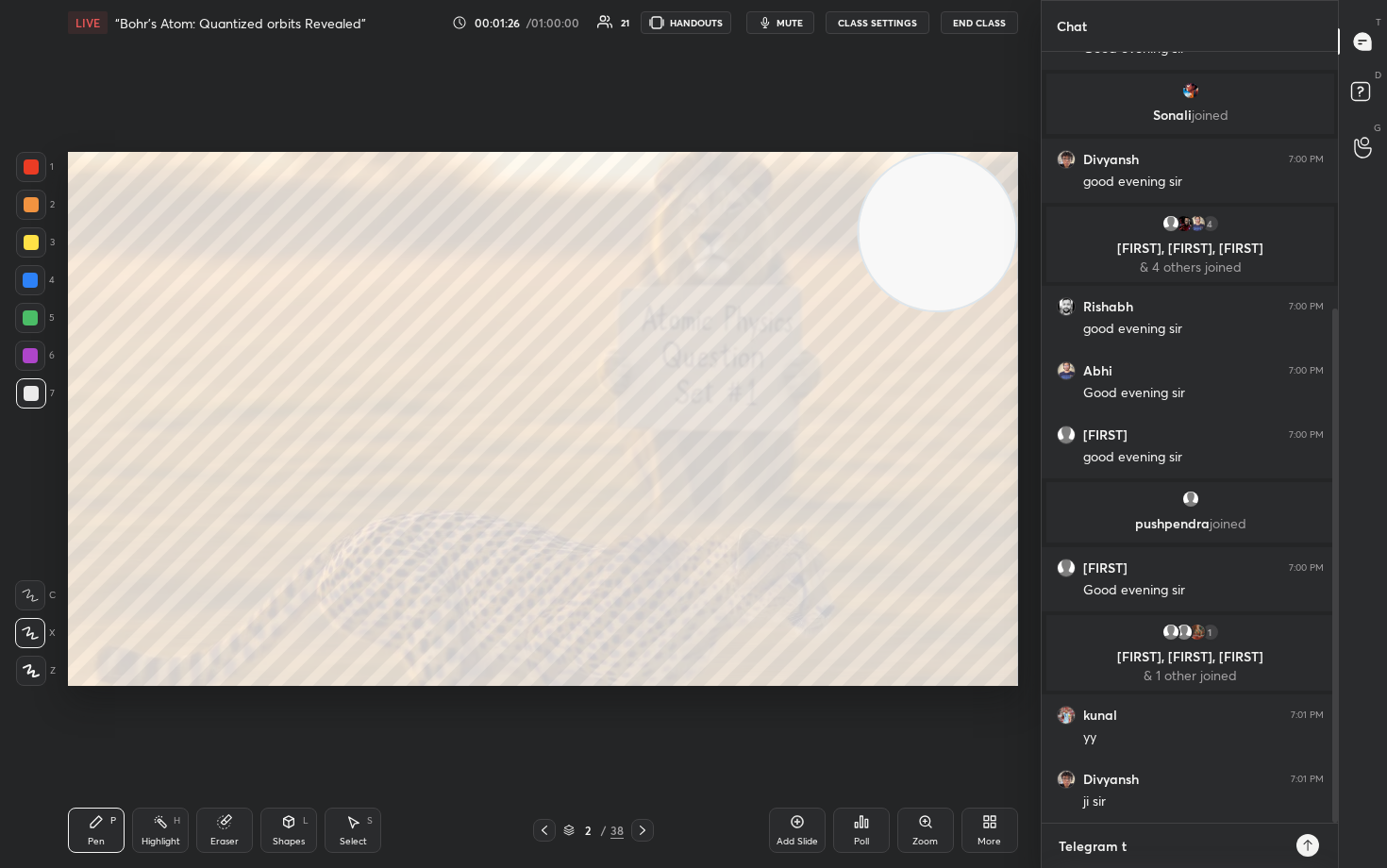 scroll, scrollTop: 659, scrollLeft: 0, axis: vertical 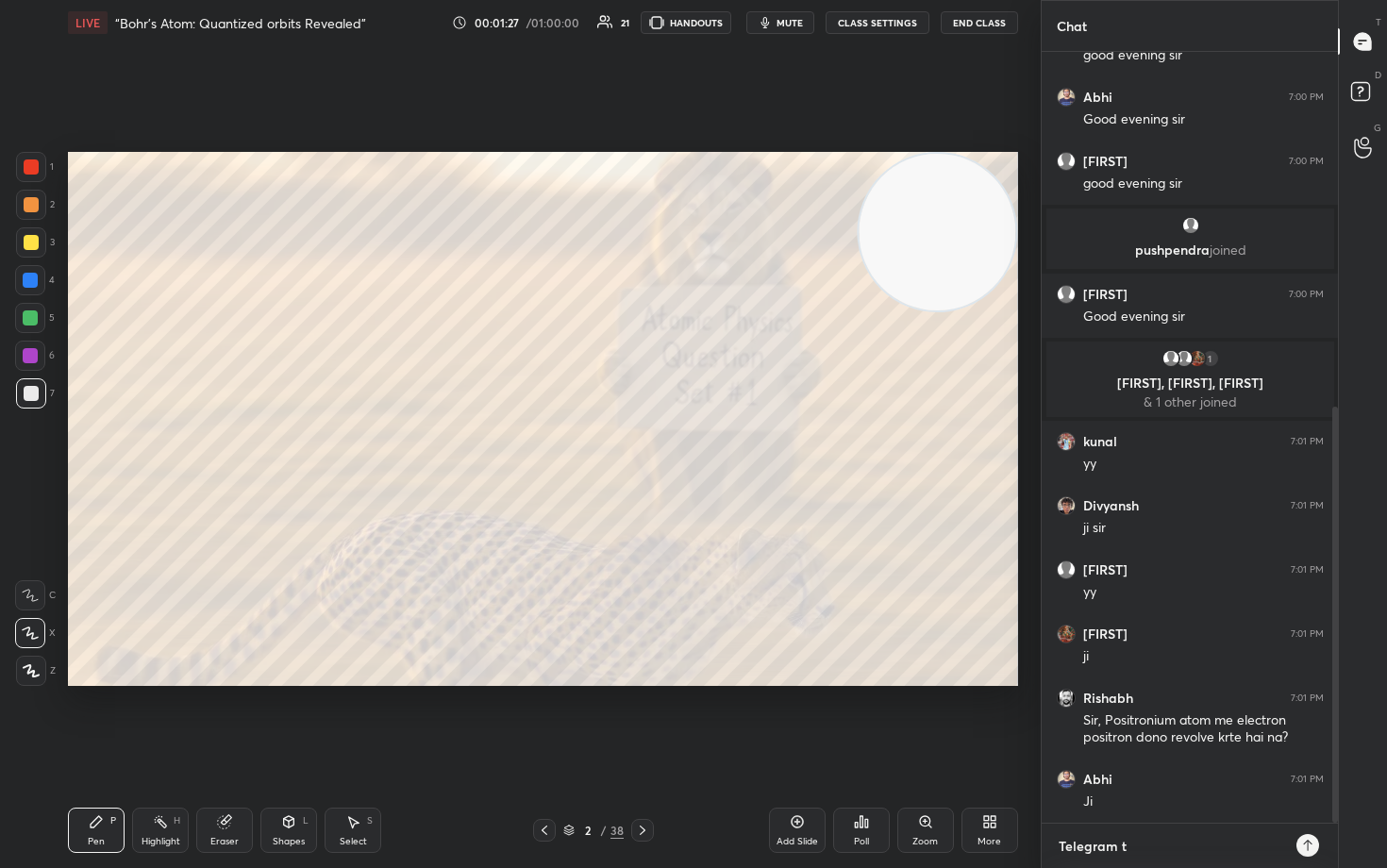 type on "Telegram t." 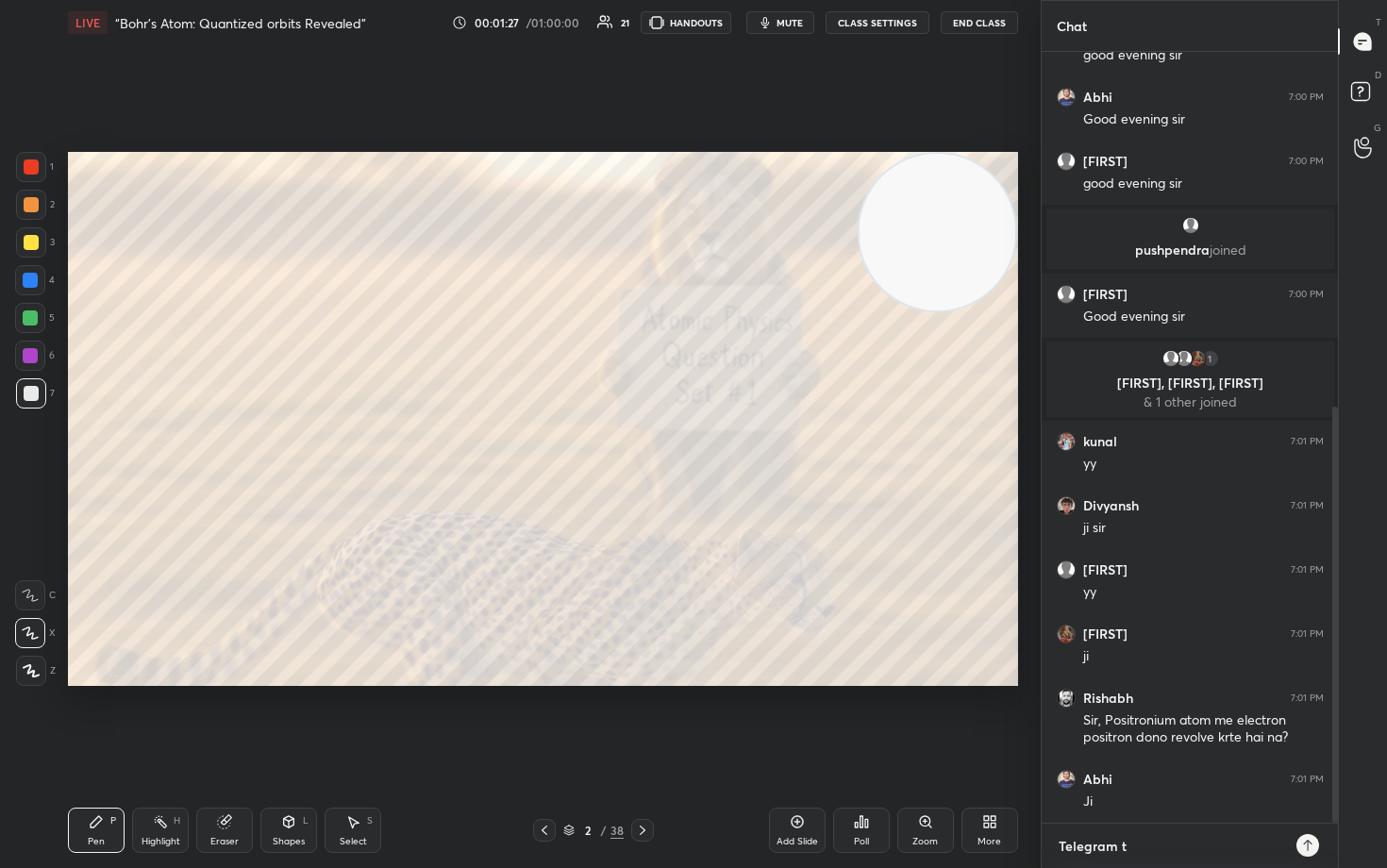 type on "x" 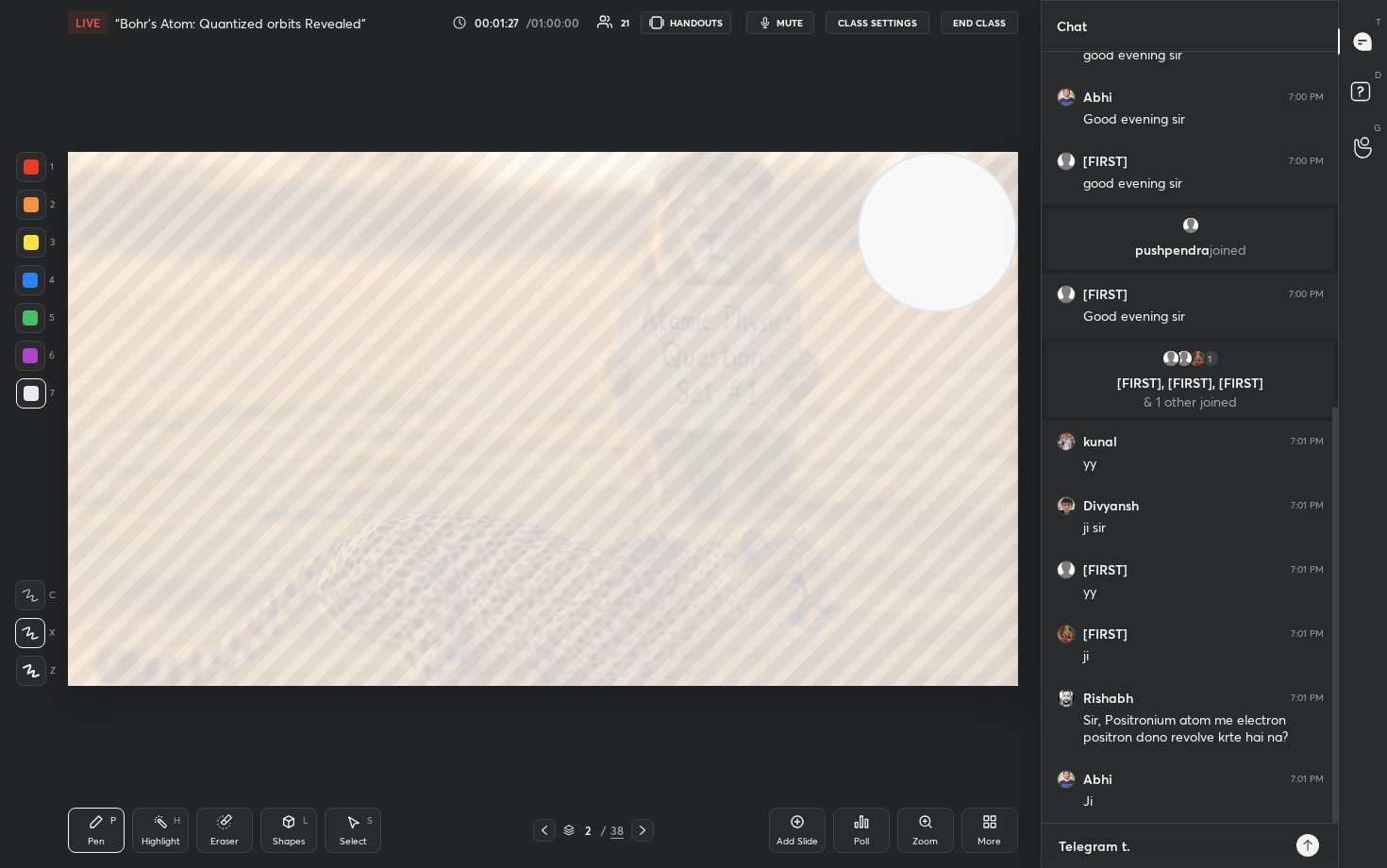type on "Telegram t.m" 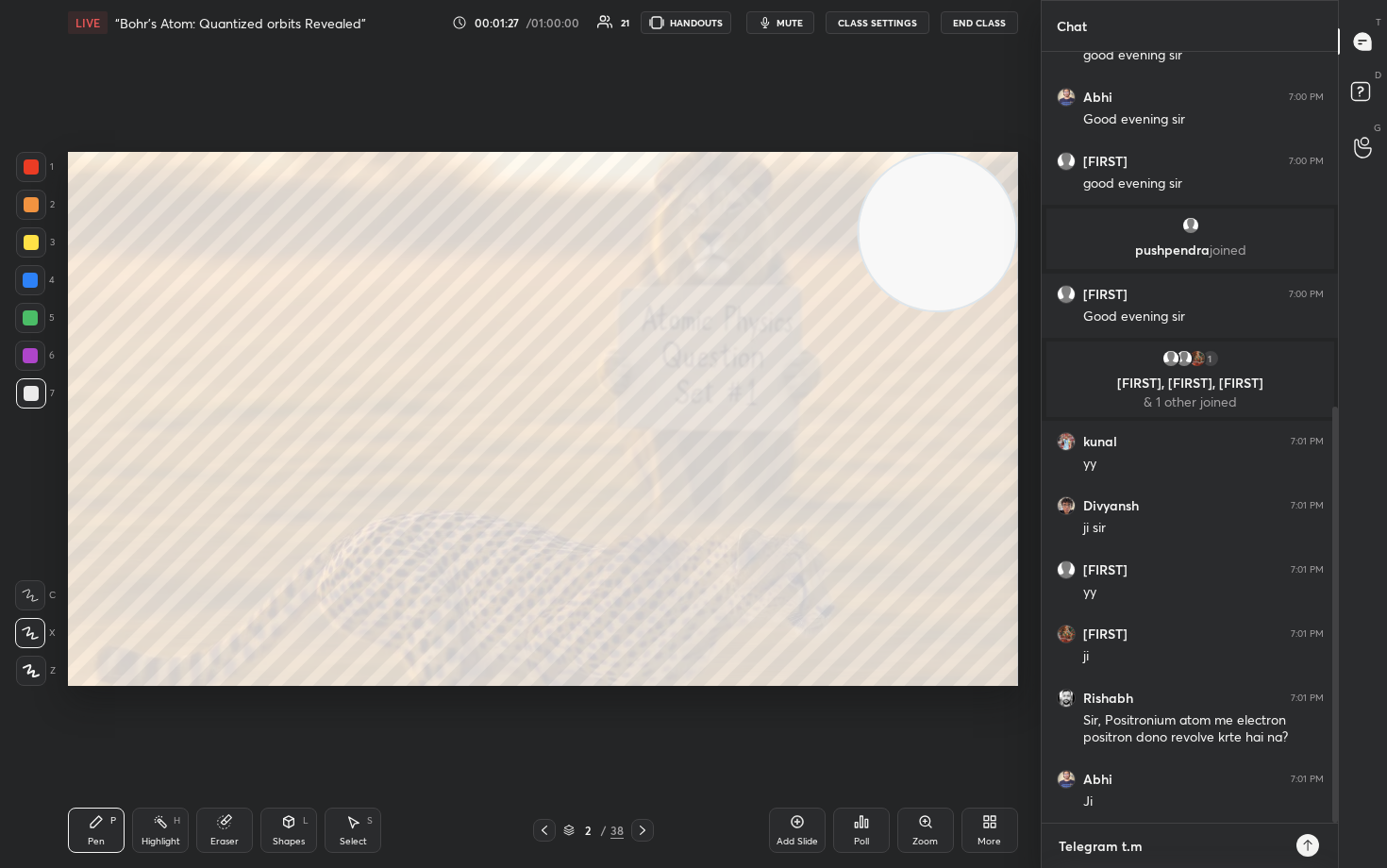 type on "Telegram t.me" 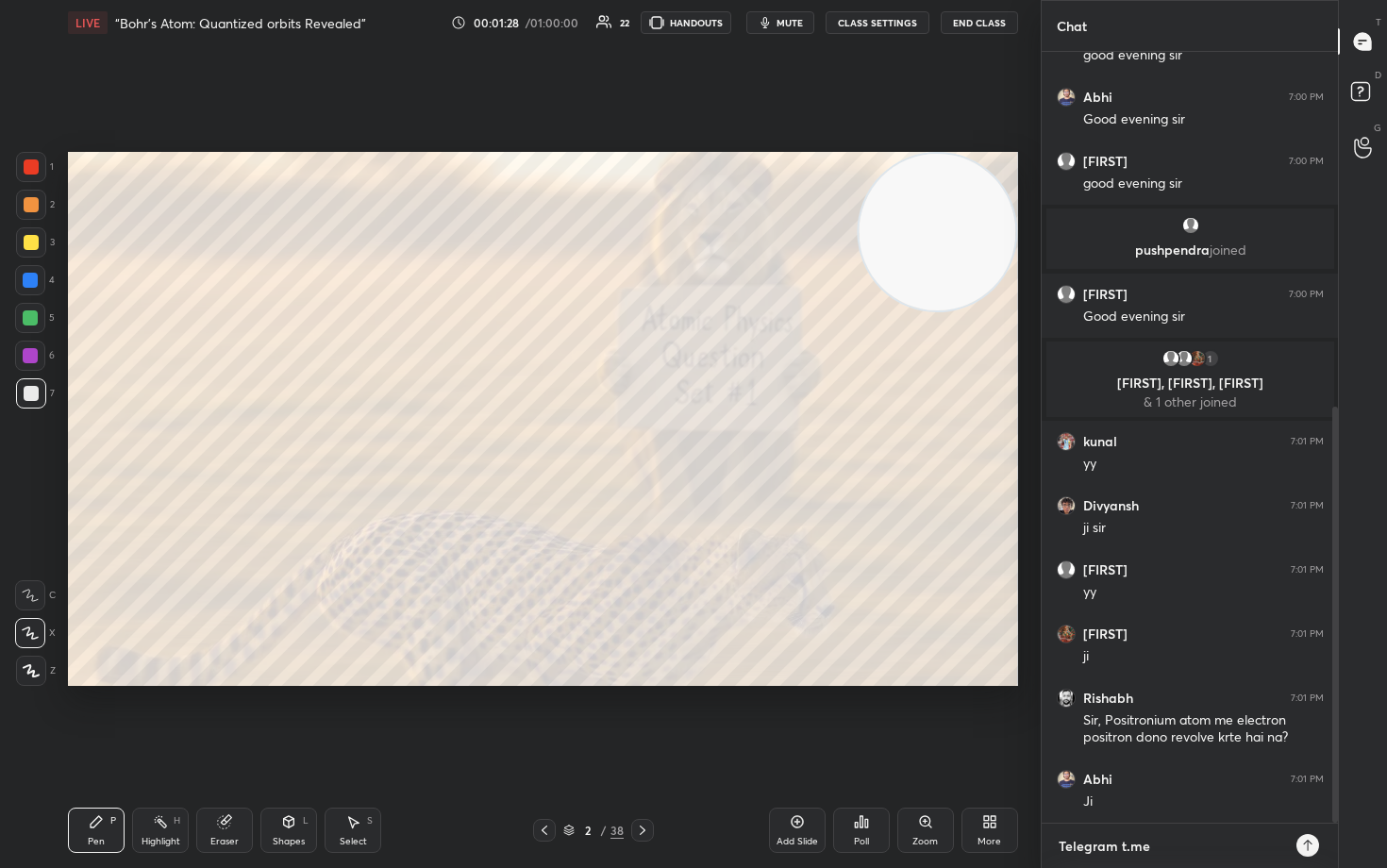 type on "Telegram t.me/" 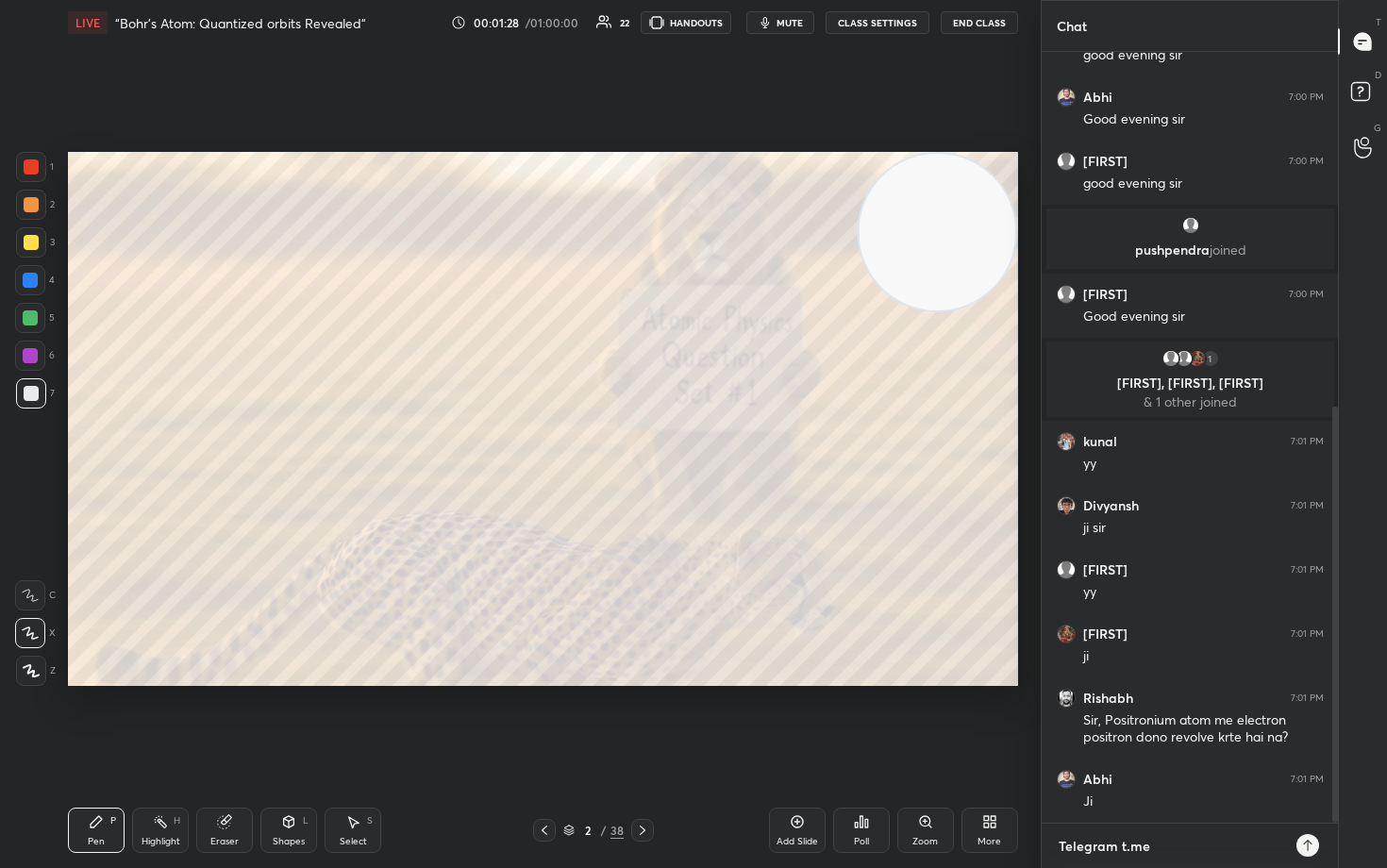 type on "x" 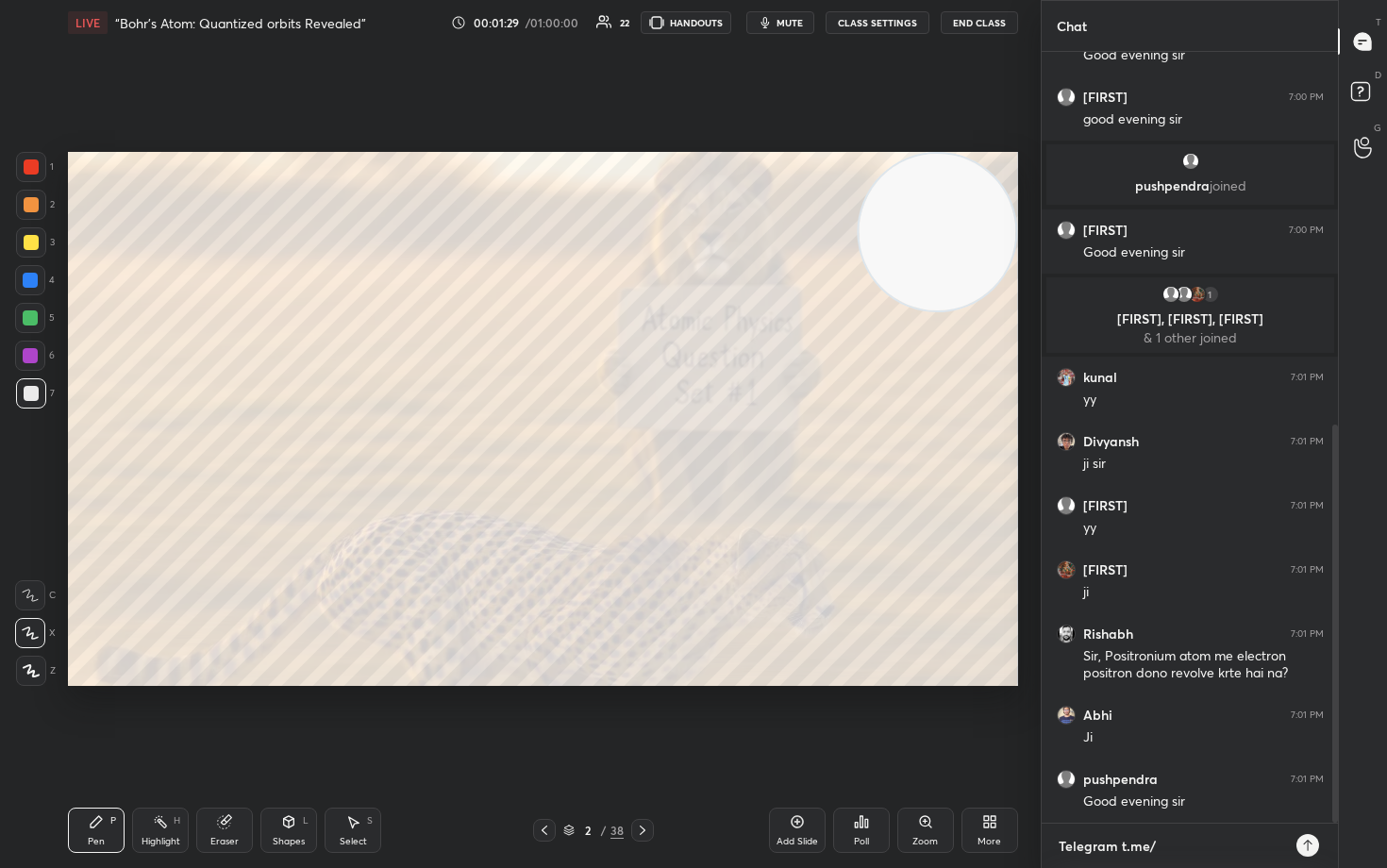 type on "Telegram t.me/s" 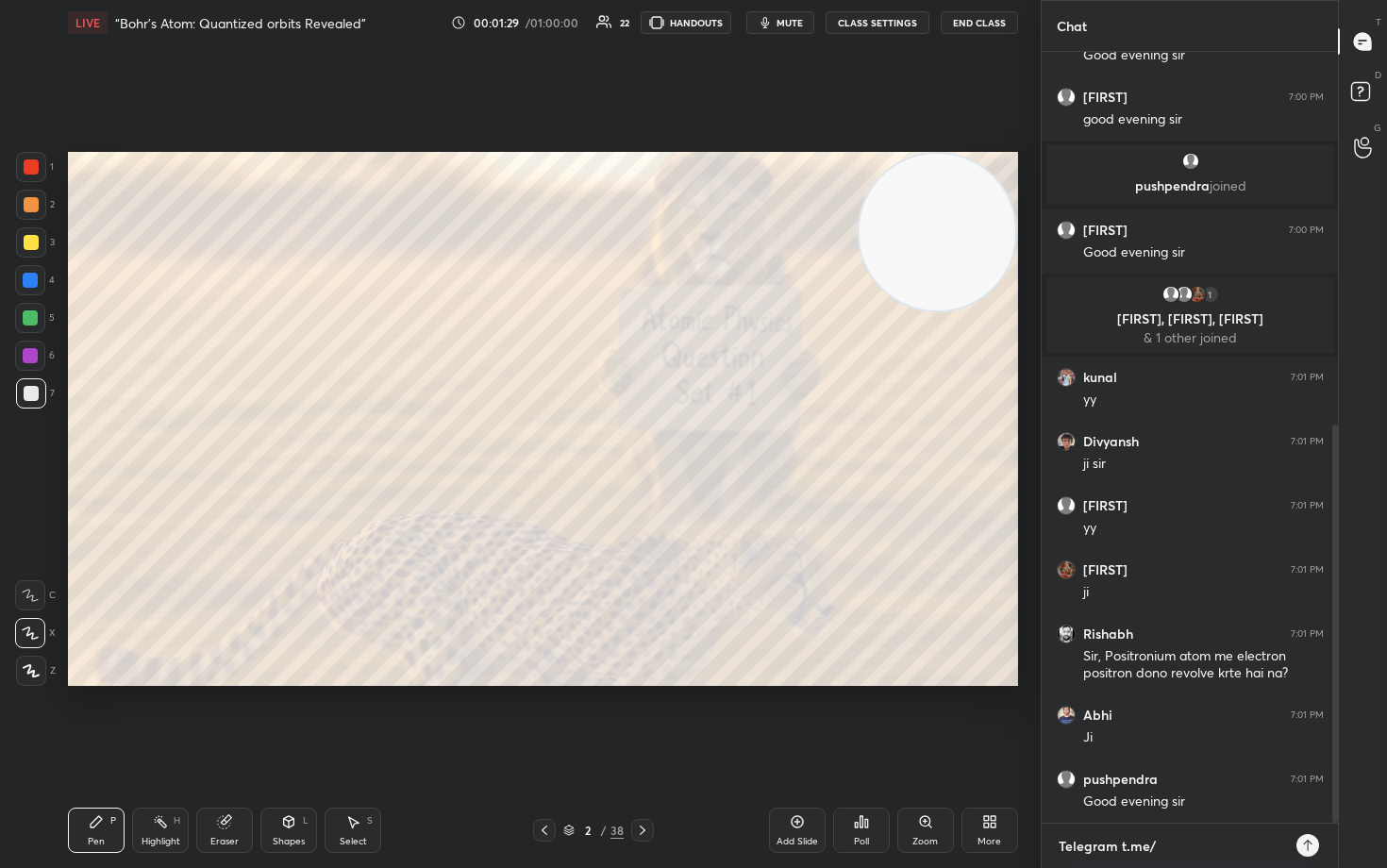 type on "x" 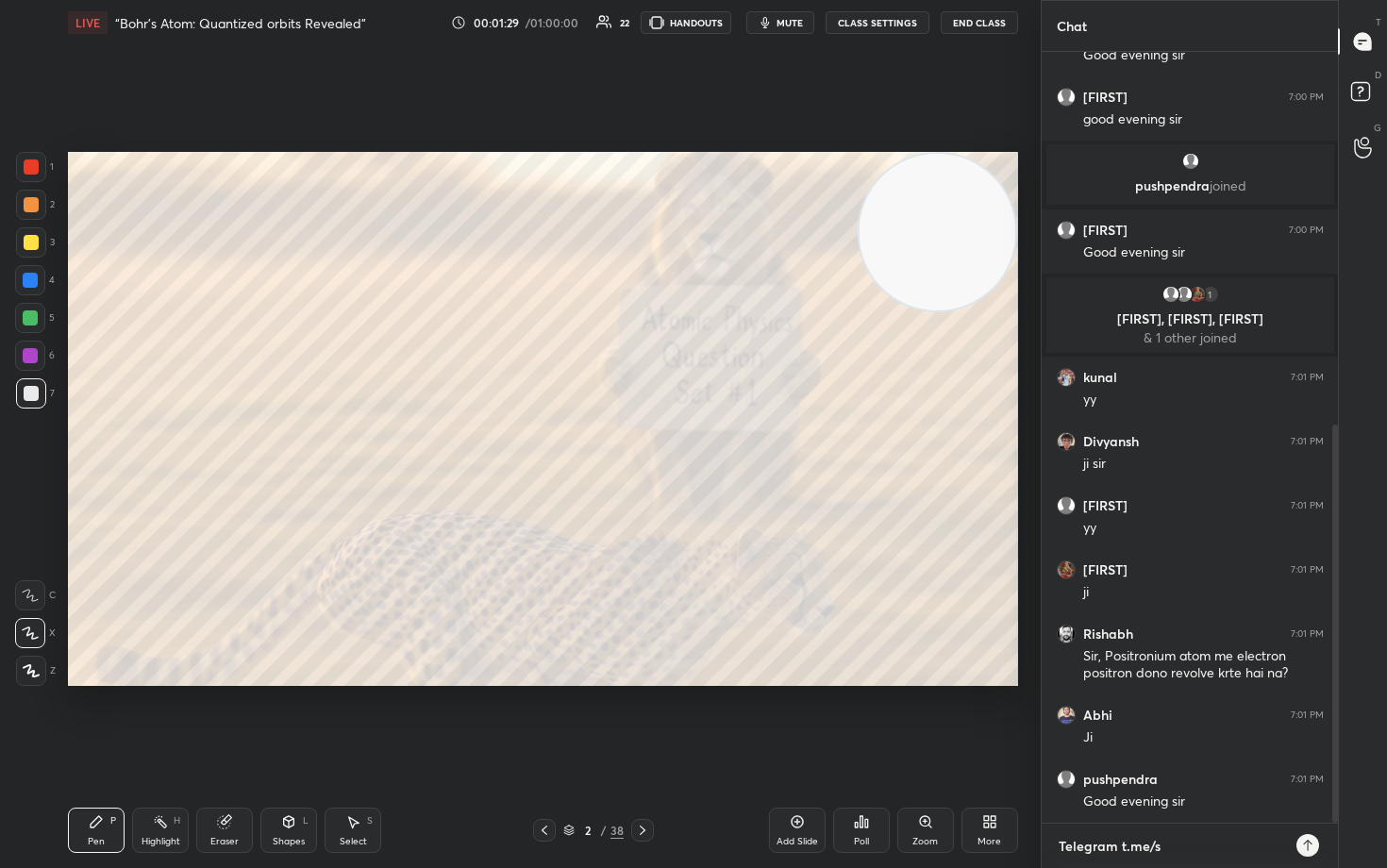 type on "Telegram t.me/" 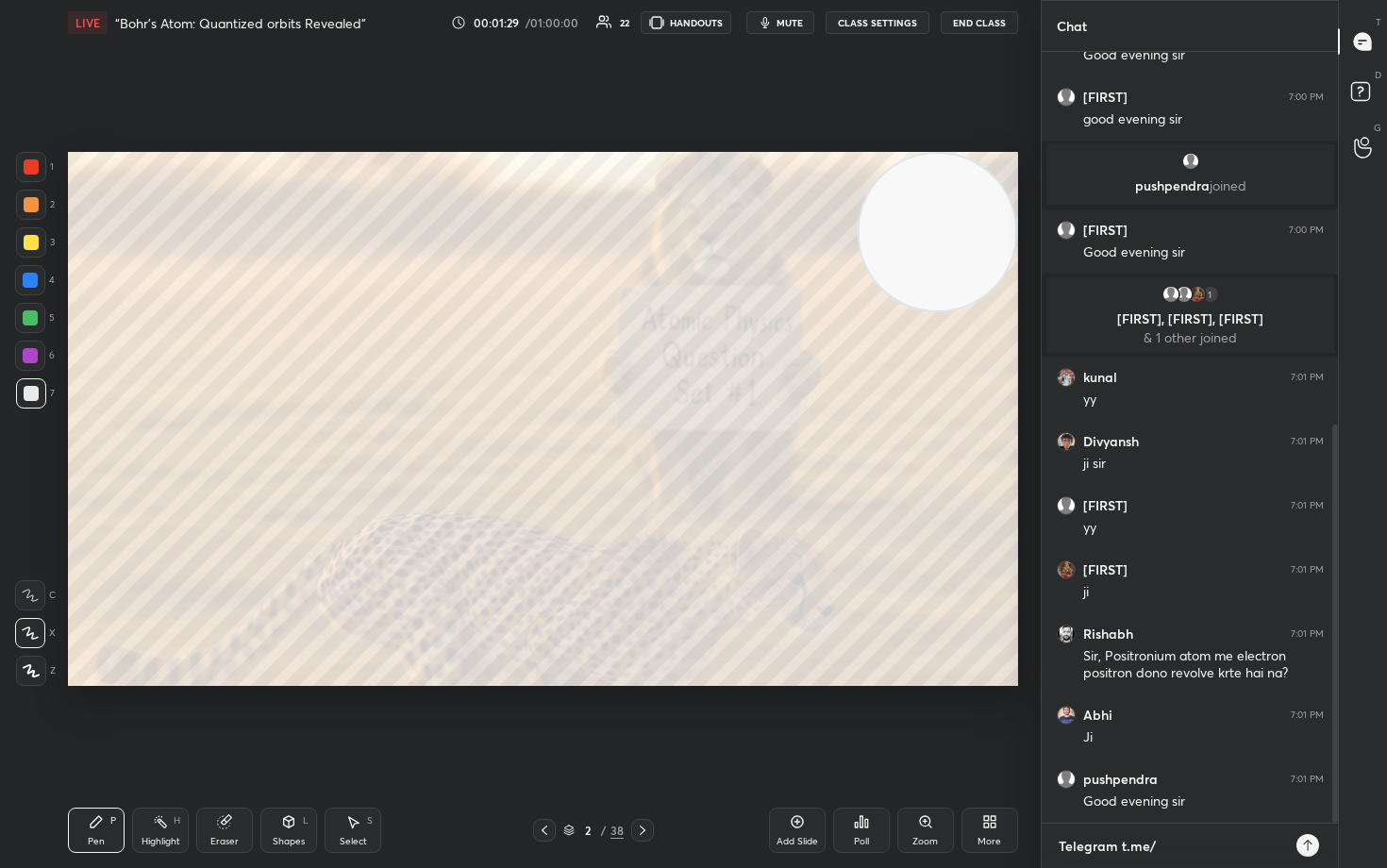 type on "Telegram t.me/[USERNAME]" 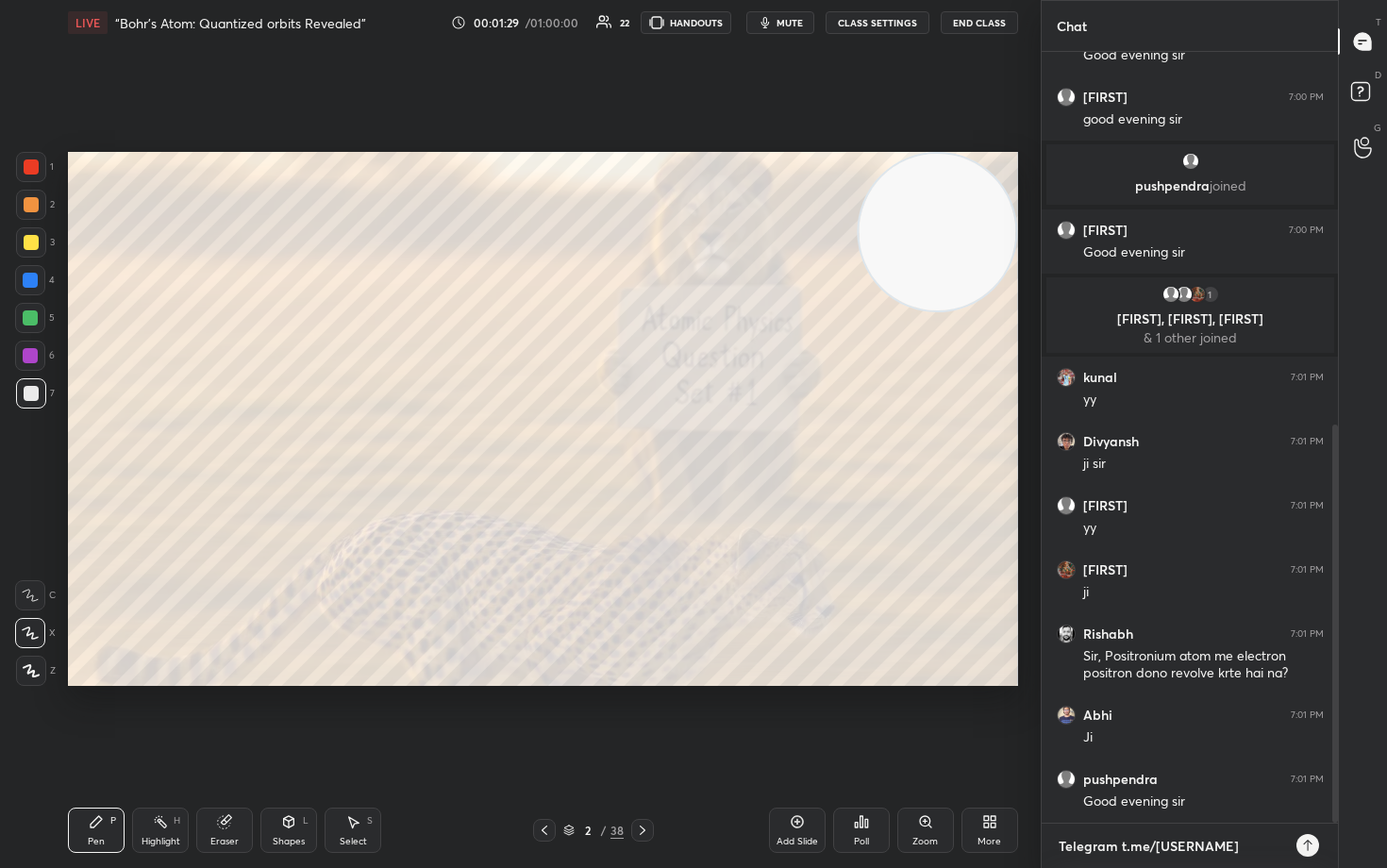 scroll, scrollTop: 787, scrollLeft: 0, axis: vertical 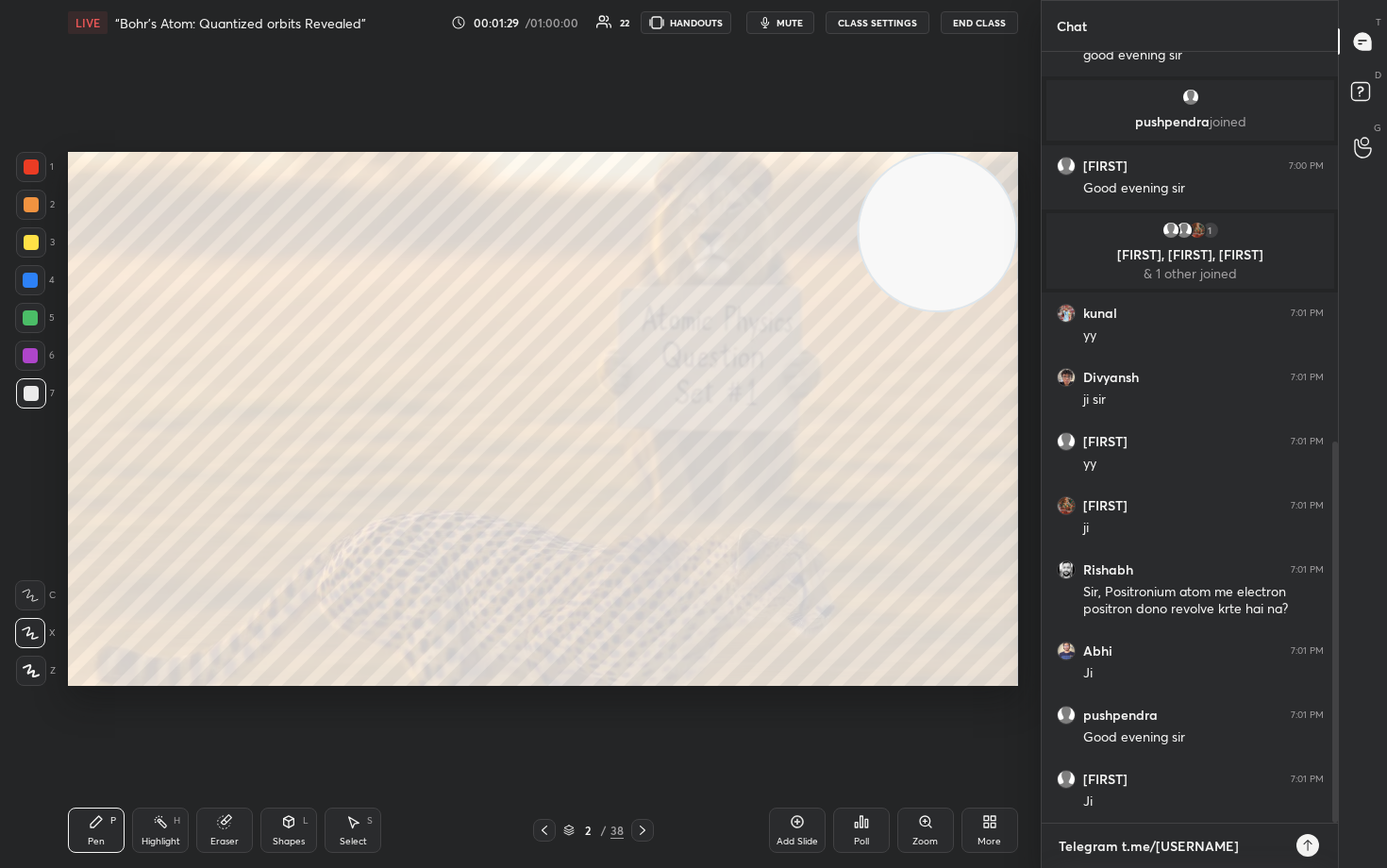 type on "Telegram t.me/[USERNAME]" 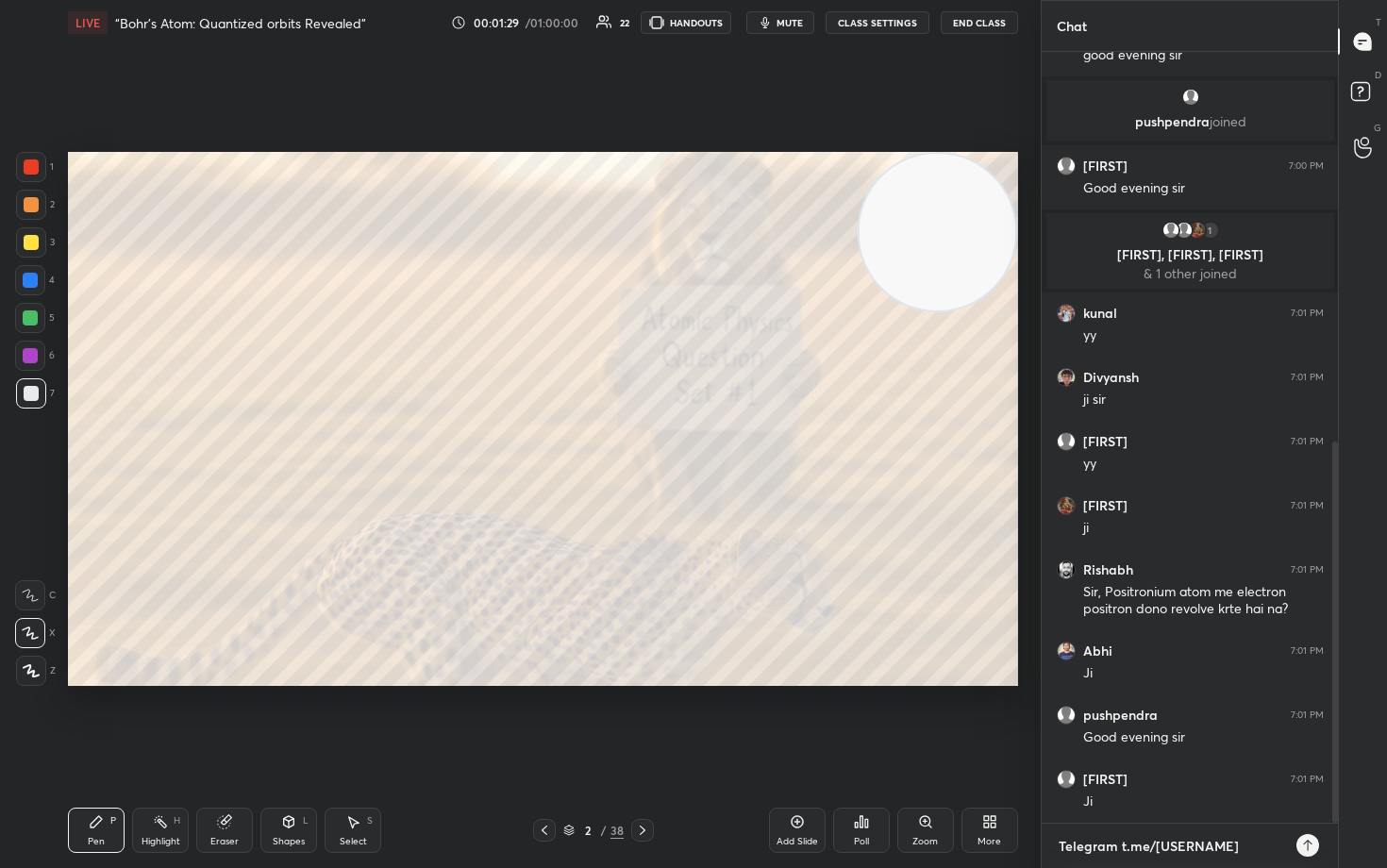 type on "x" 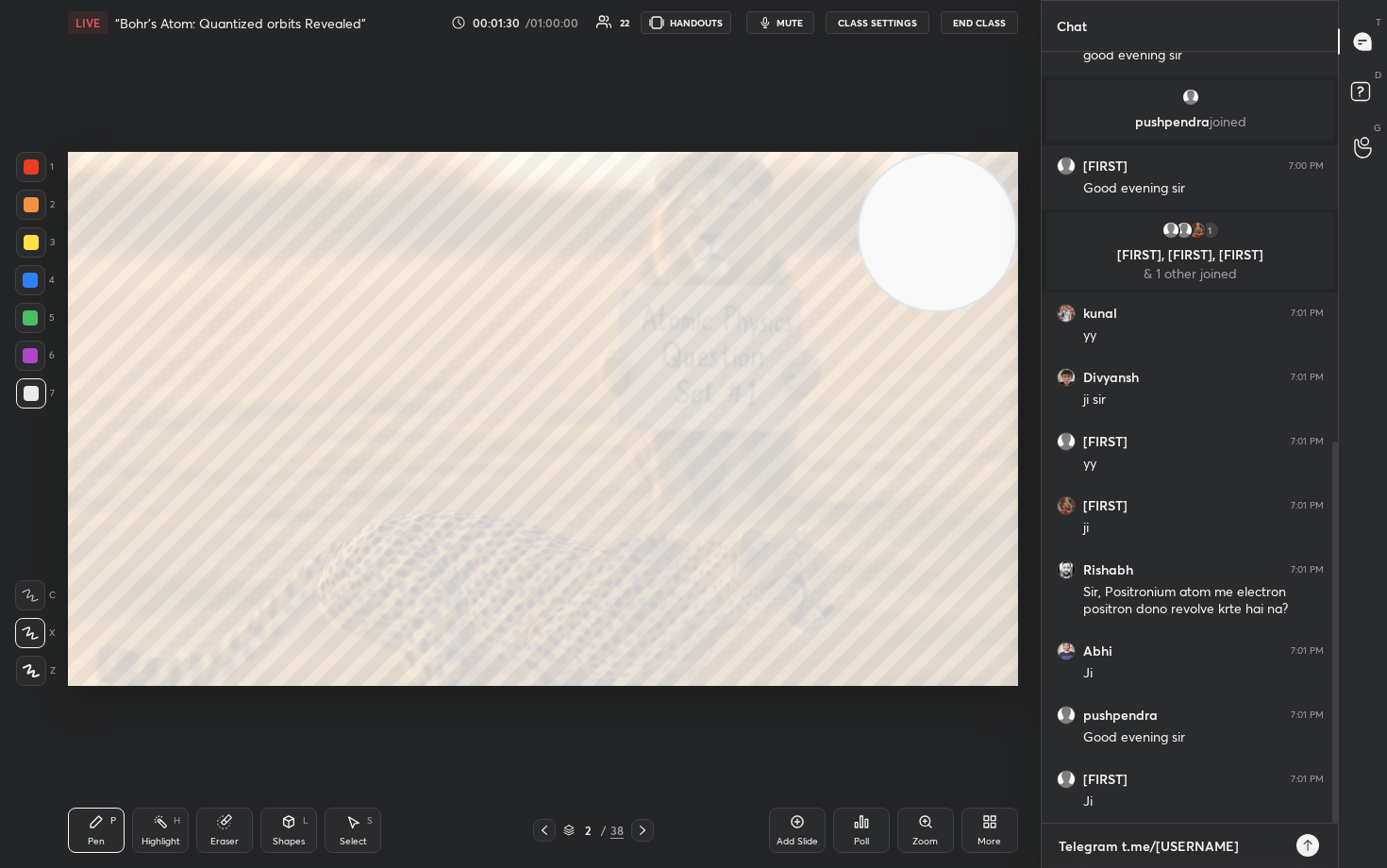 type on "Telegram t.me/[USERNAME]" 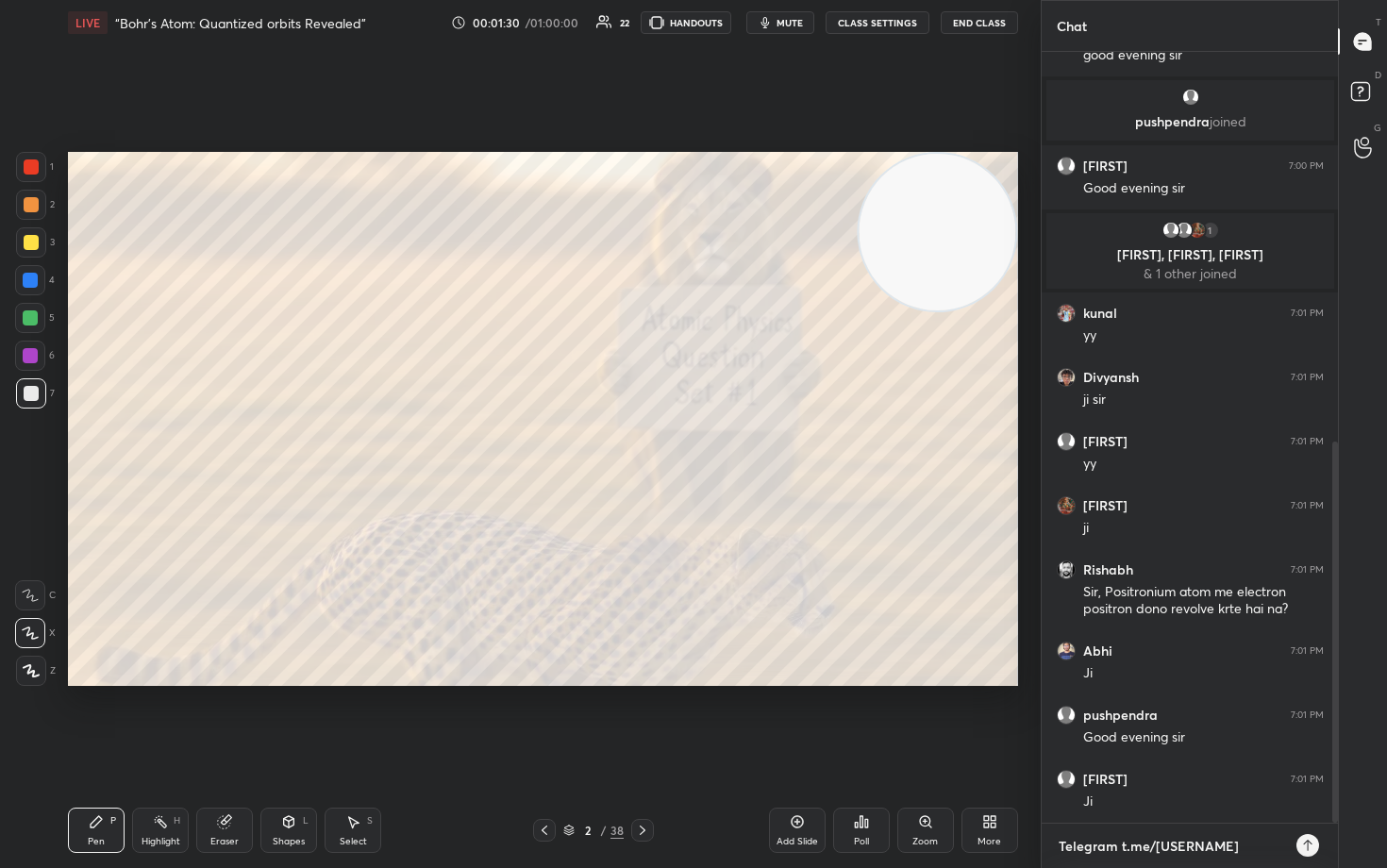 type on "x" 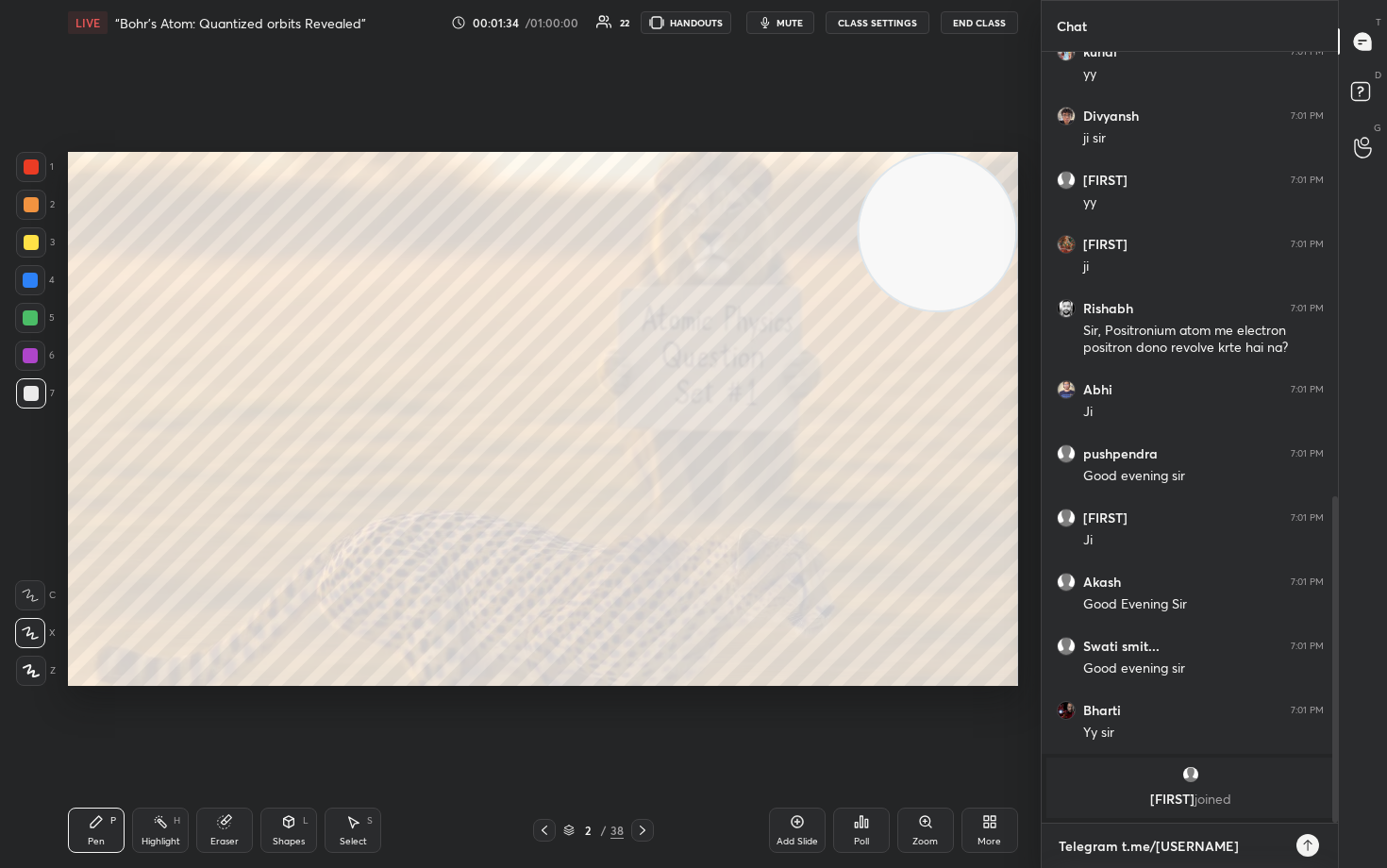 scroll, scrollTop: 1095, scrollLeft: 0, axis: vertical 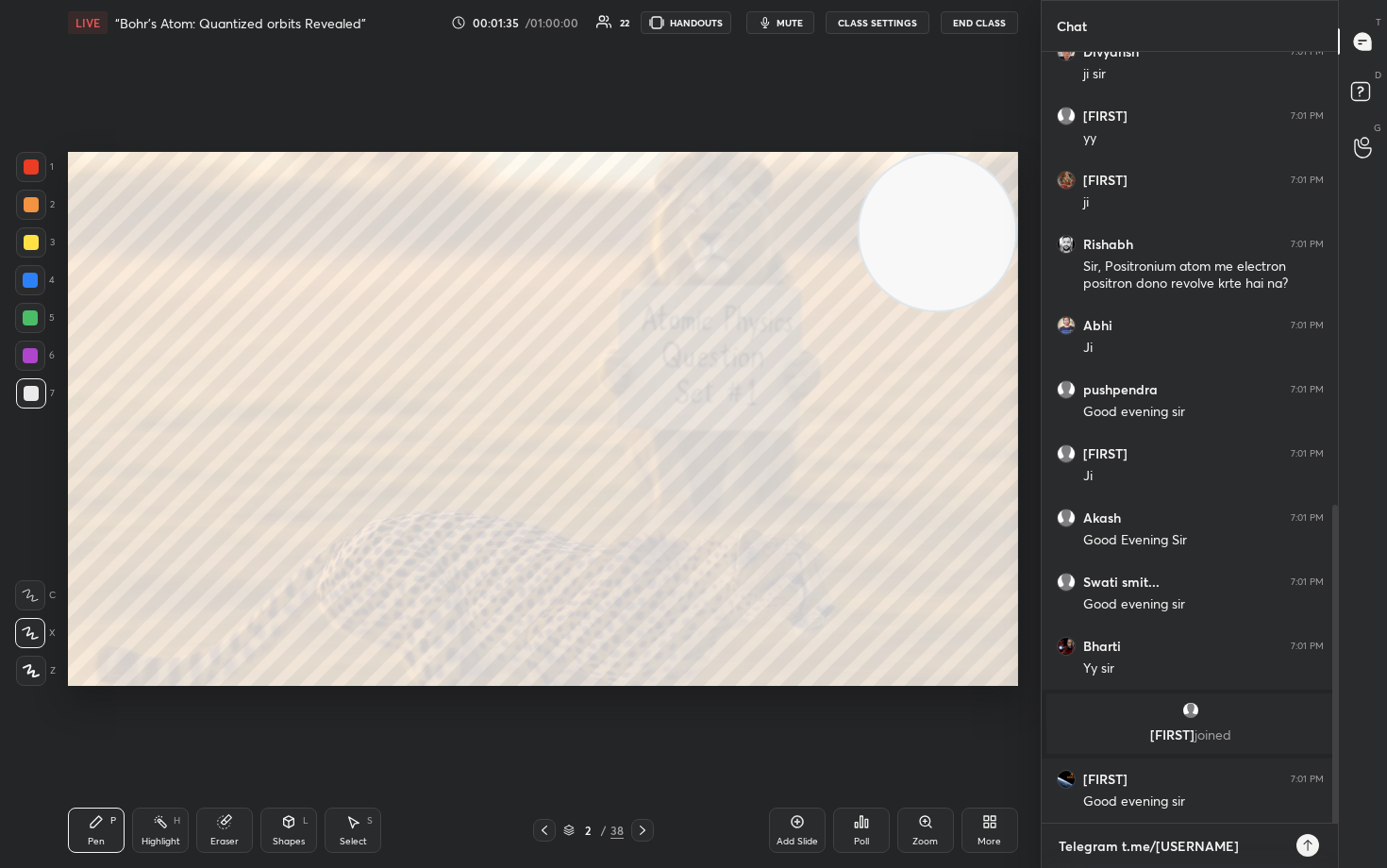 type on "Telegram t.me/[USERNAME]" 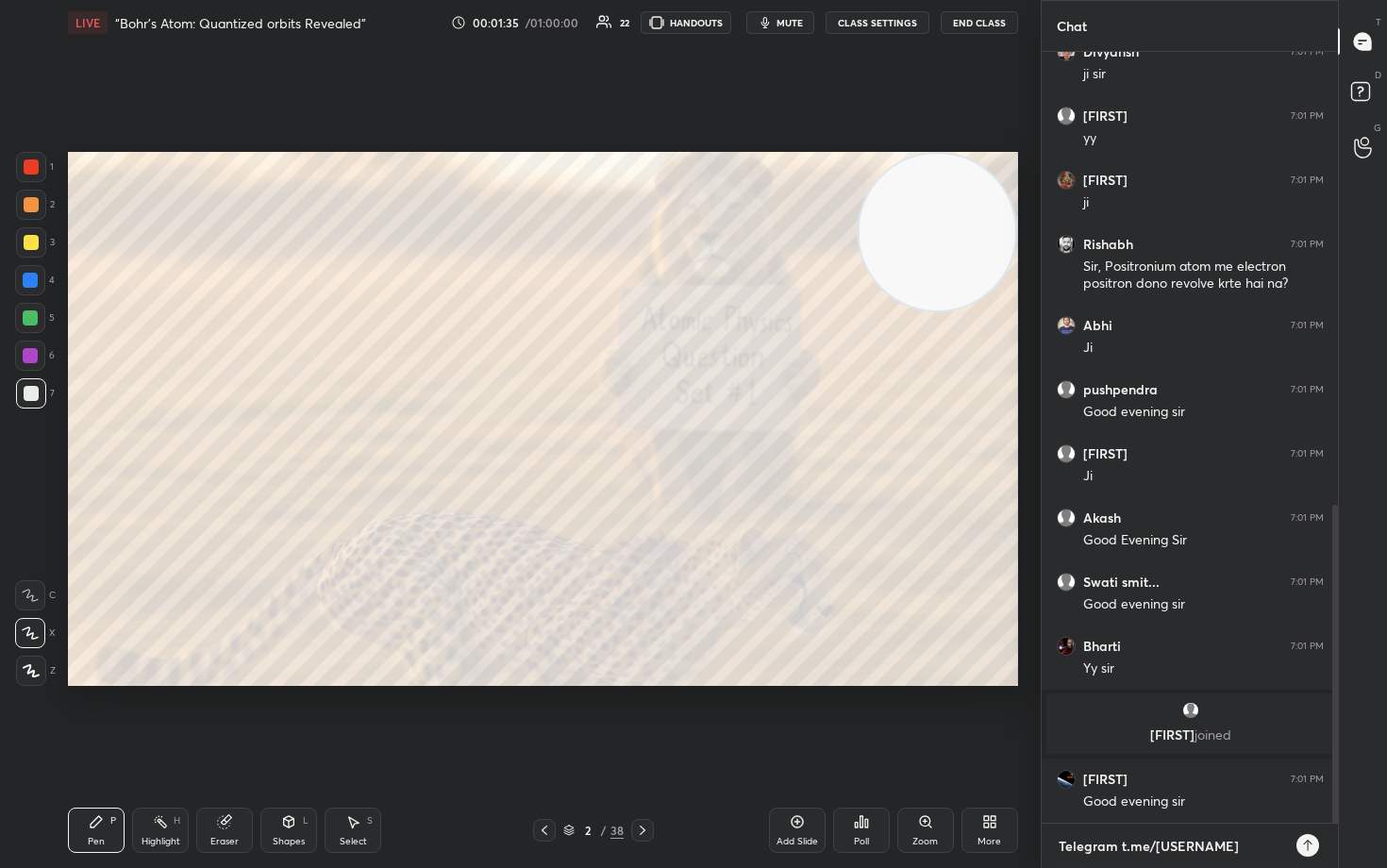 type on "x" 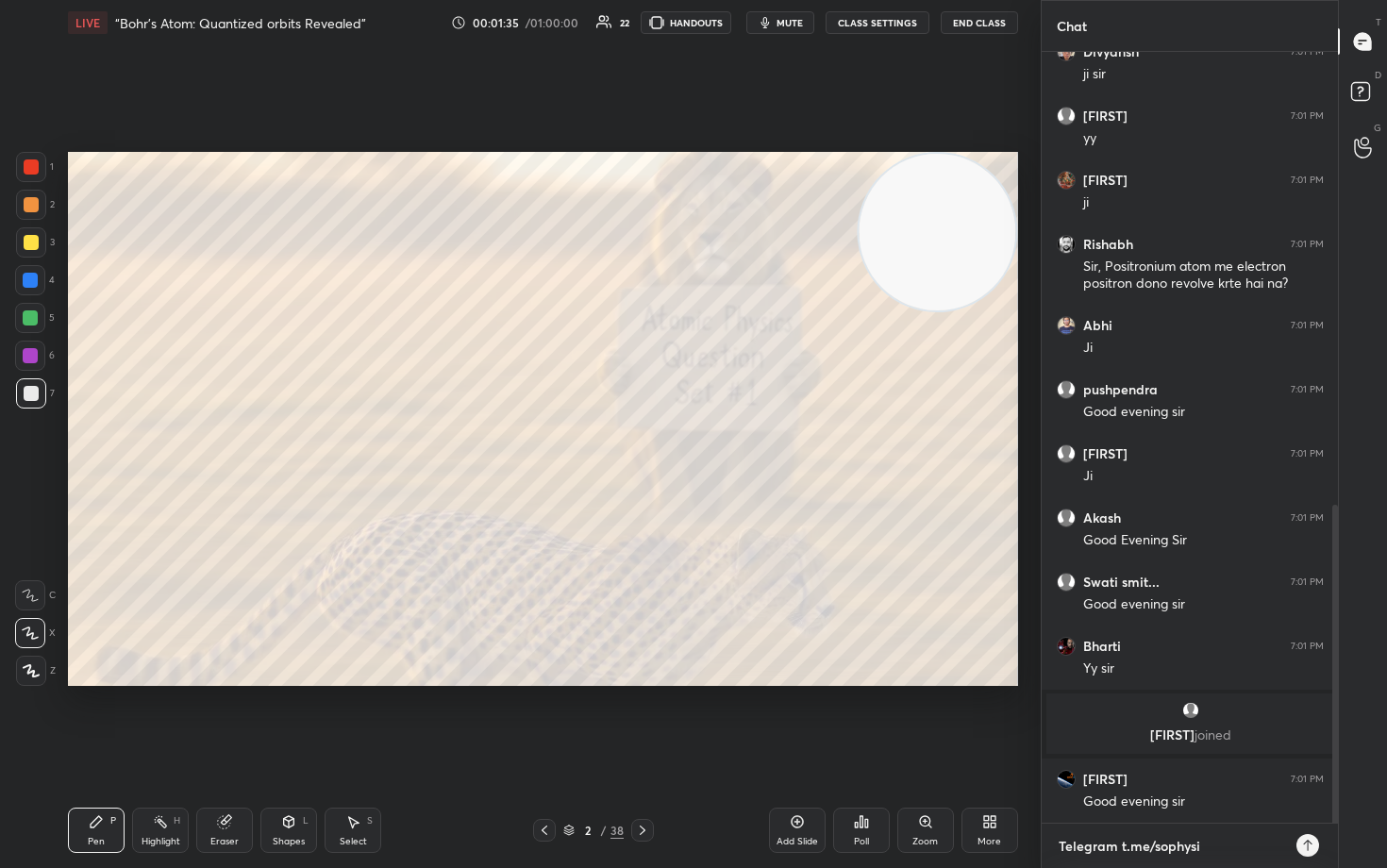 type on "Telegram t.me/[USERNAME]" 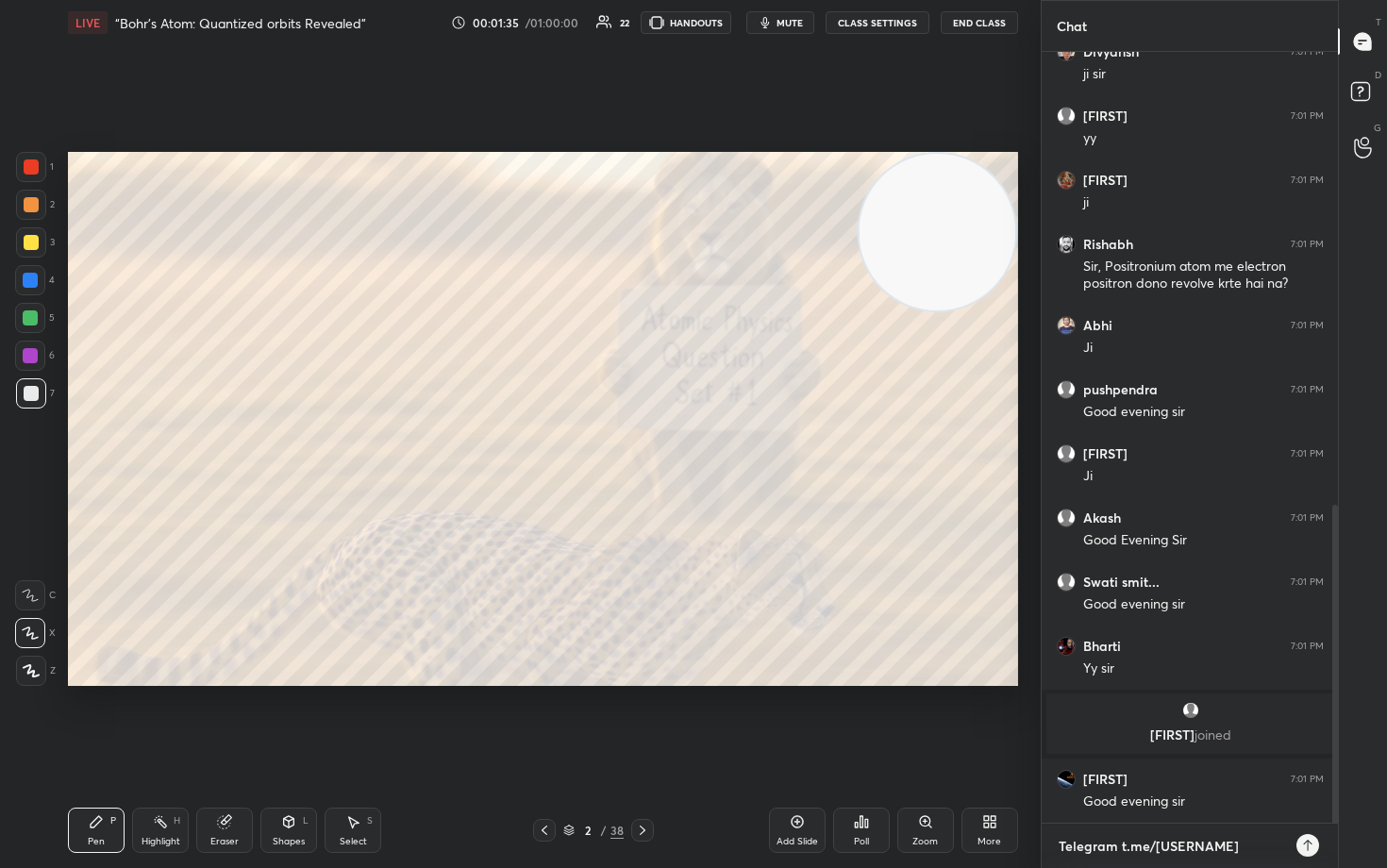 type on "Telegram t.me/[USERNAME]" 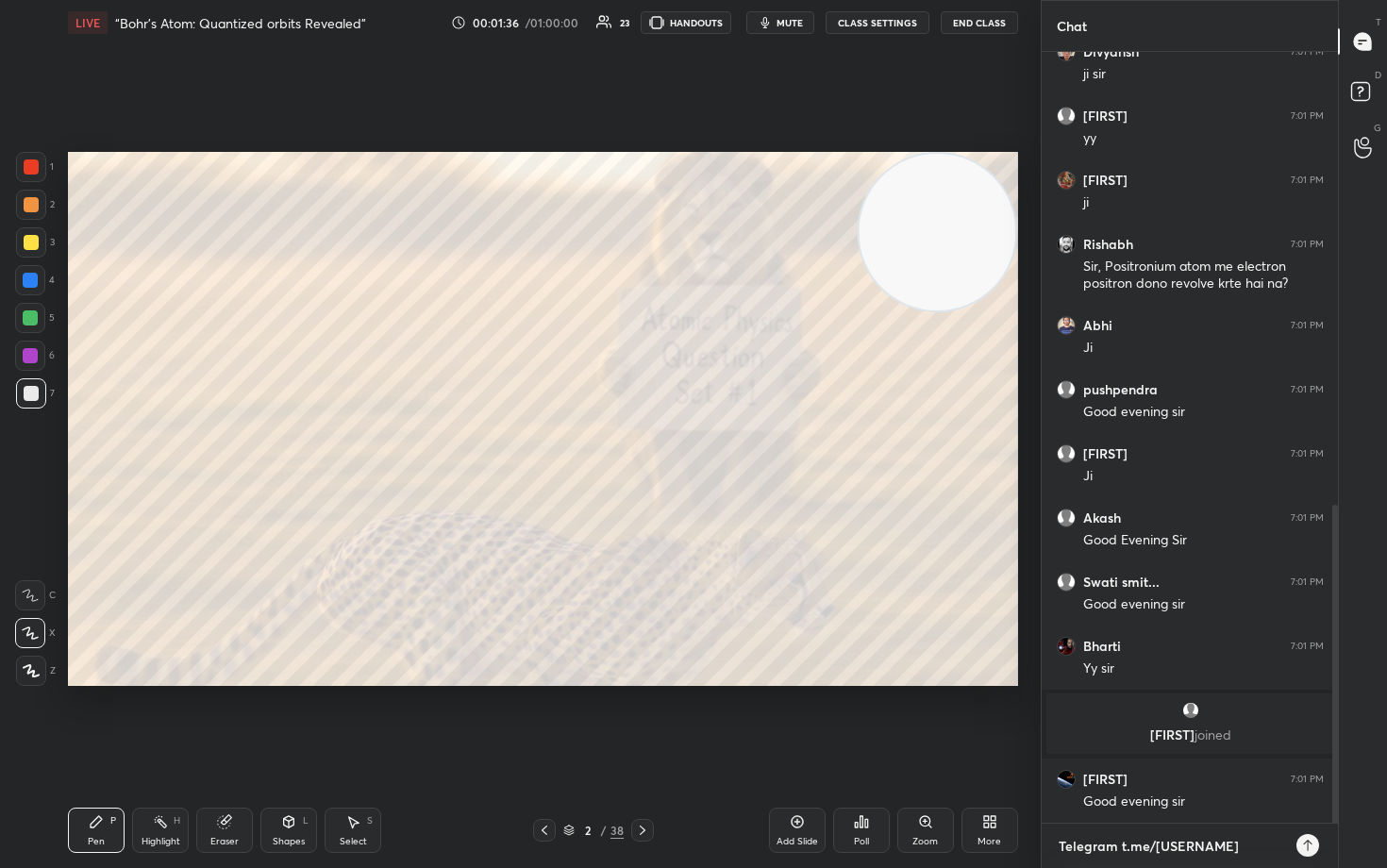 type on "Telegram t.me/[USERNAME]" 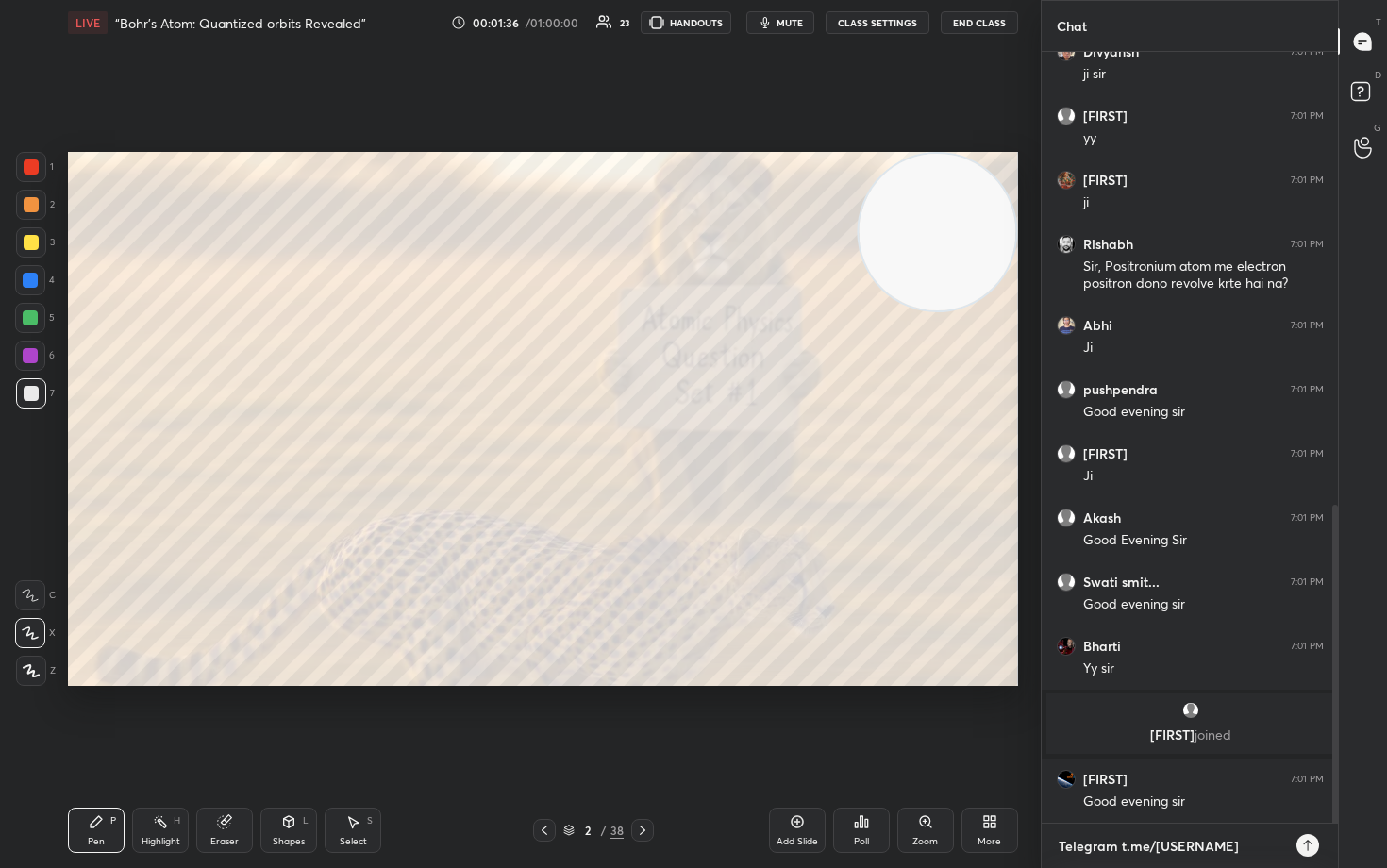 type on "x" 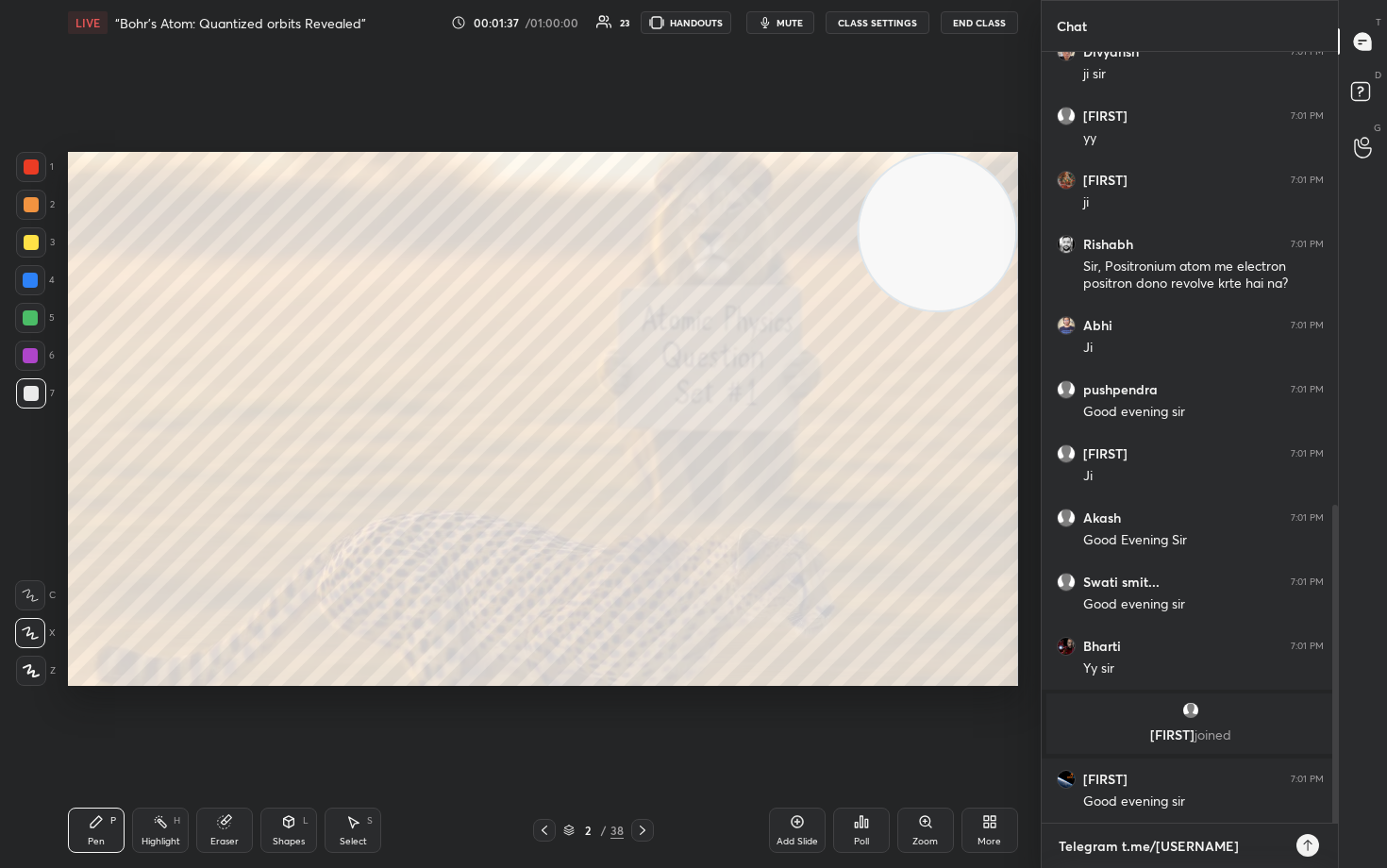 scroll, scrollTop: 1164, scrollLeft: 0, axis: vertical 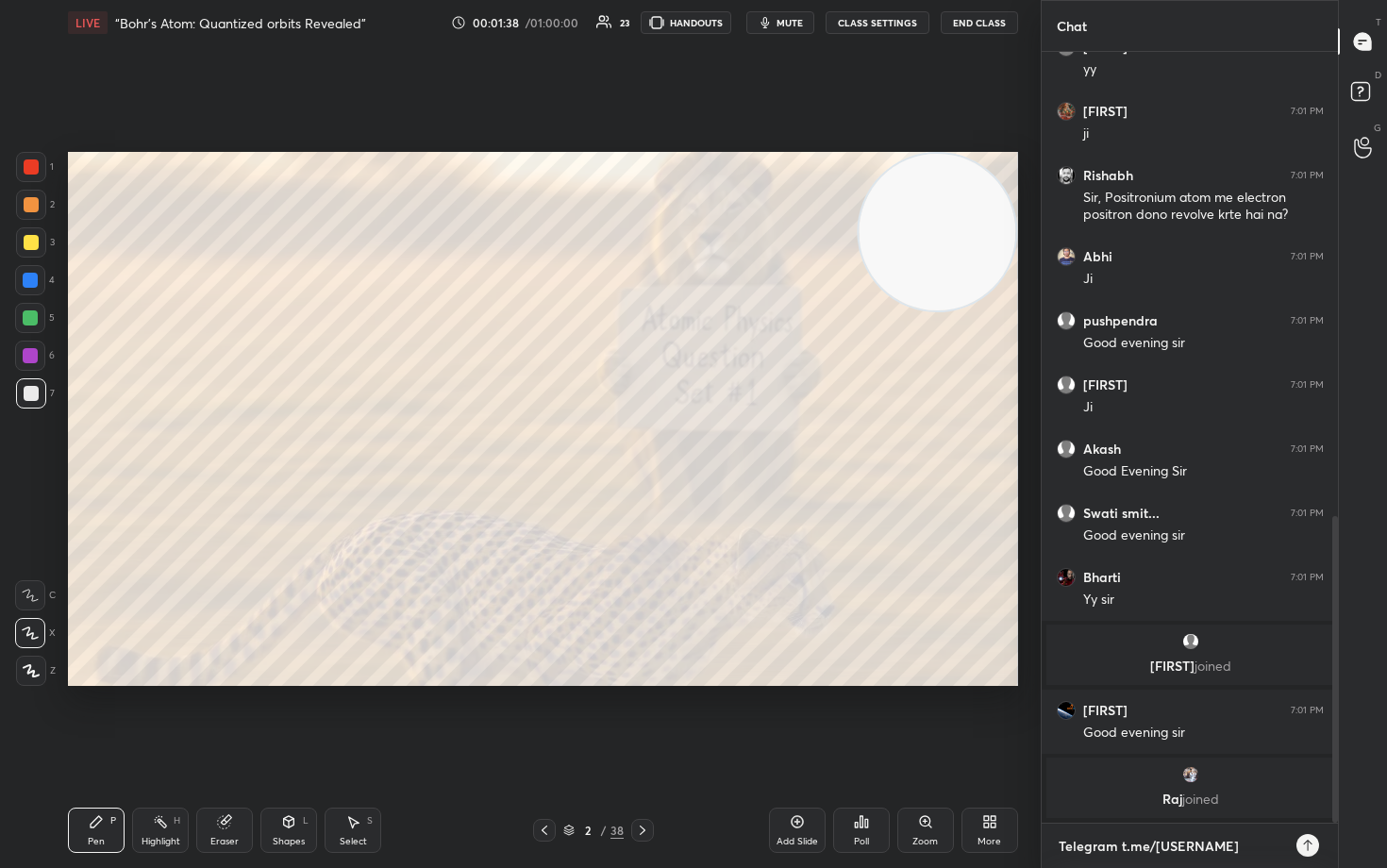 type 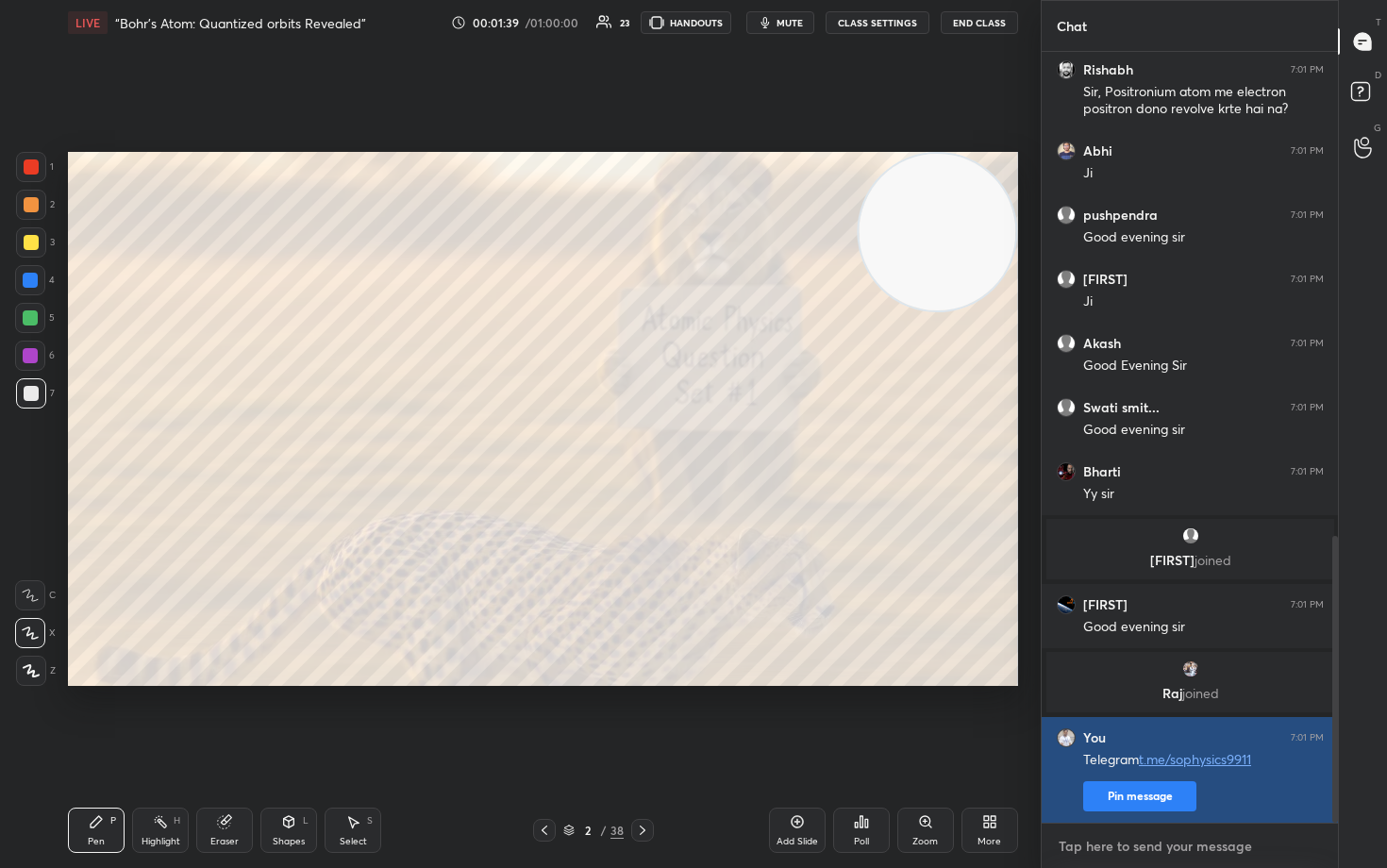 scroll, scrollTop: 1300, scrollLeft: 0, axis: vertical 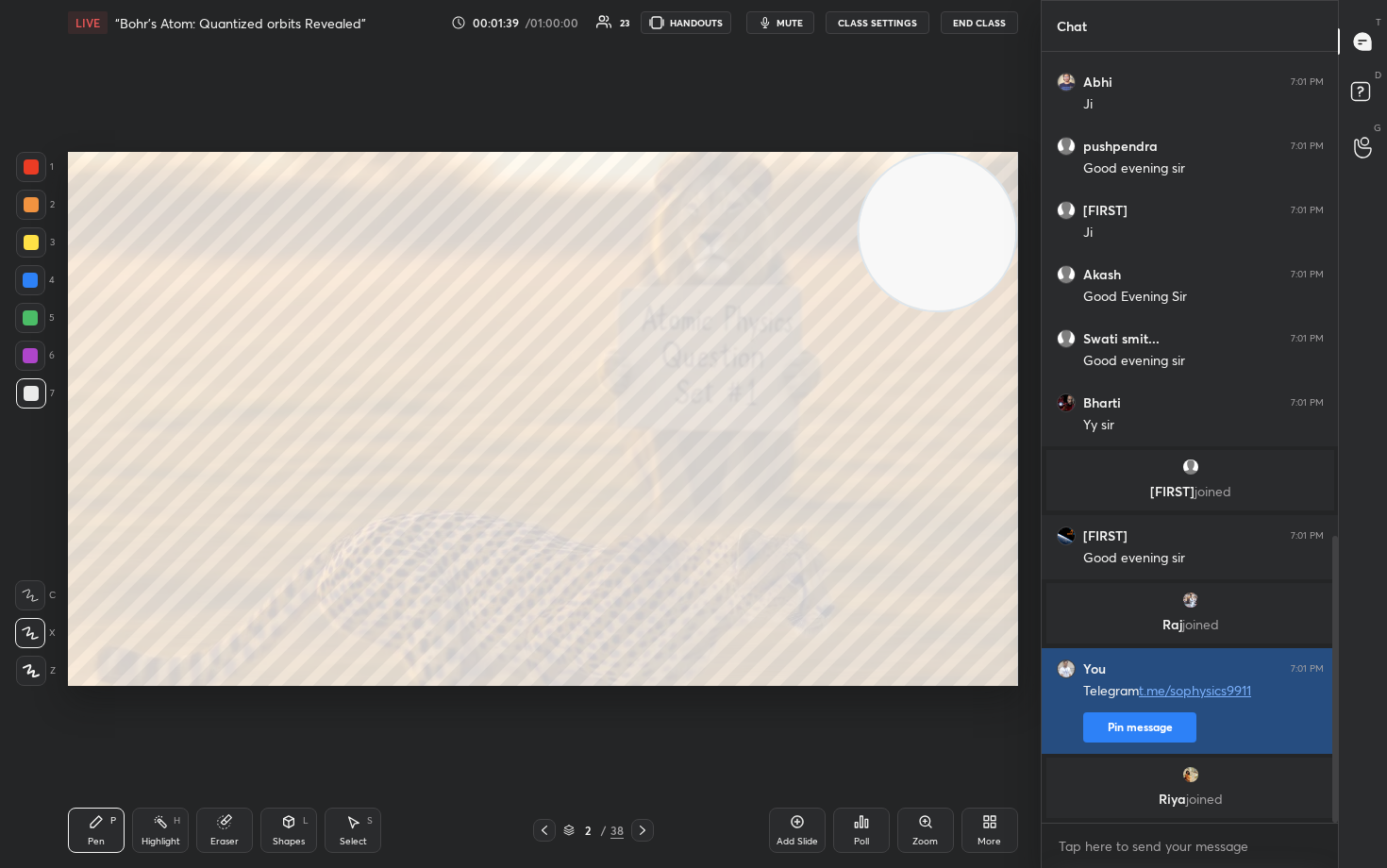 click on "Pin message" at bounding box center [1140, 727] 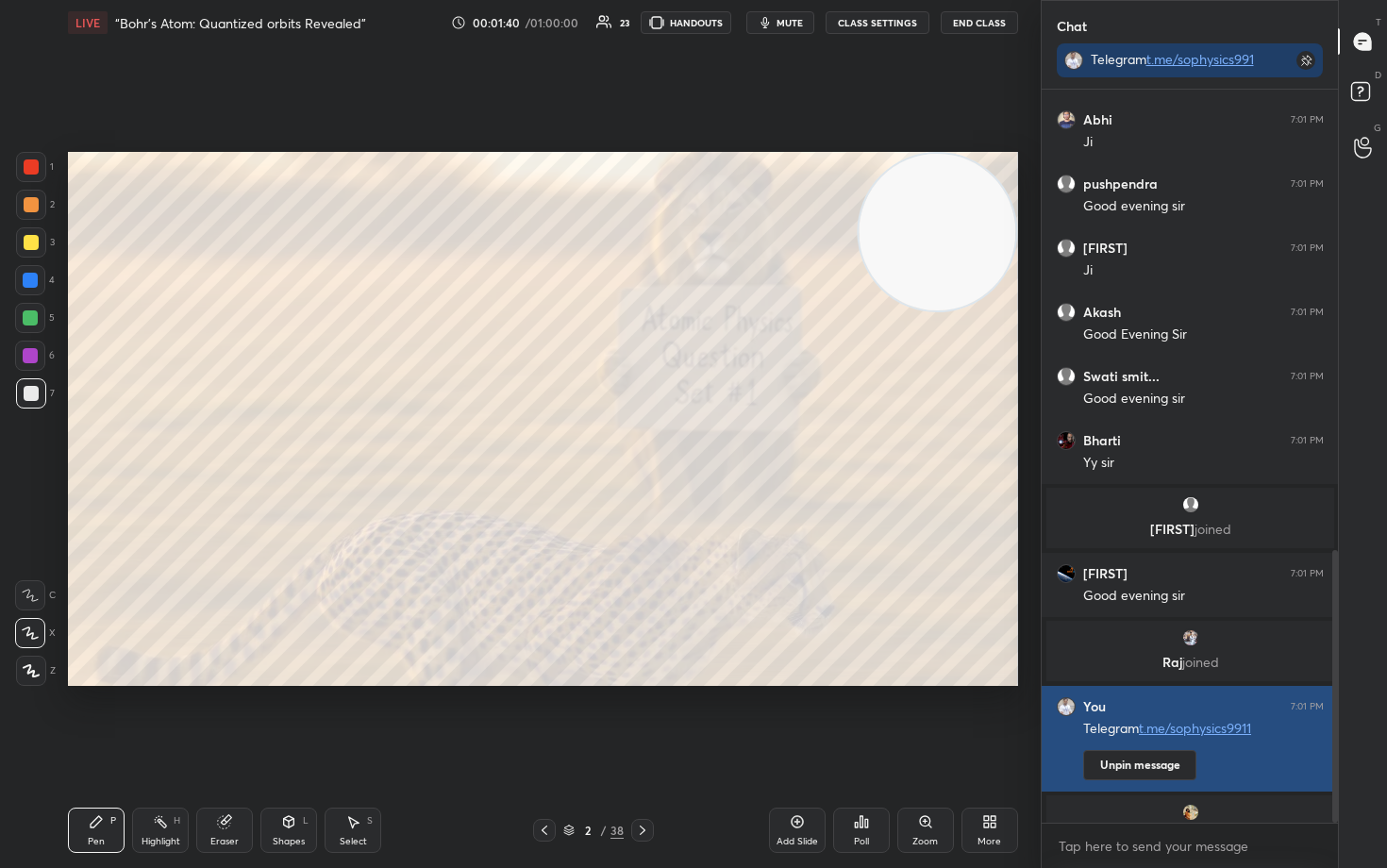 scroll, scrollTop: 727, scrollLeft: 291, axis: both 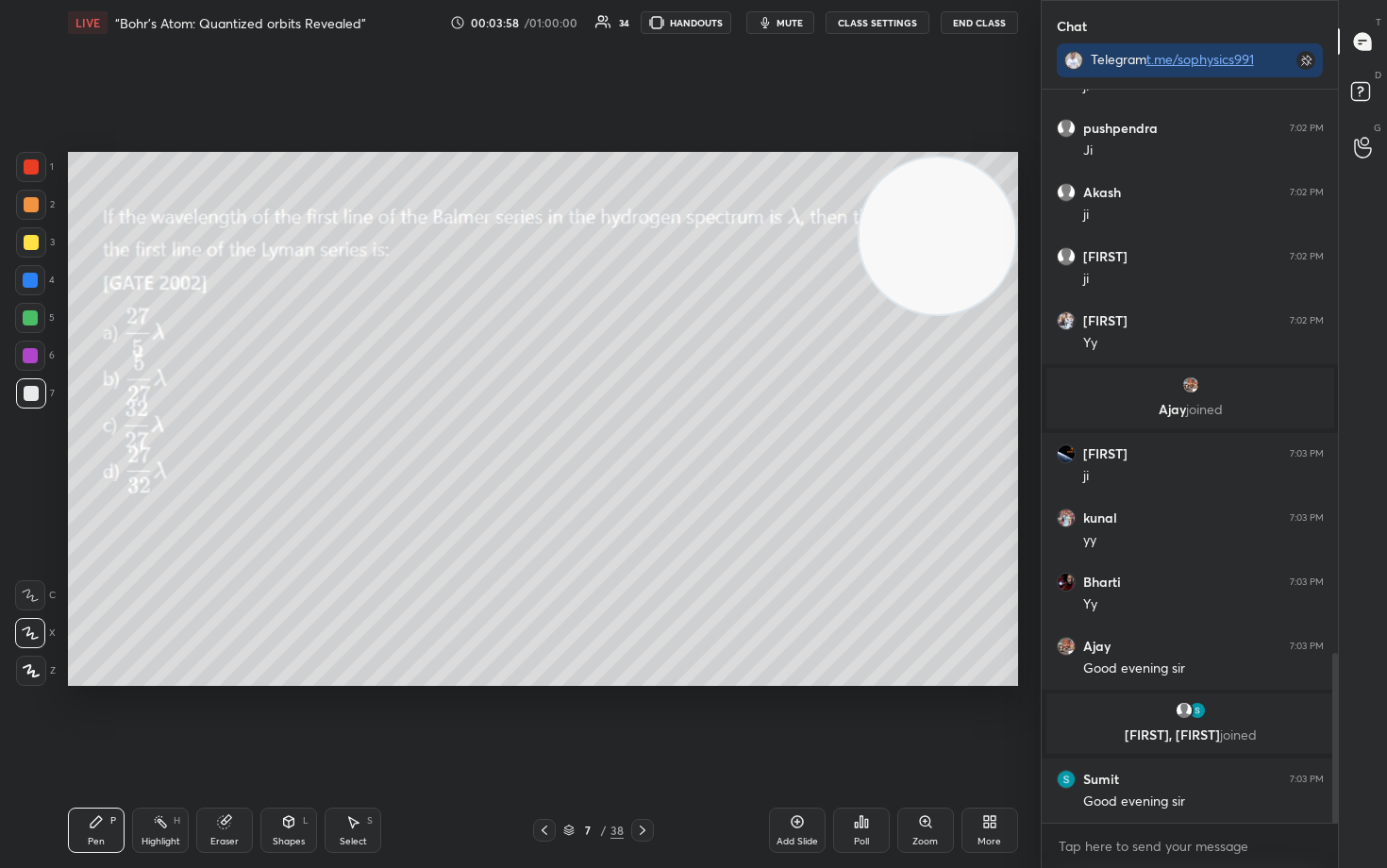 drag, startPoint x: 946, startPoint y: 240, endPoint x: 949, endPoint y: 254, distance: 14.317821 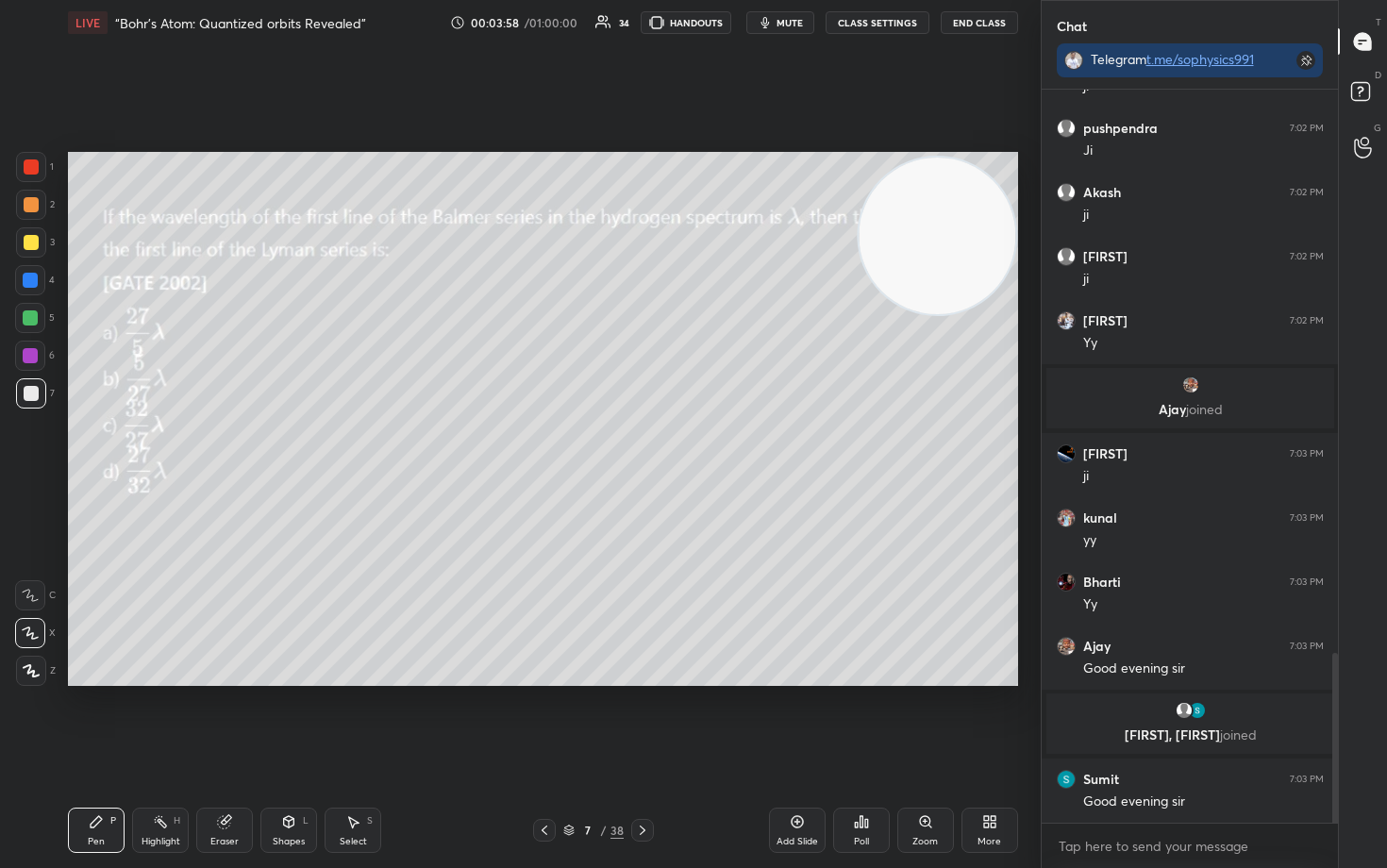 click at bounding box center [937, 236] 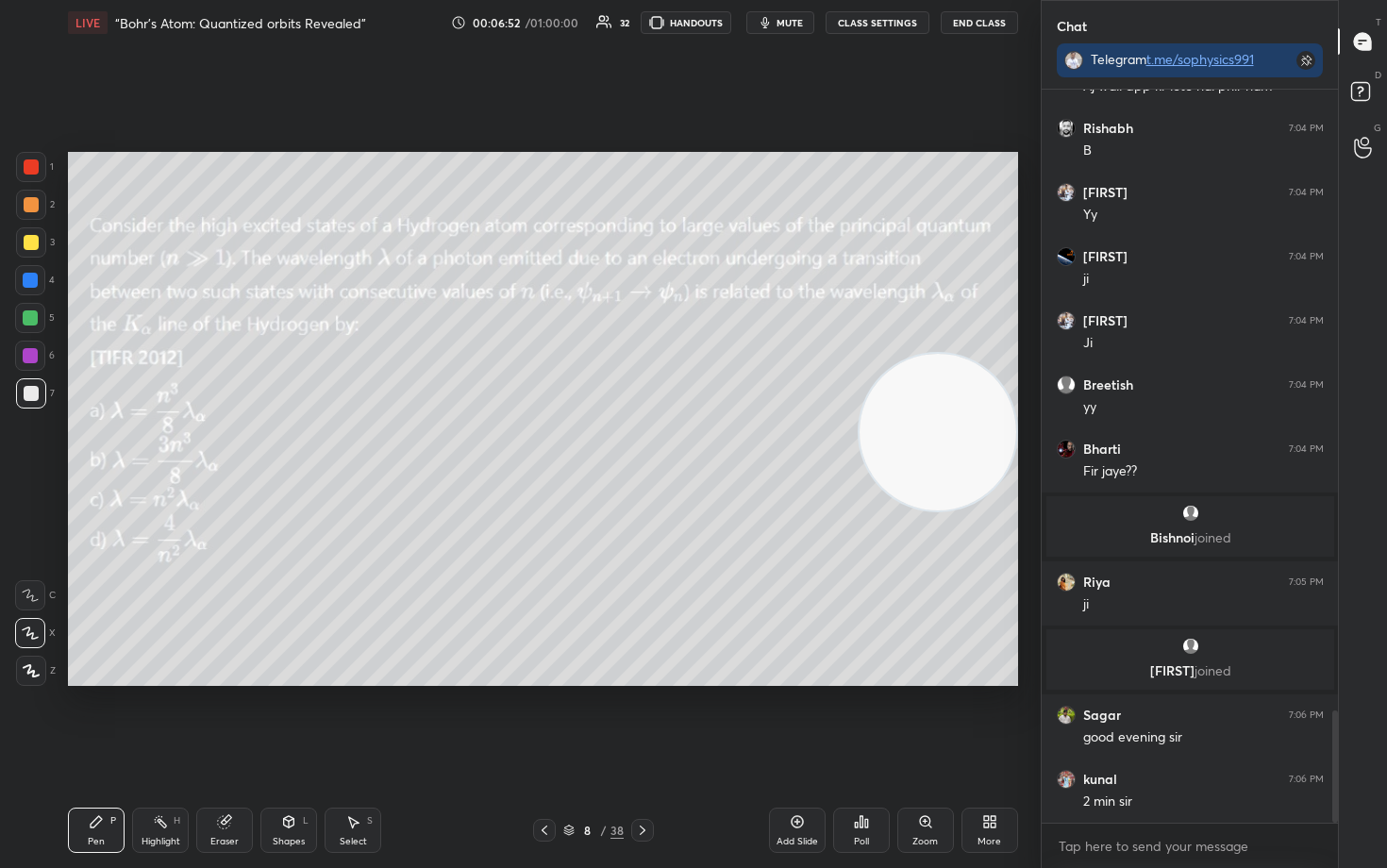 scroll, scrollTop: 4124, scrollLeft: 0, axis: vertical 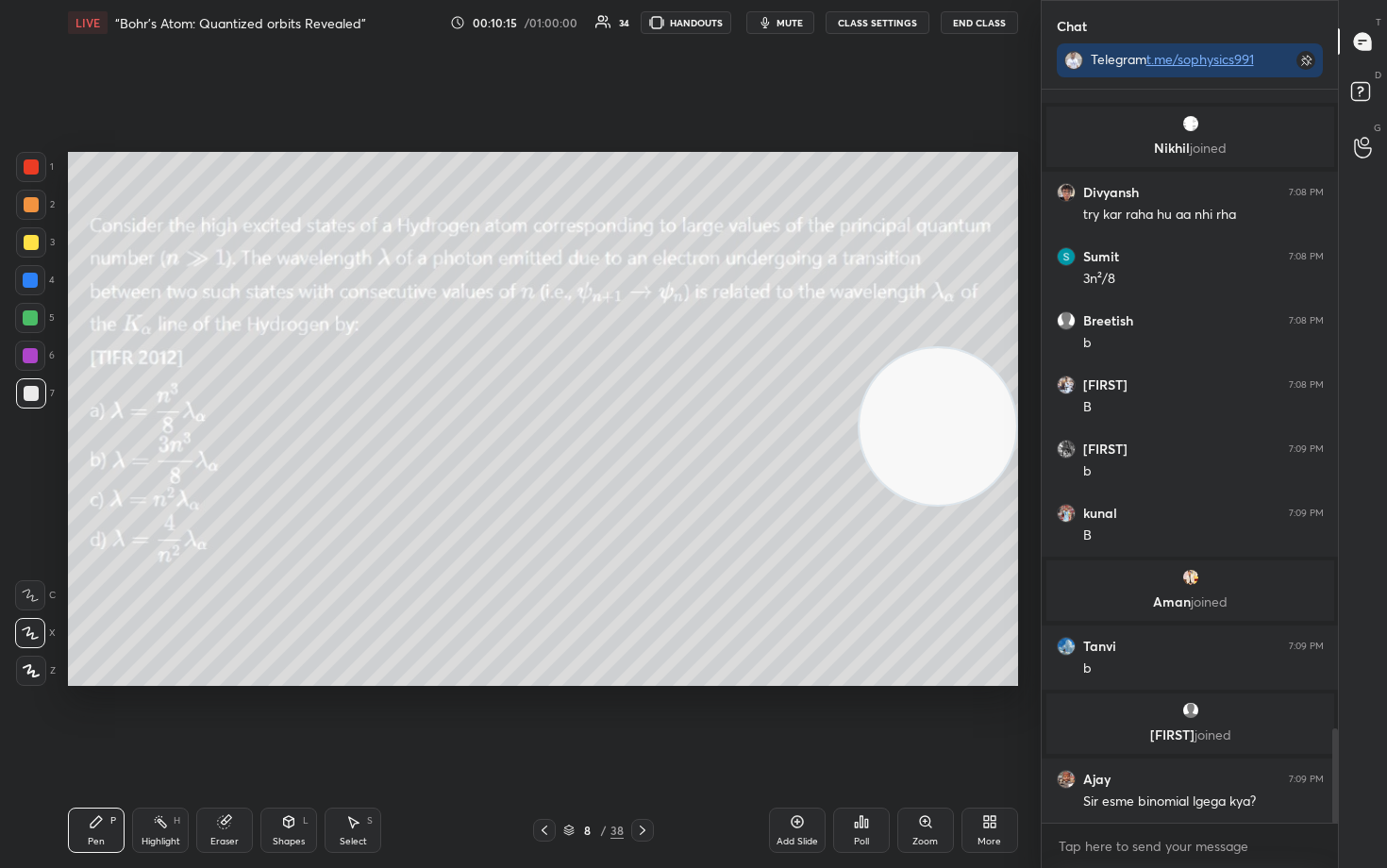 drag, startPoint x: 926, startPoint y: 469, endPoint x: 969, endPoint y: 261, distance: 212.39821 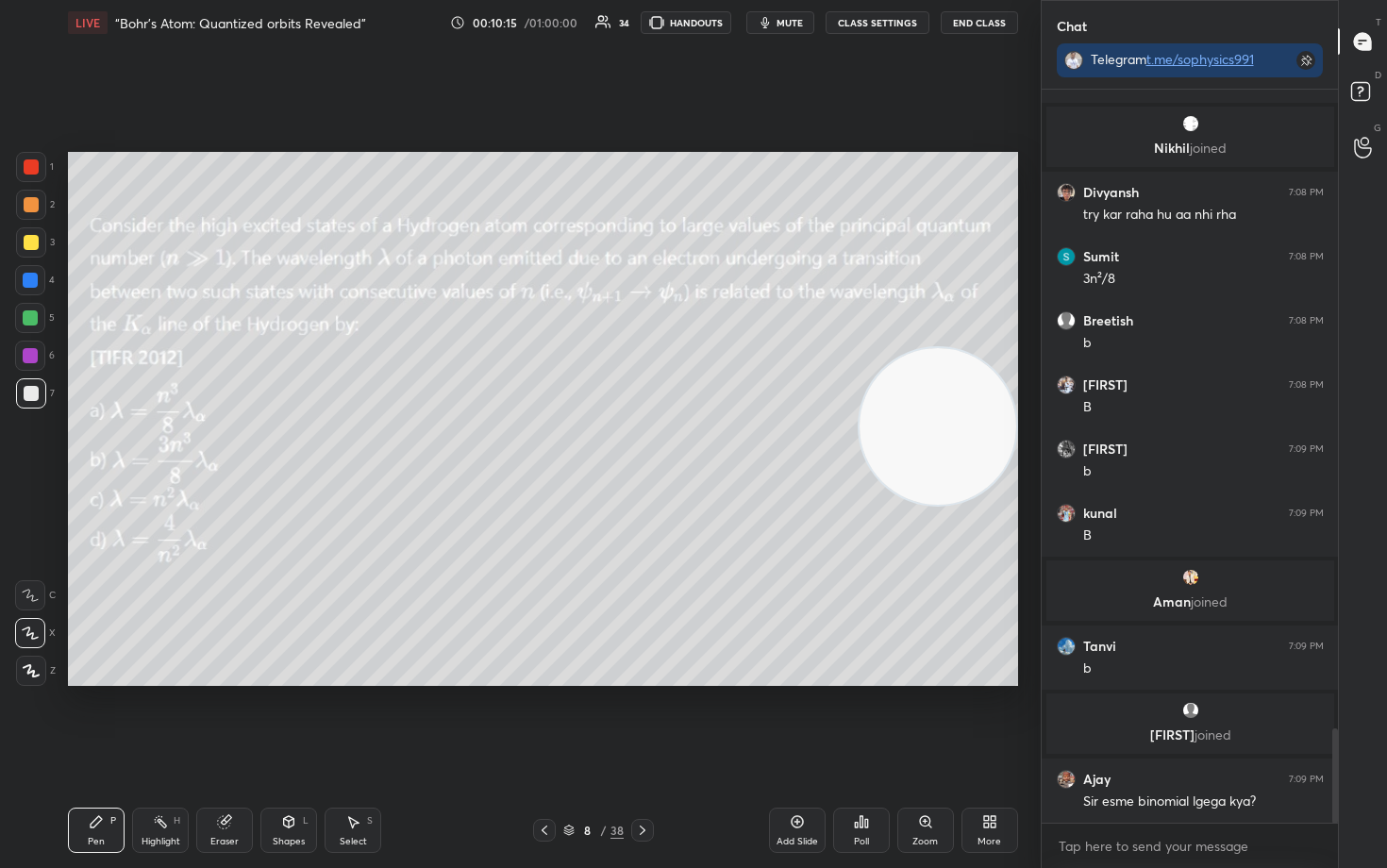 click at bounding box center [938, 426] 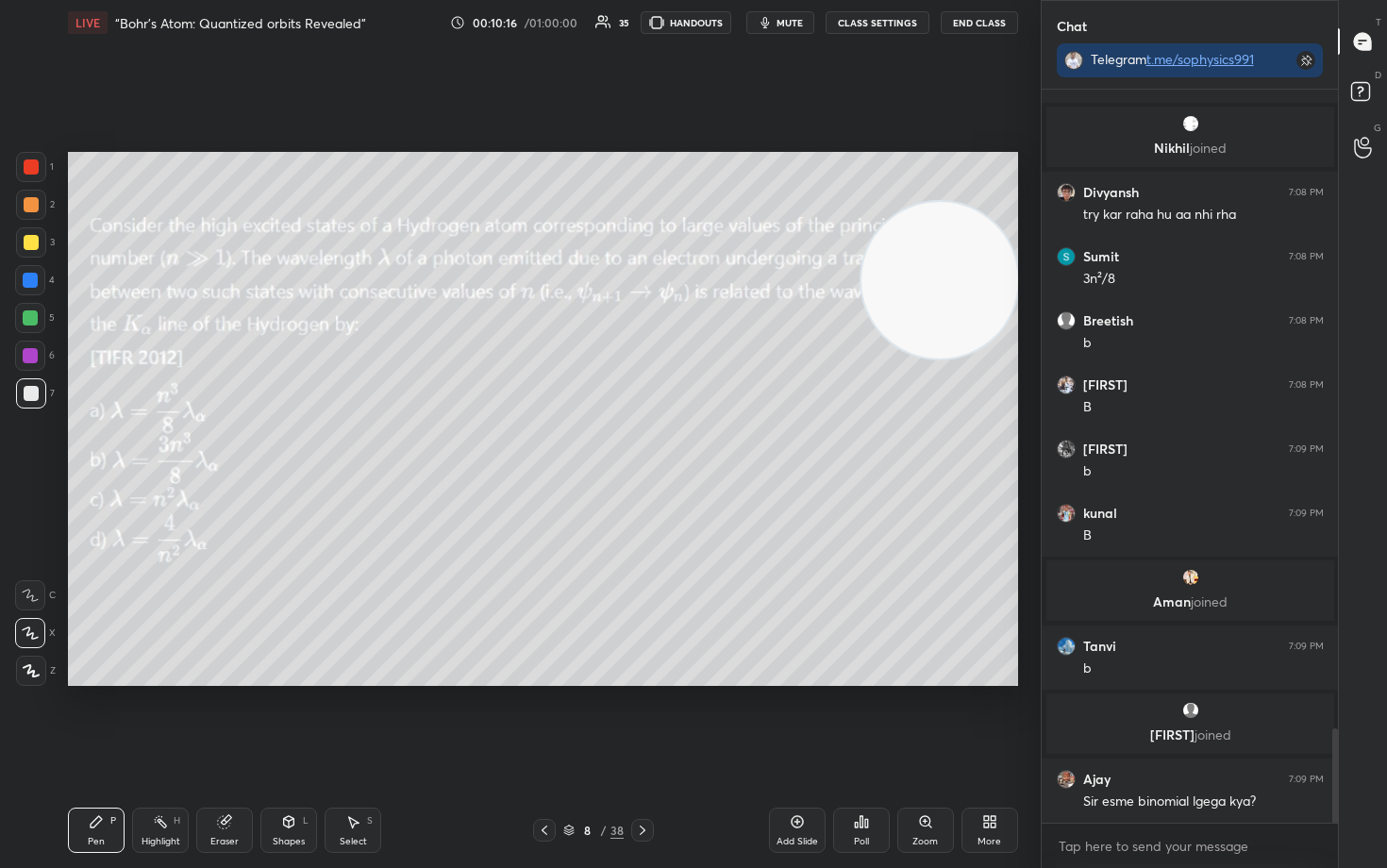 drag, startPoint x: 973, startPoint y: 275, endPoint x: 982, endPoint y: 257, distance: 20.124612 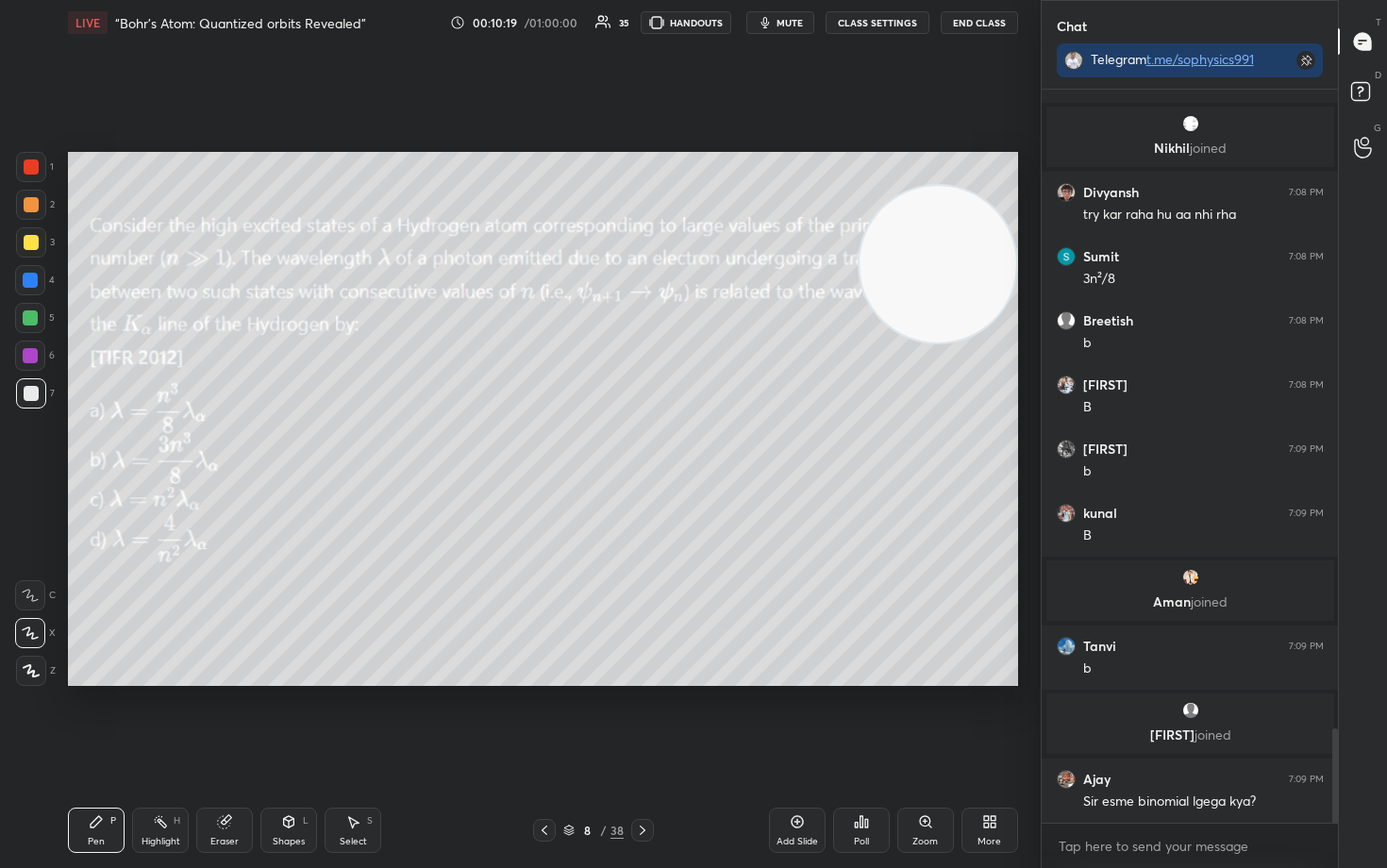 drag, startPoint x: 945, startPoint y: 259, endPoint x: 940, endPoint y: 410, distance: 151.08276 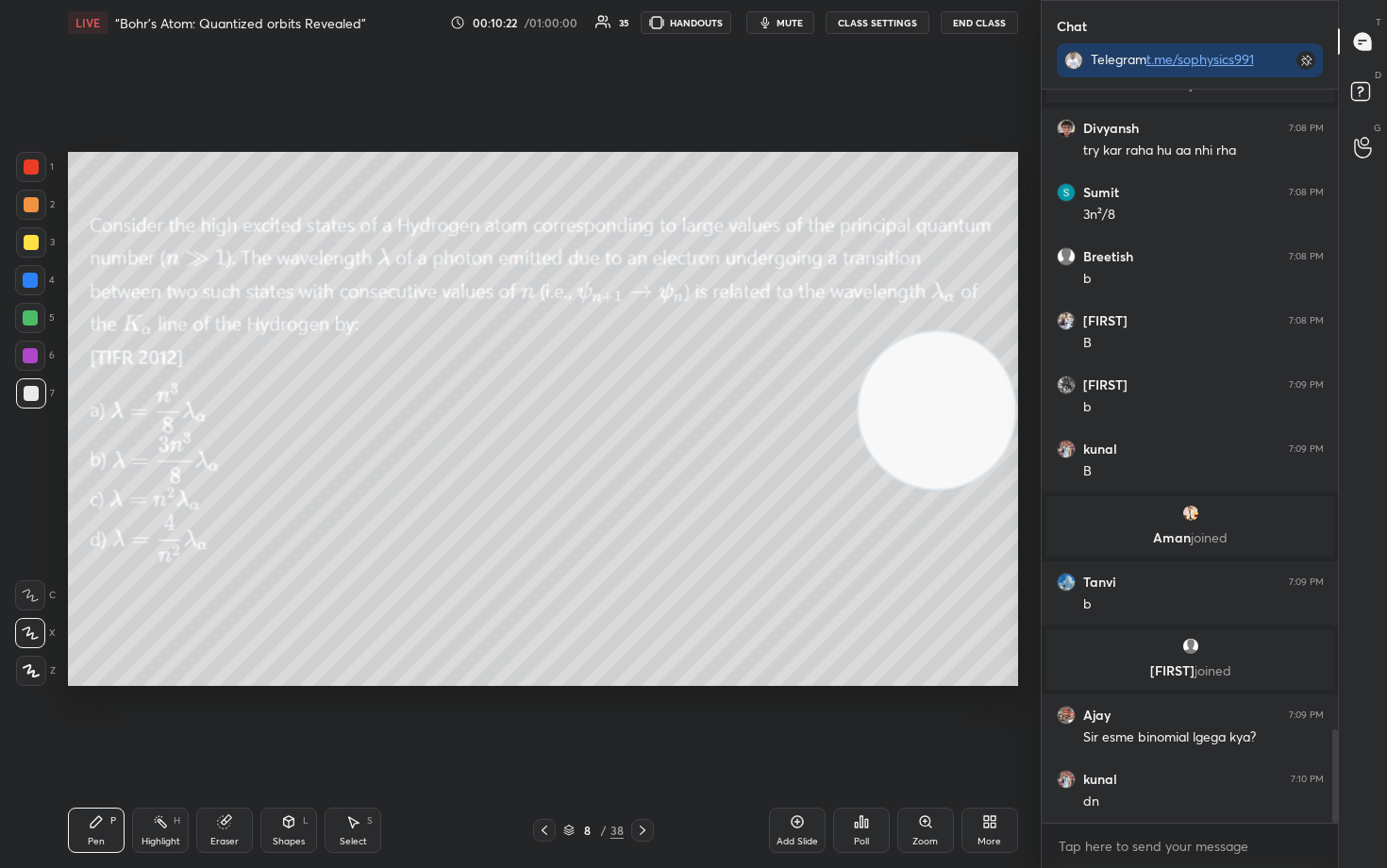 scroll, scrollTop: 5077, scrollLeft: 0, axis: vertical 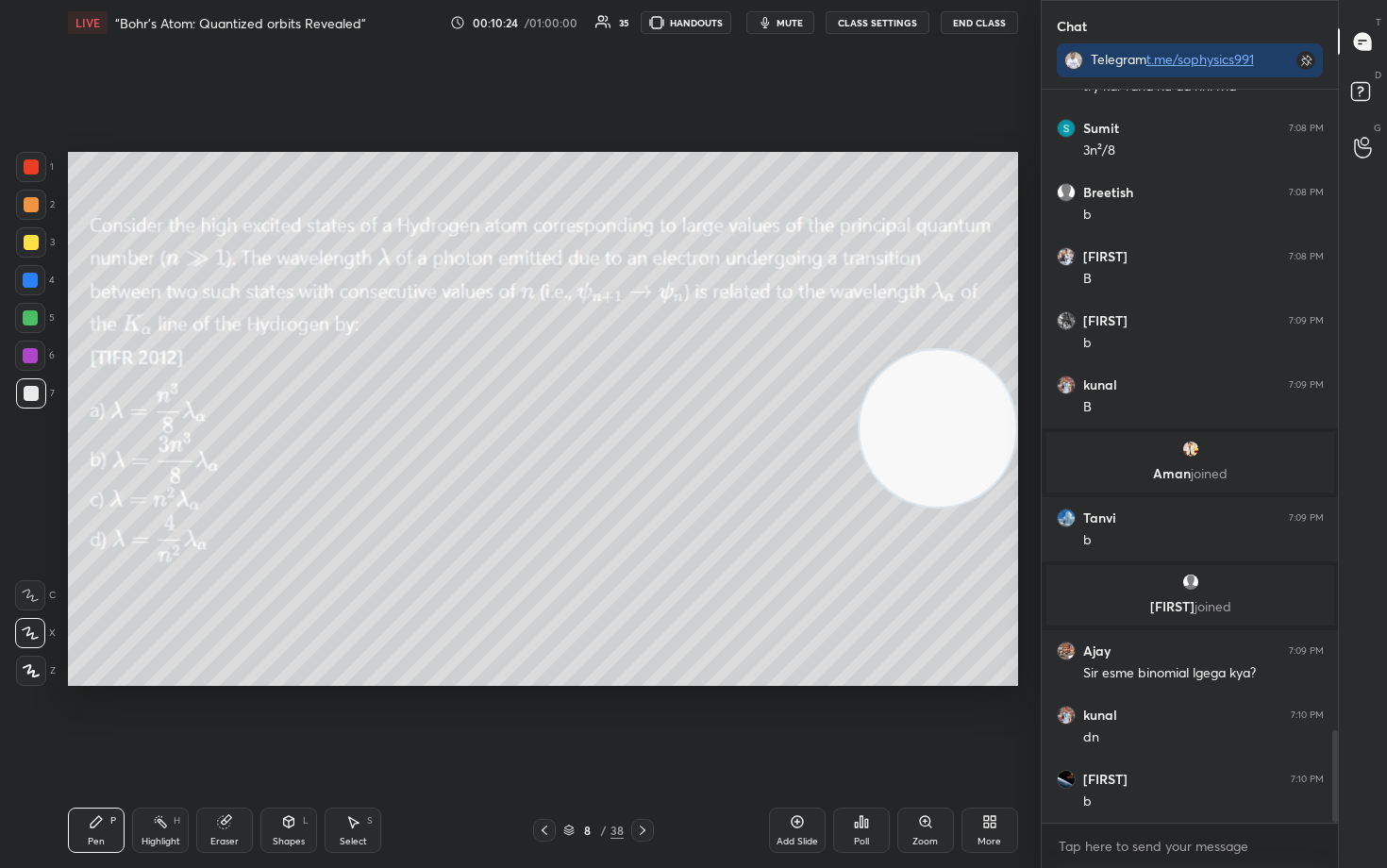 drag, startPoint x: 931, startPoint y: 357, endPoint x: 978, endPoint y: 392, distance: 58.600341 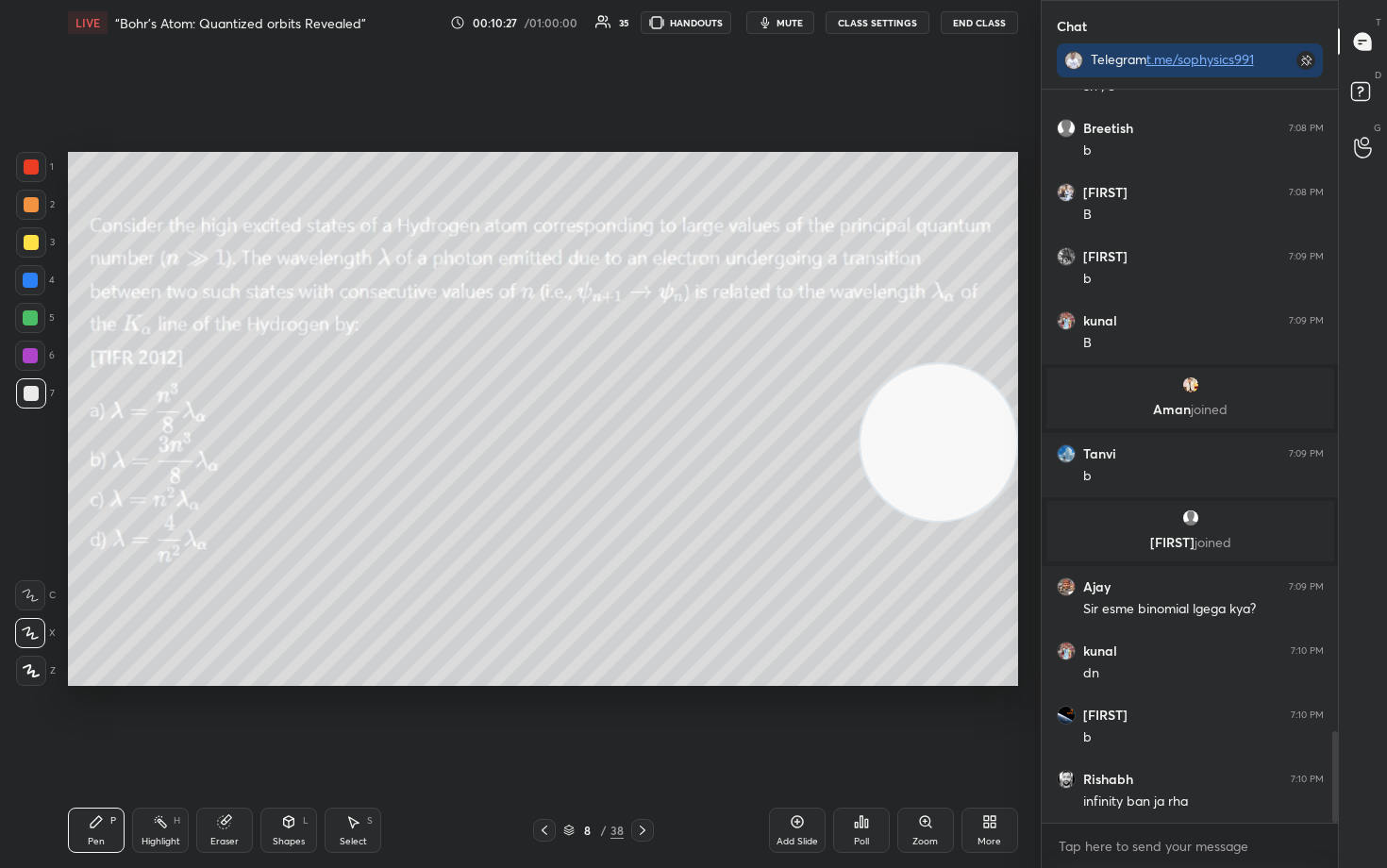 drag, startPoint x: 942, startPoint y: 457, endPoint x: 930, endPoint y: 509, distance: 53.366656 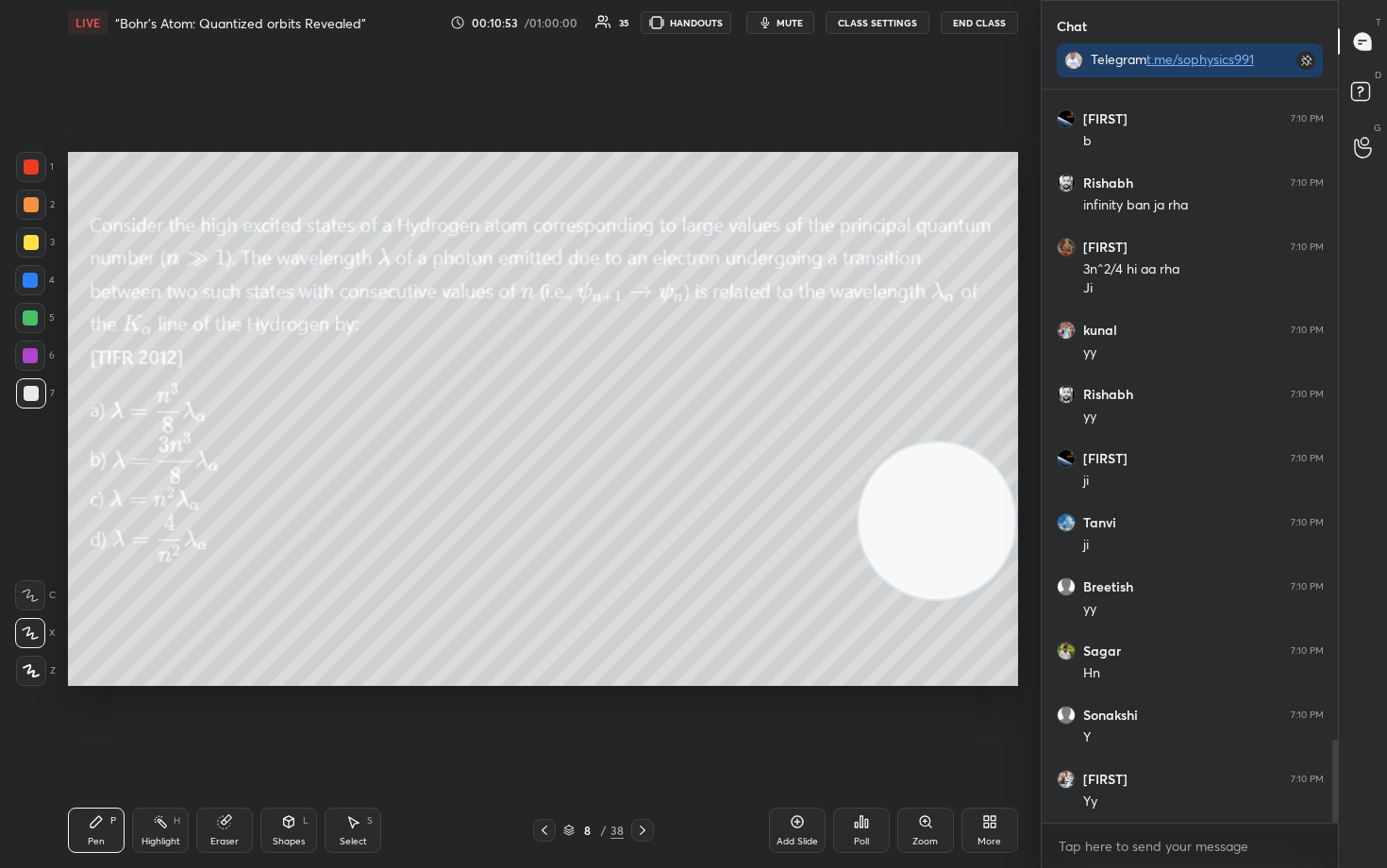 scroll, scrollTop: 5930, scrollLeft: 0, axis: vertical 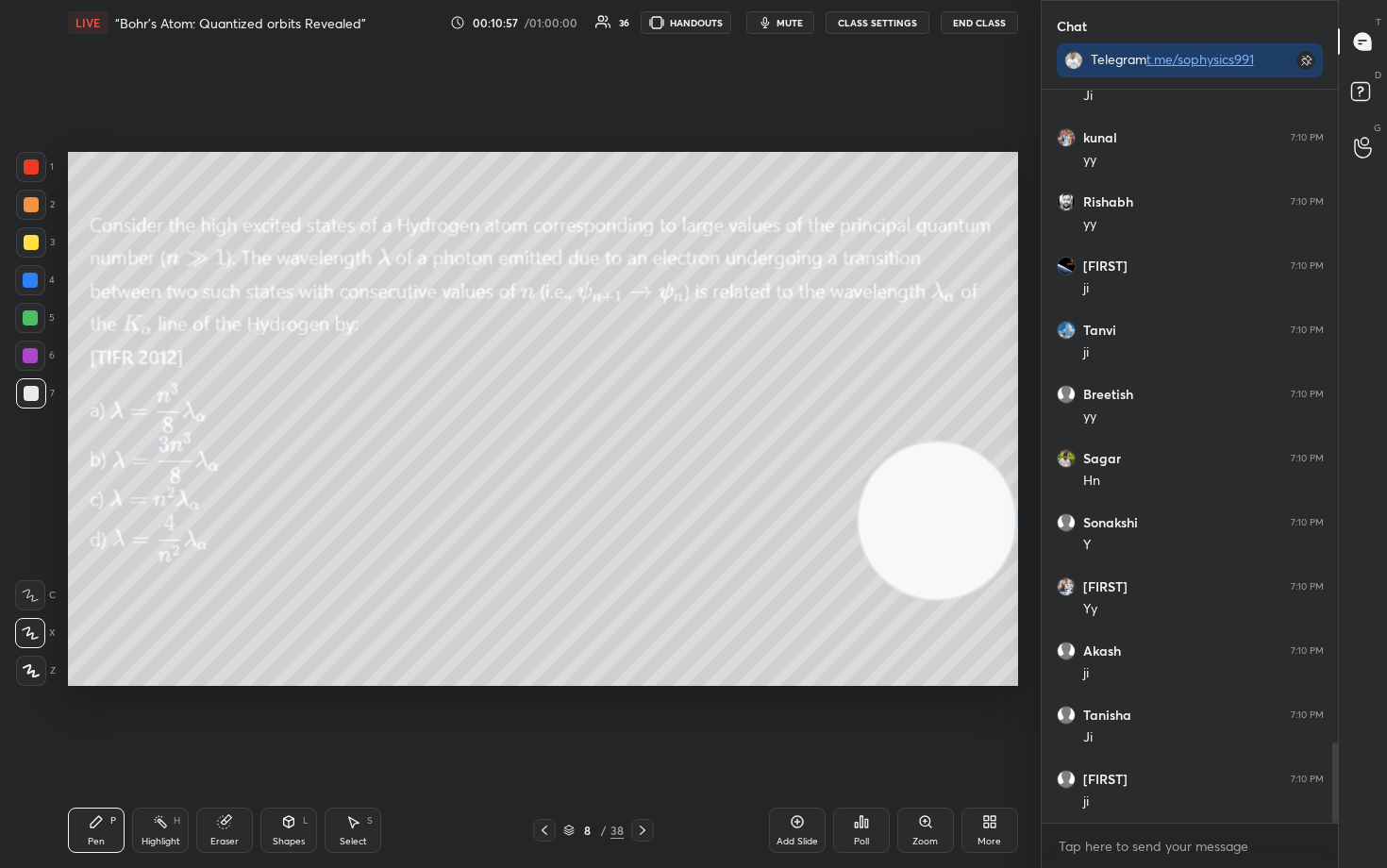 drag, startPoint x: 942, startPoint y: 632, endPoint x: 913, endPoint y: 600, distance: 43.185646 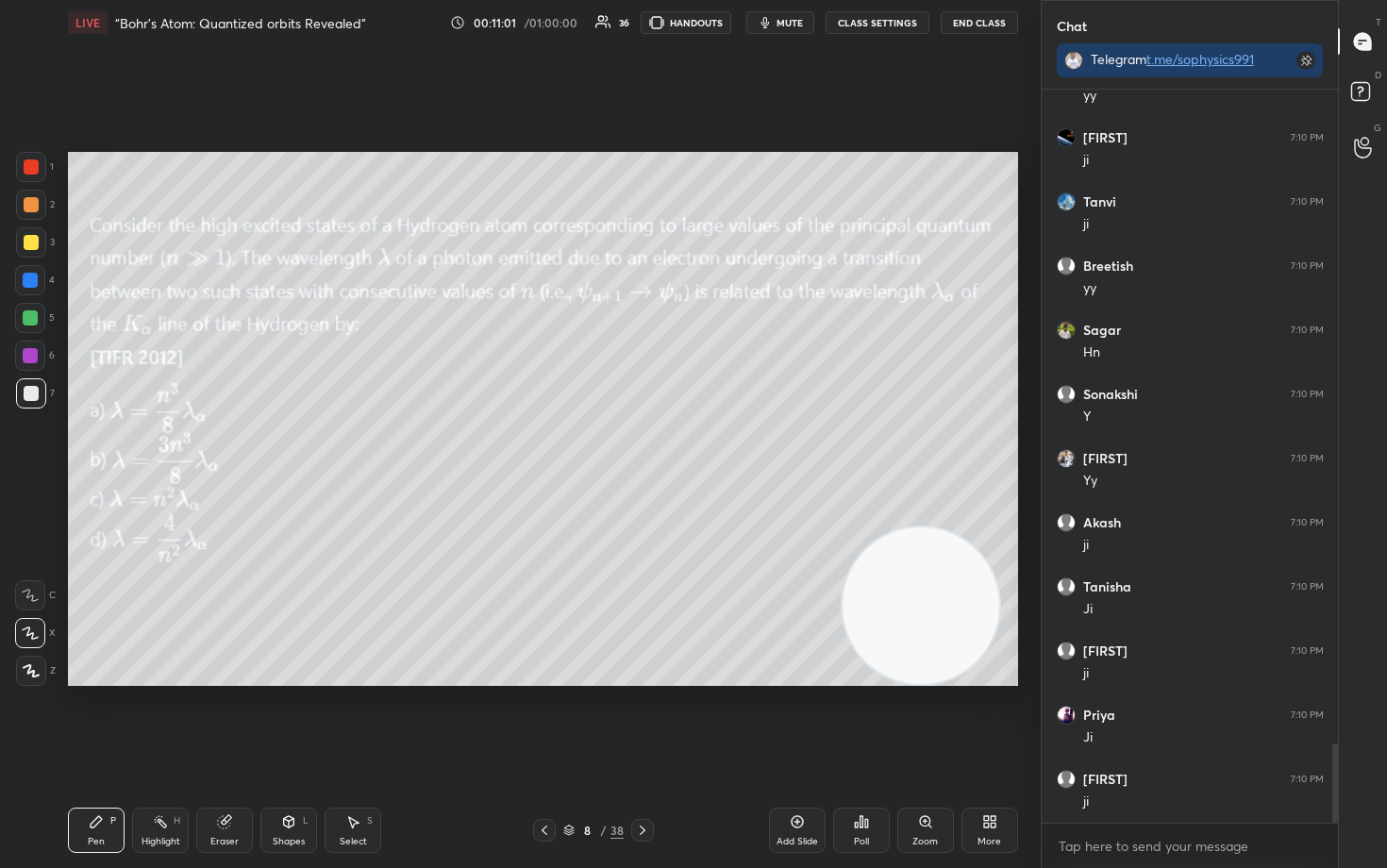 scroll, scrollTop: 6122, scrollLeft: 0, axis: vertical 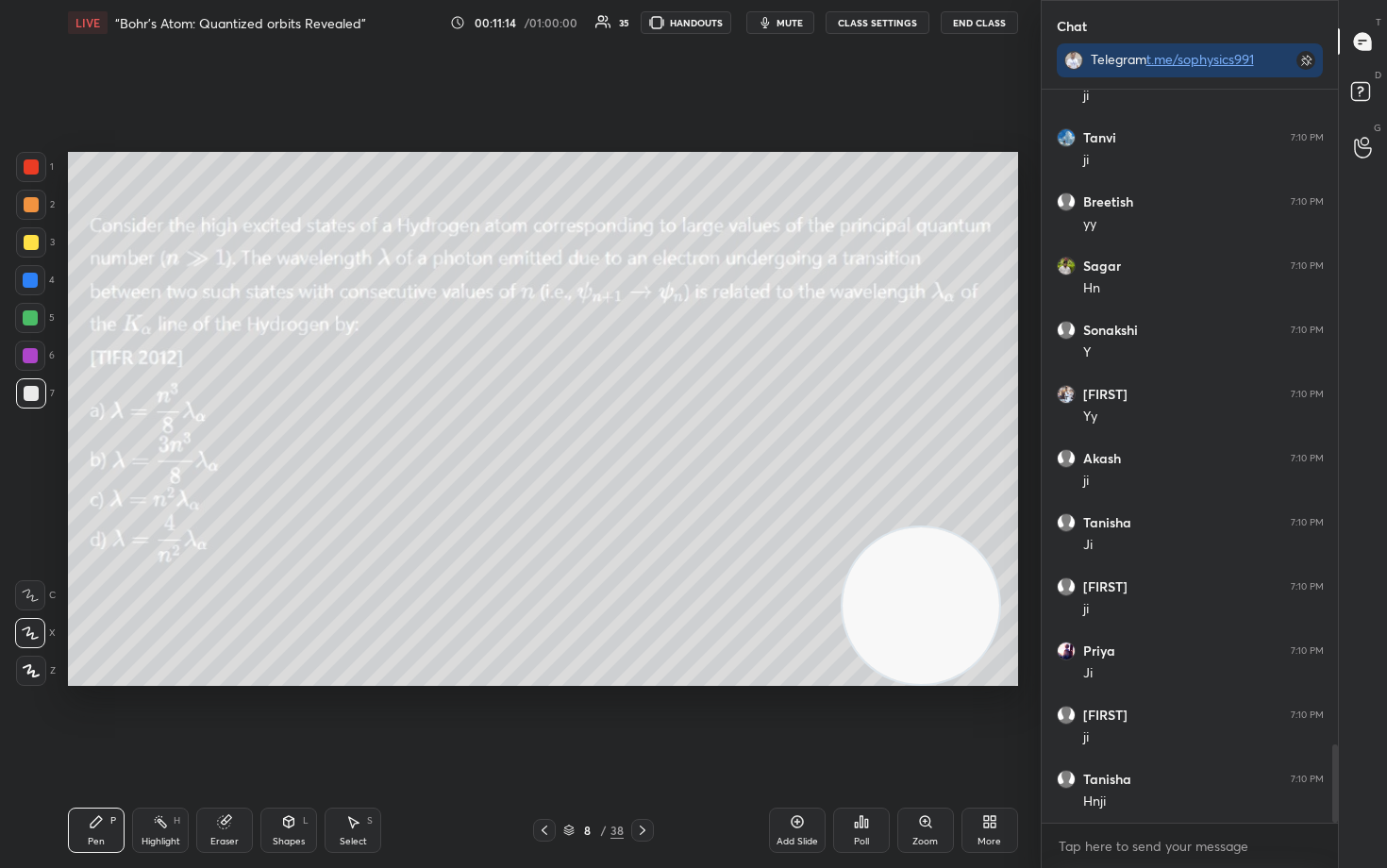 drag, startPoint x: 937, startPoint y: 631, endPoint x: 994, endPoint y: 274, distance: 361.52178 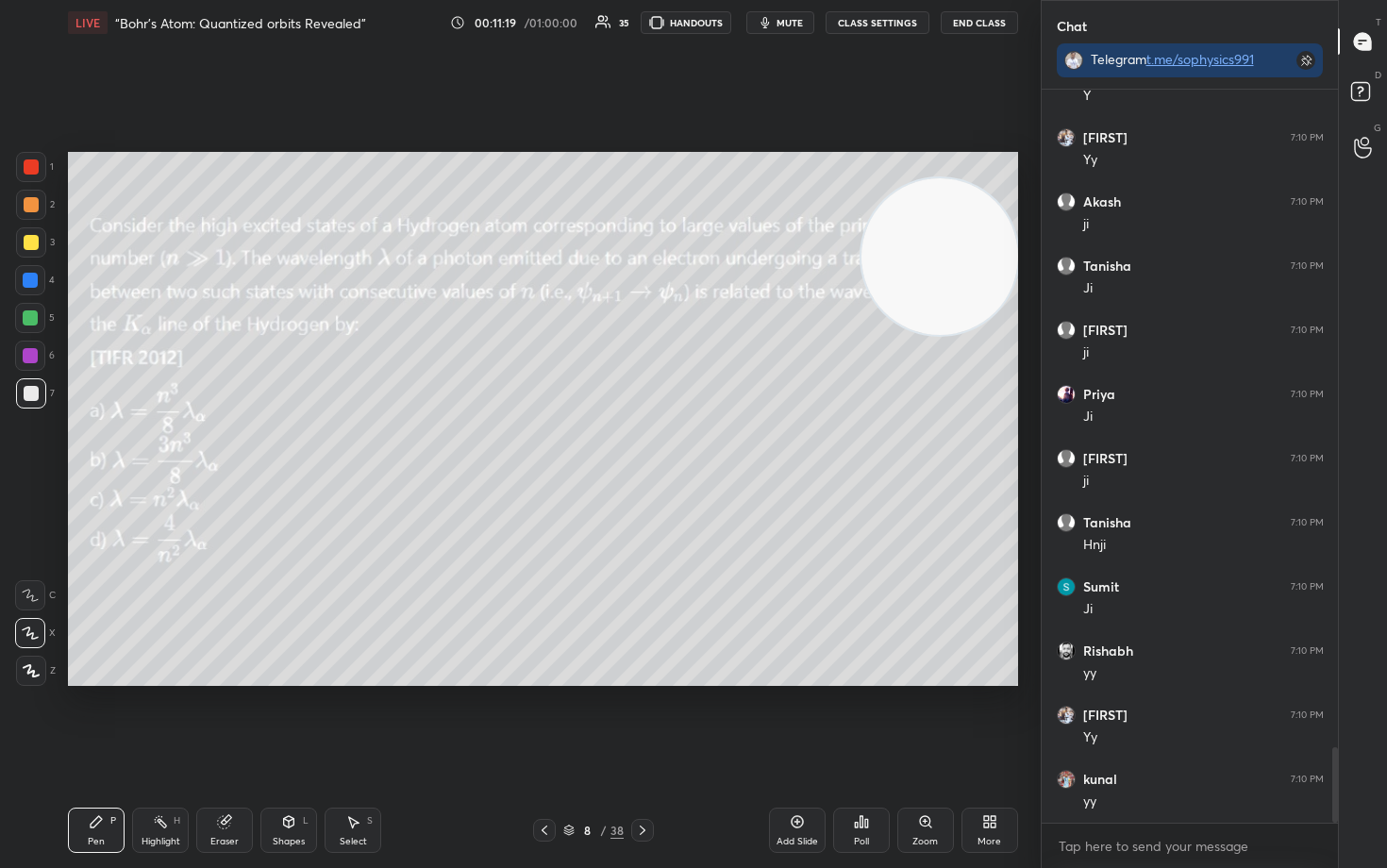 scroll, scrollTop: 6443, scrollLeft: 0, axis: vertical 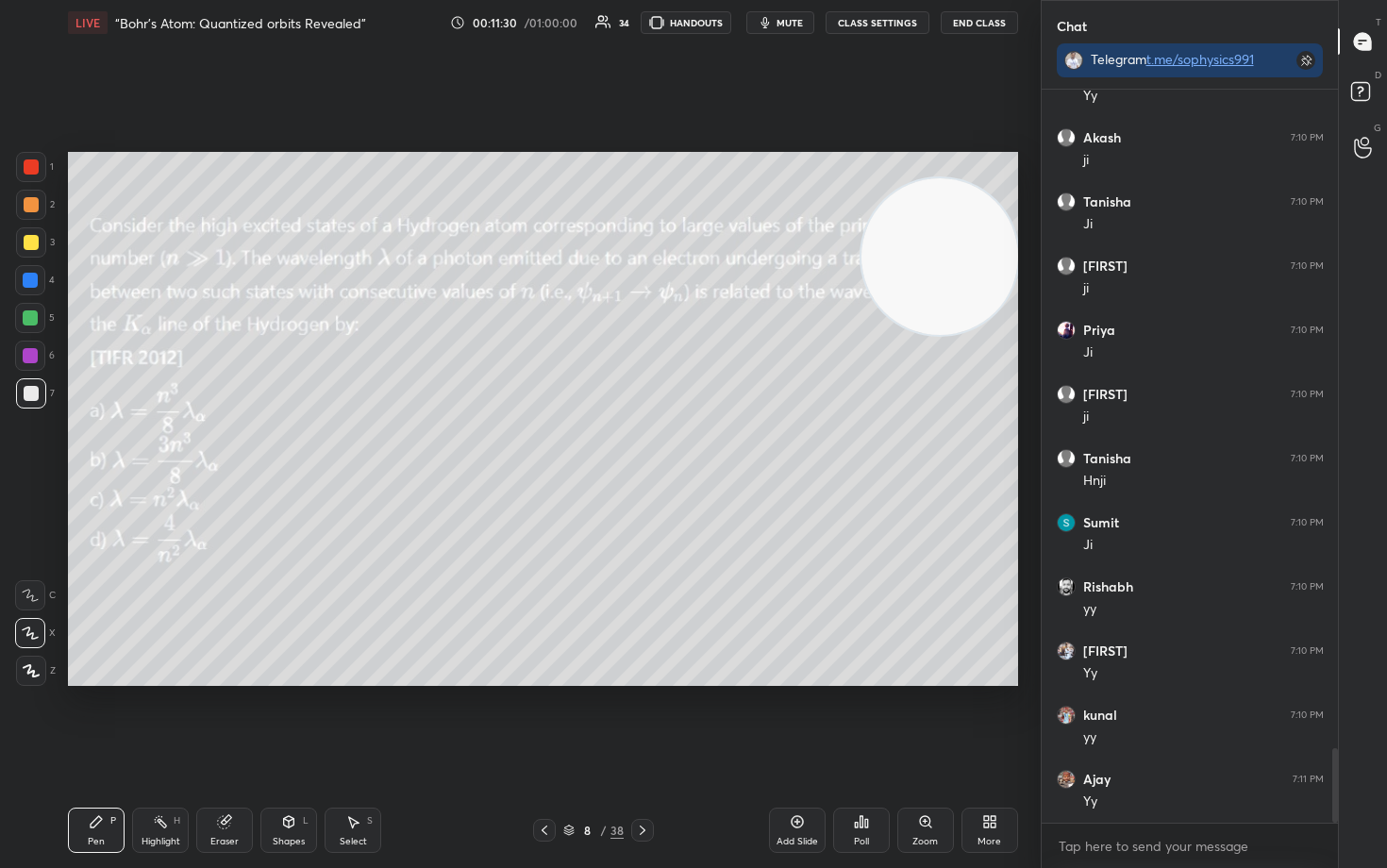click on "Eraser" at bounding box center [225, 842] 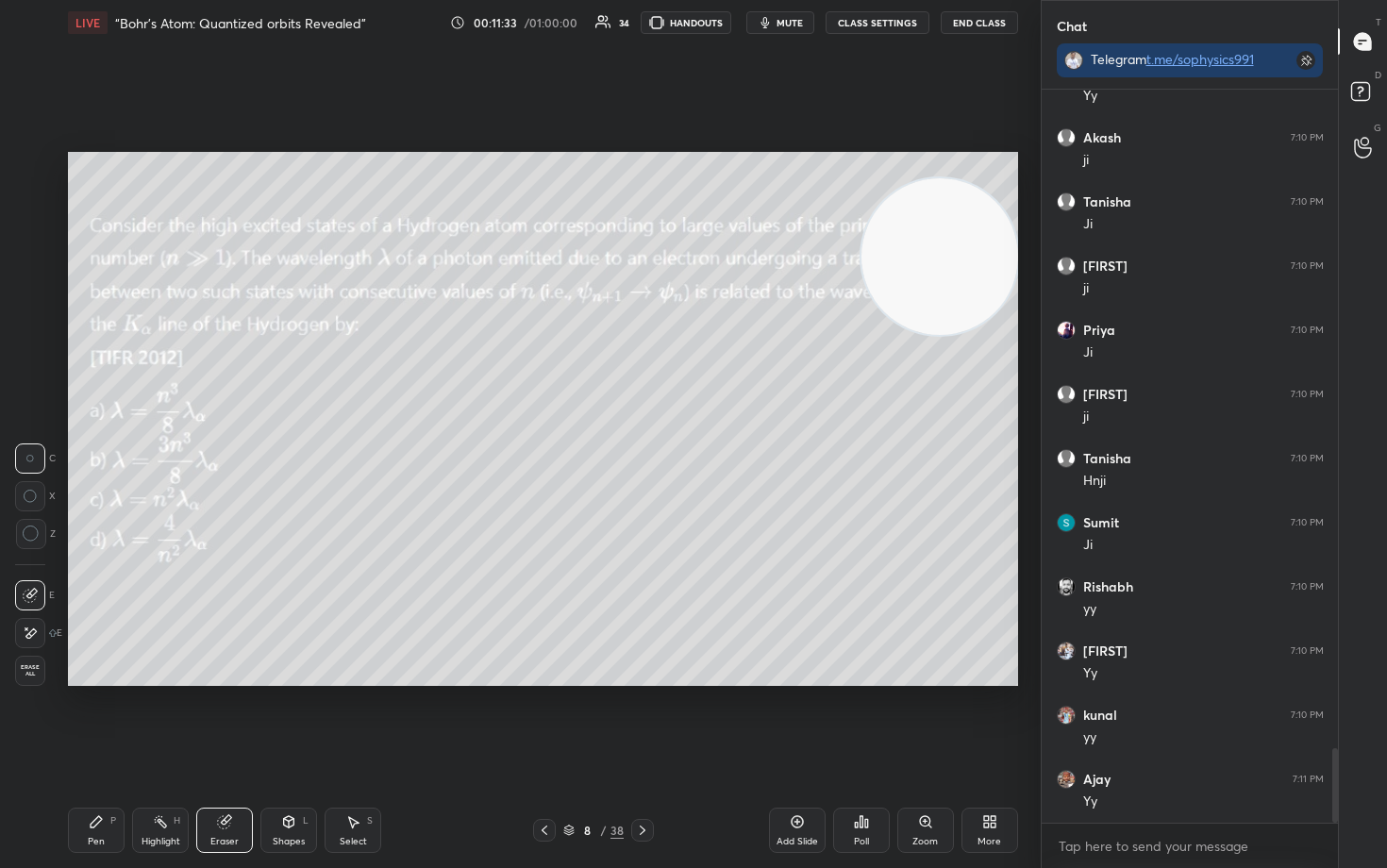 click 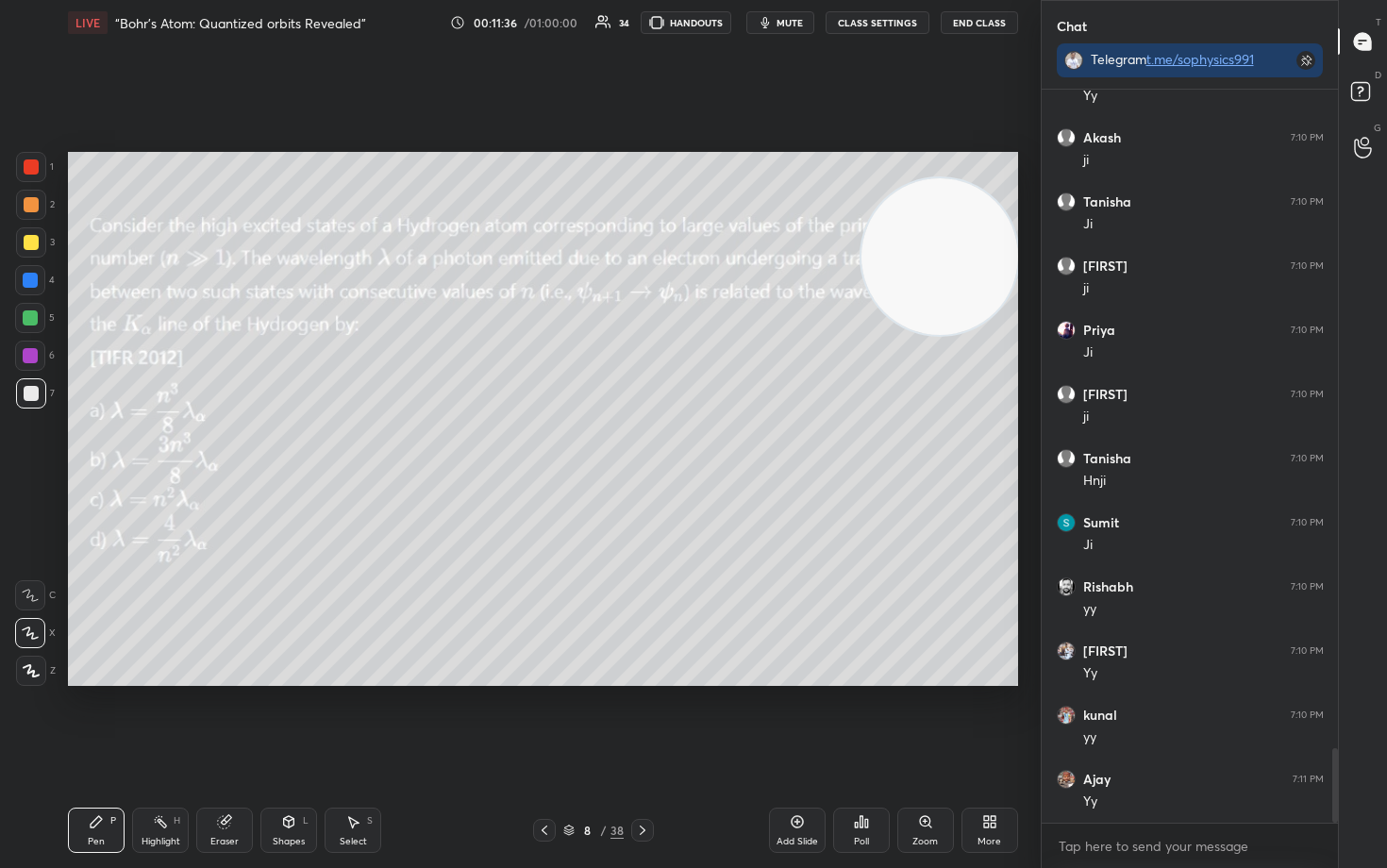 drag, startPoint x: 209, startPoint y: 841, endPoint x: 309, endPoint y: 769, distance: 123.22337 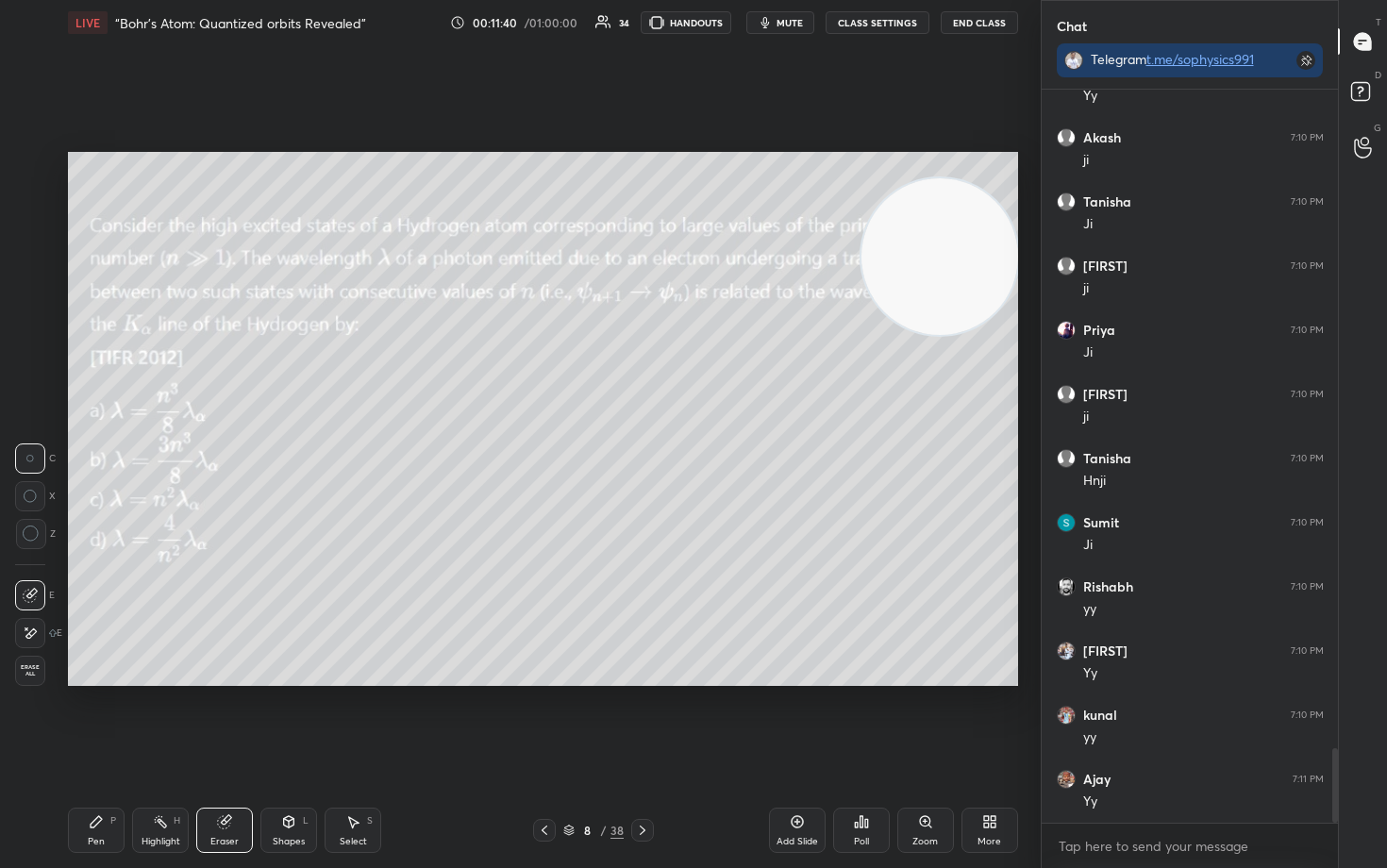 click on "Pen P" at bounding box center [96, 830] 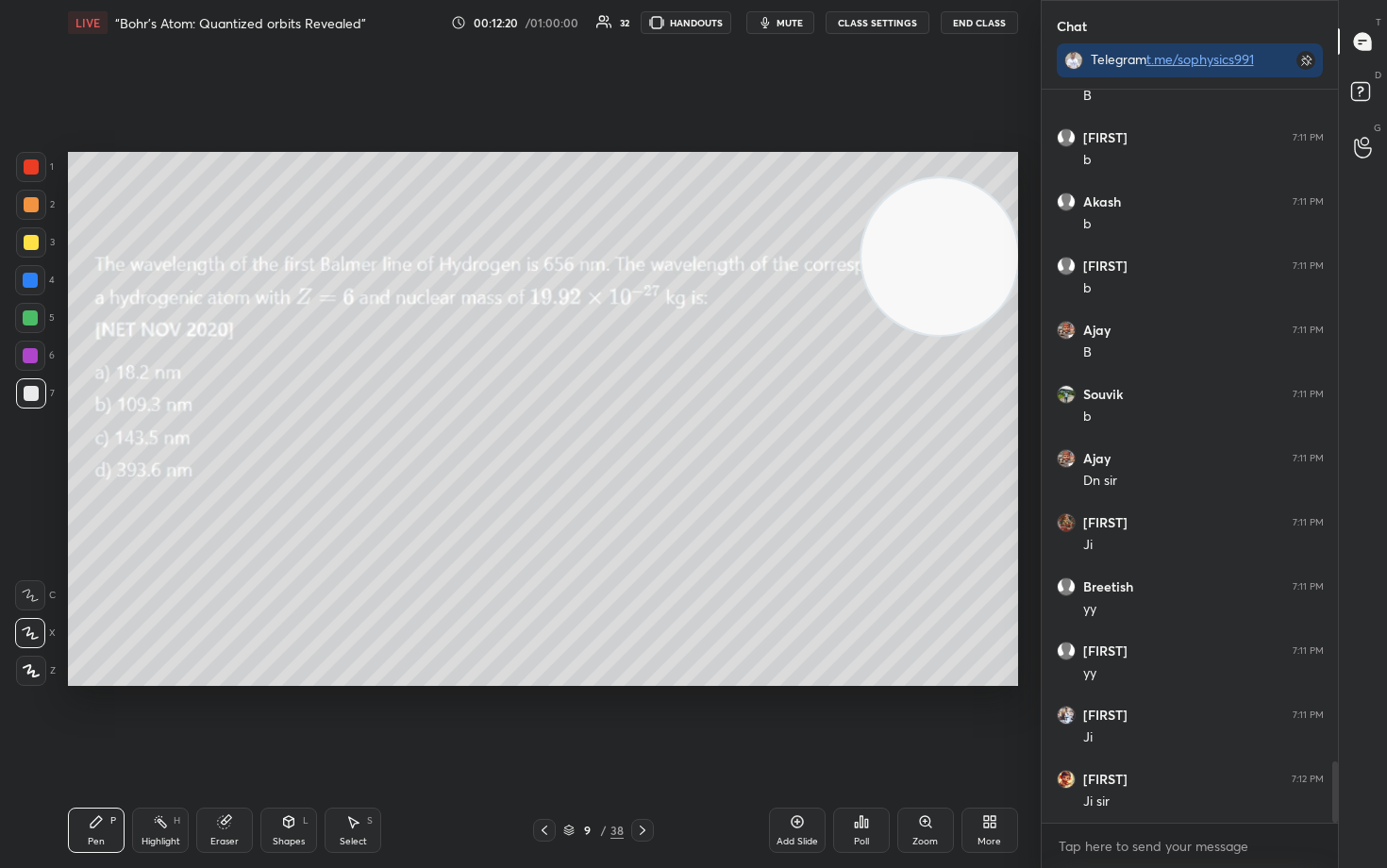 scroll, scrollTop: 8111, scrollLeft: 0, axis: vertical 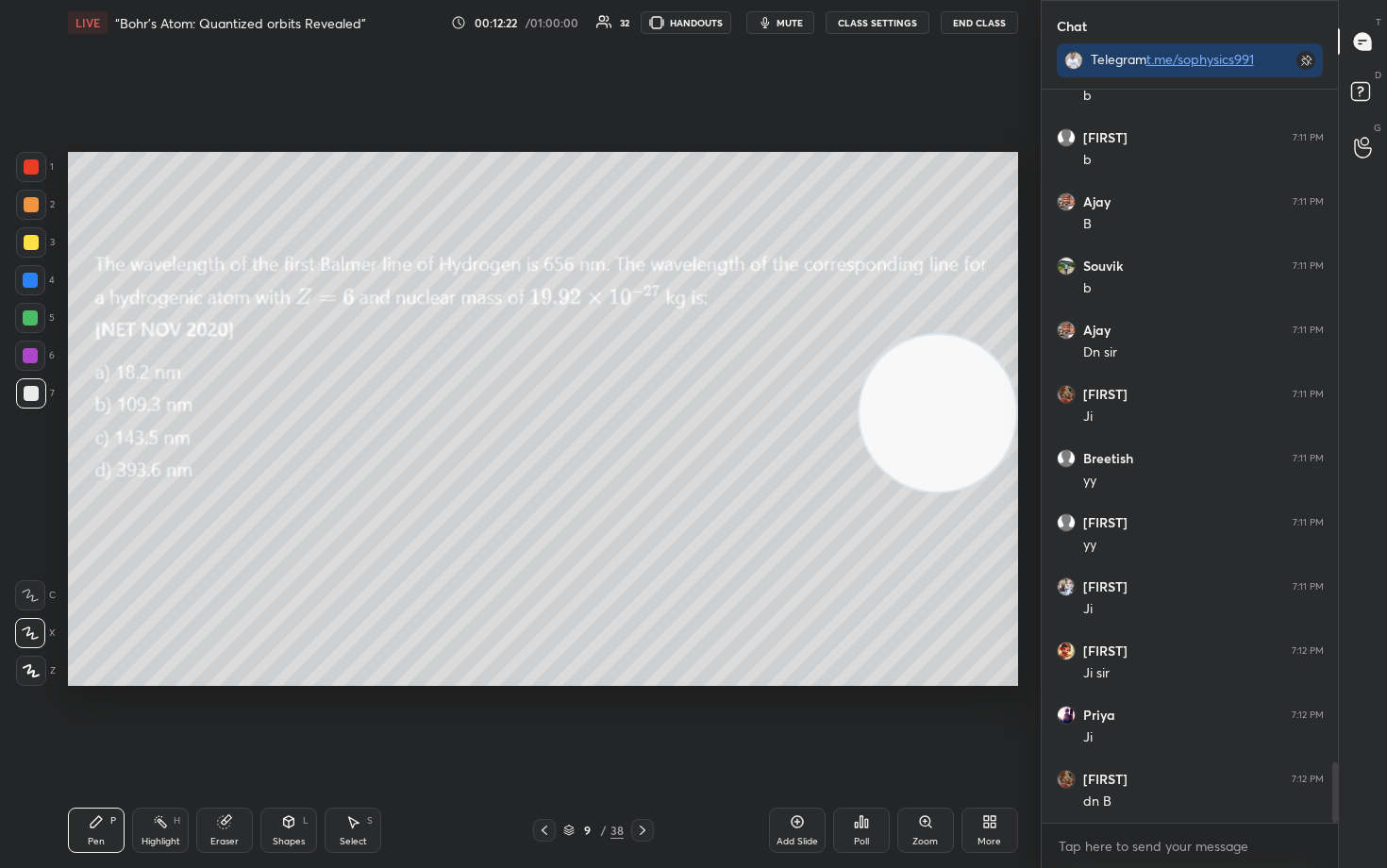 drag, startPoint x: 919, startPoint y: 235, endPoint x: 963, endPoint y: 464, distance: 233.18876 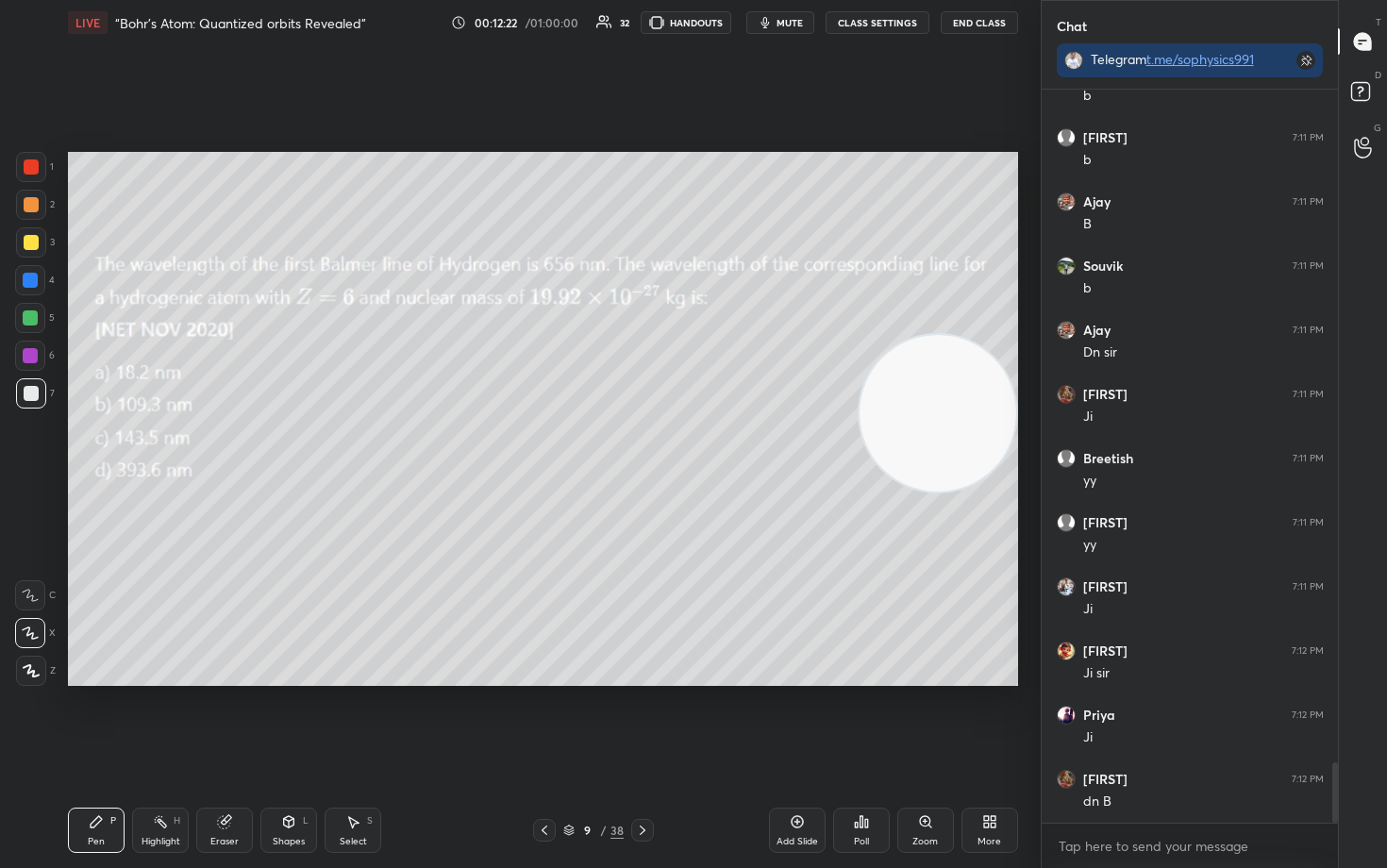 click at bounding box center [938, 413] 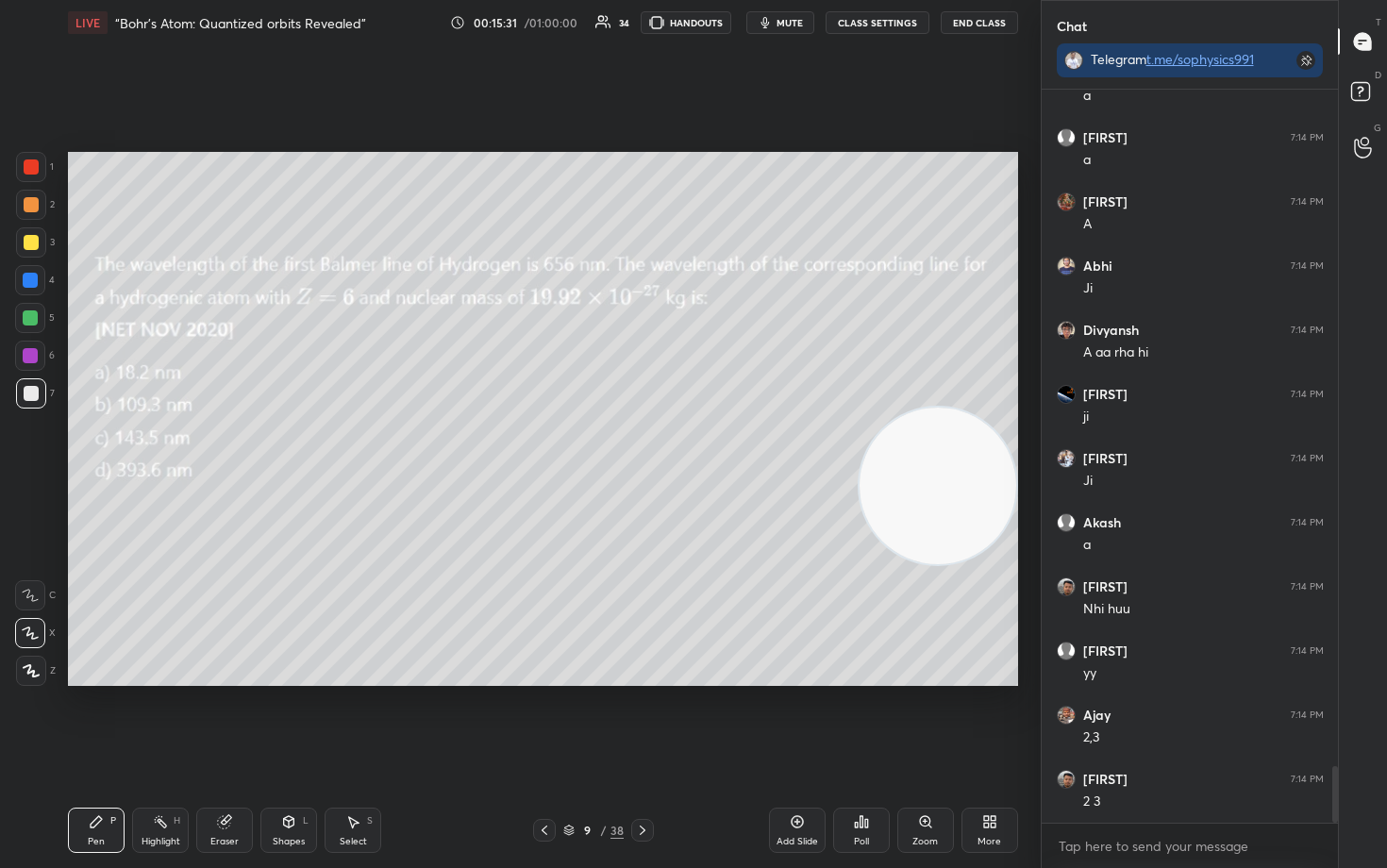 scroll, scrollTop: 8780, scrollLeft: 0, axis: vertical 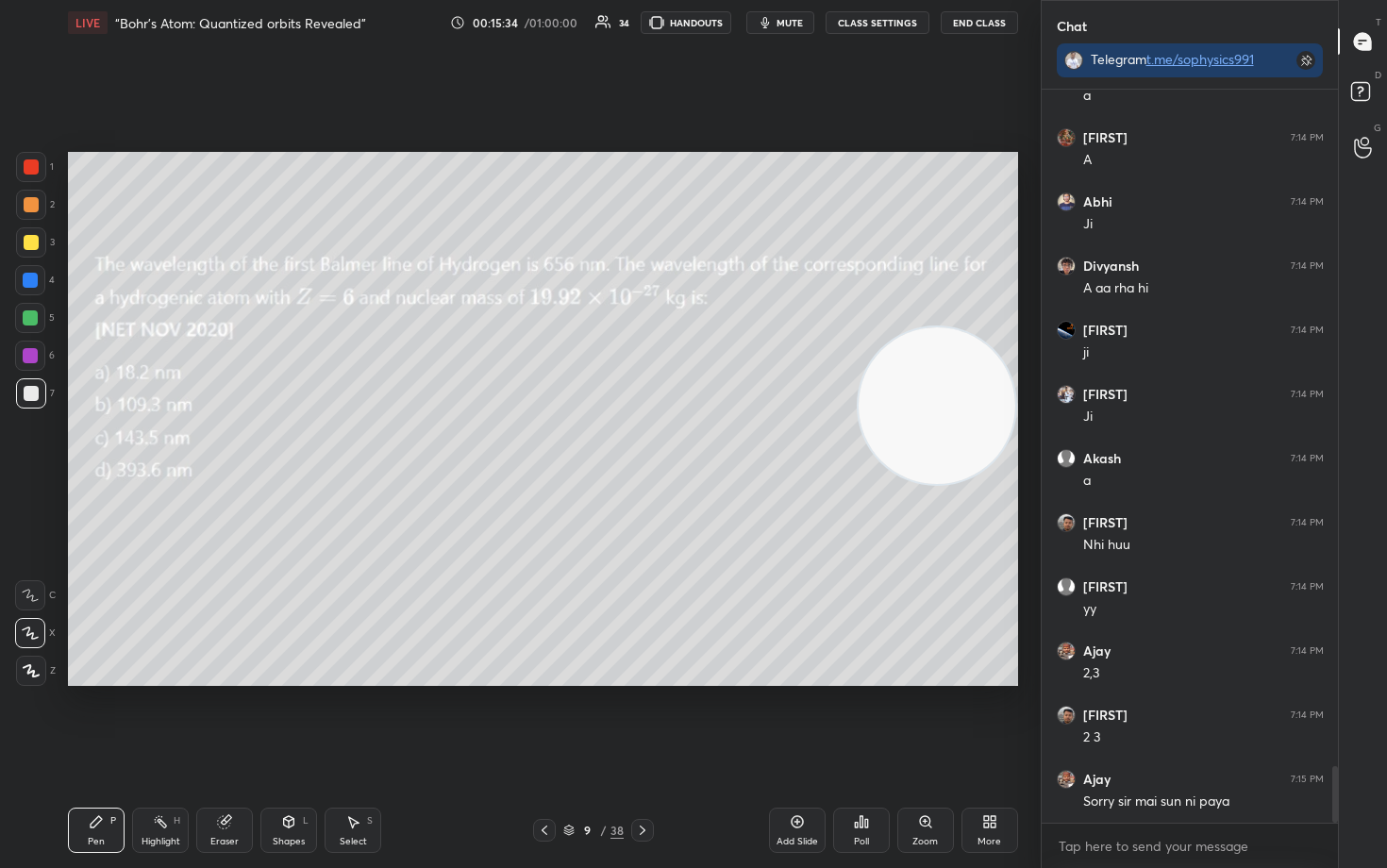 drag, startPoint x: 975, startPoint y: 525, endPoint x: 1002, endPoint y: 315, distance: 211.7286 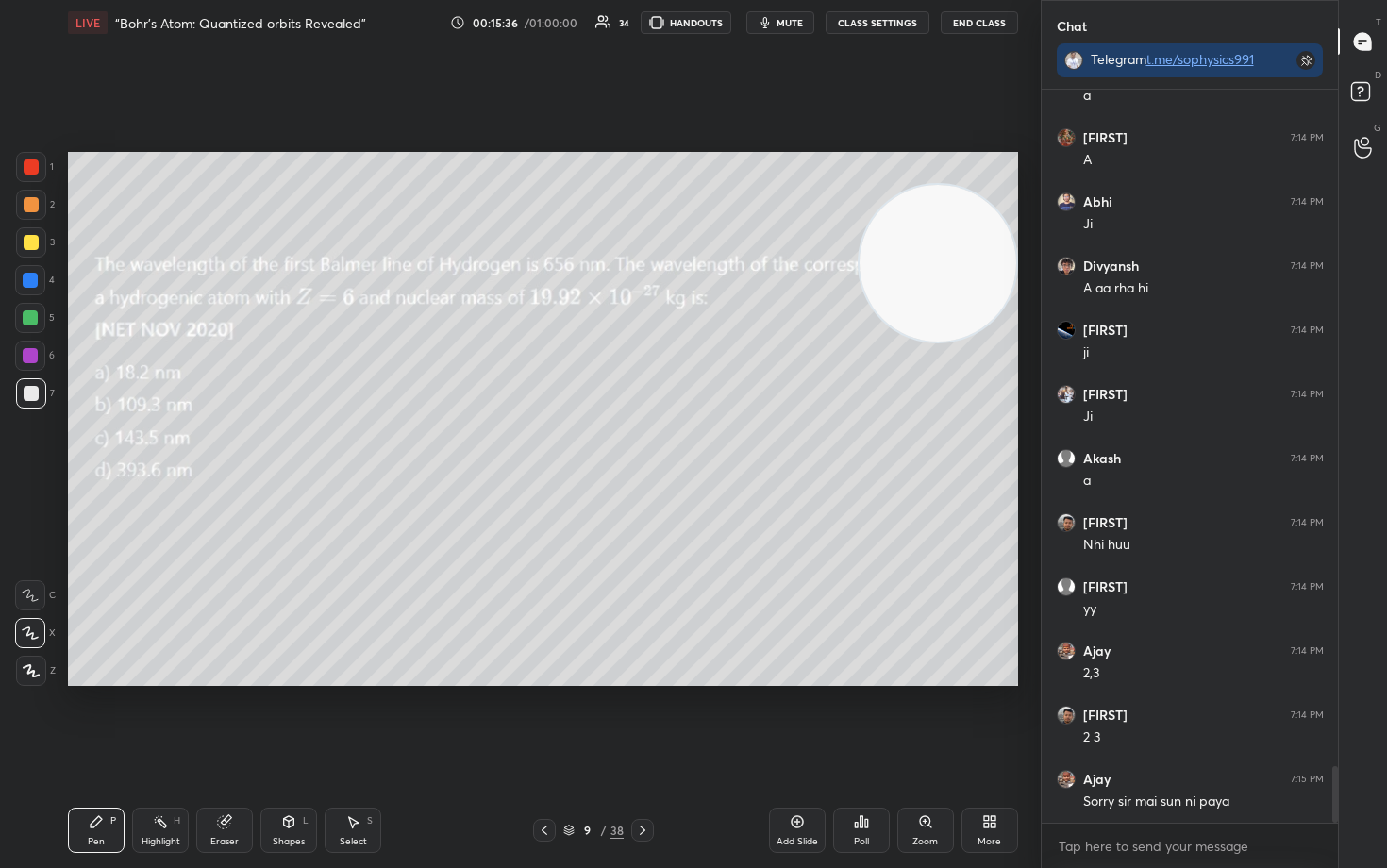 drag, startPoint x: 940, startPoint y: 262, endPoint x: 925, endPoint y: 412, distance: 150.74813 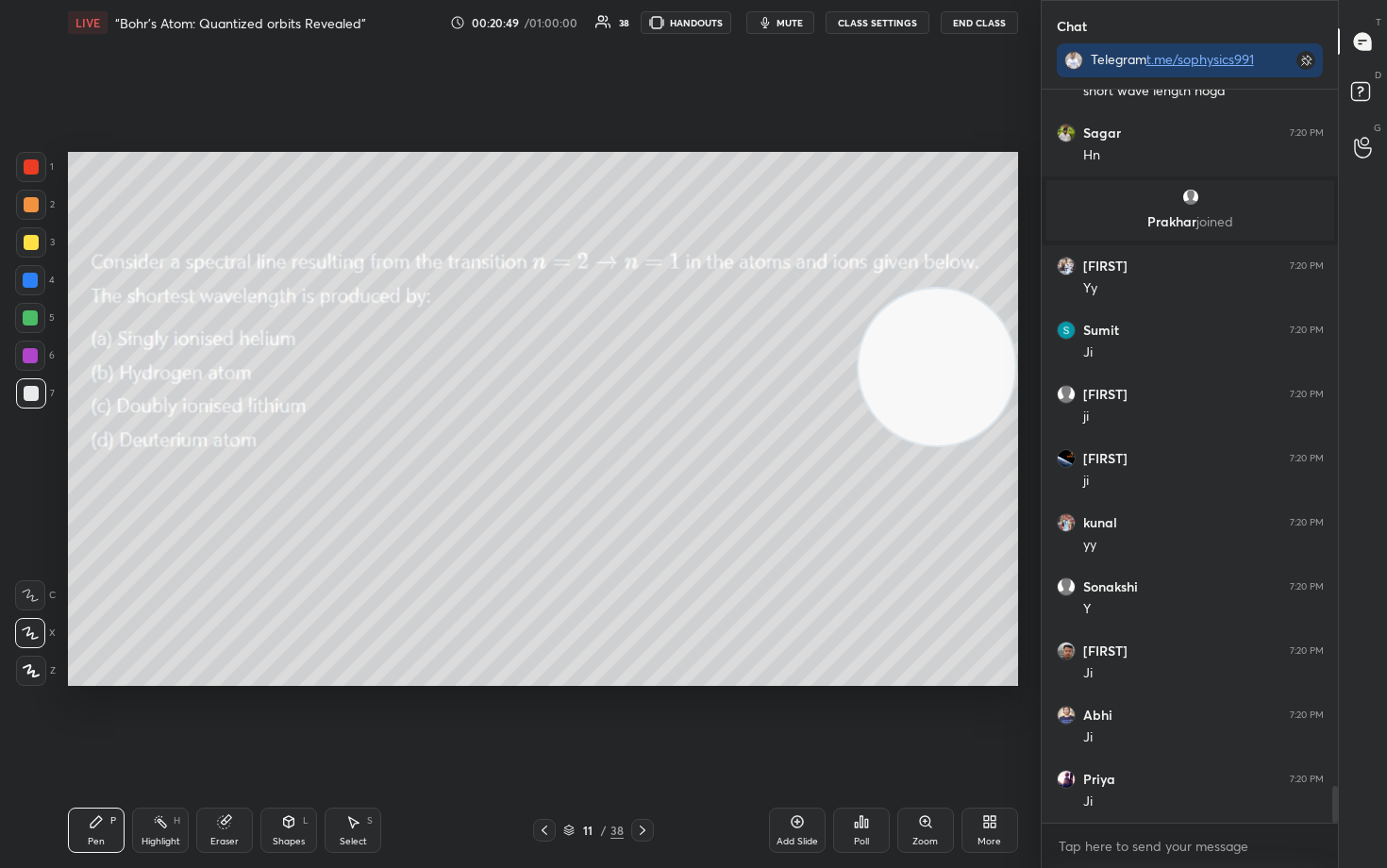 scroll, scrollTop: 13959, scrollLeft: 0, axis: vertical 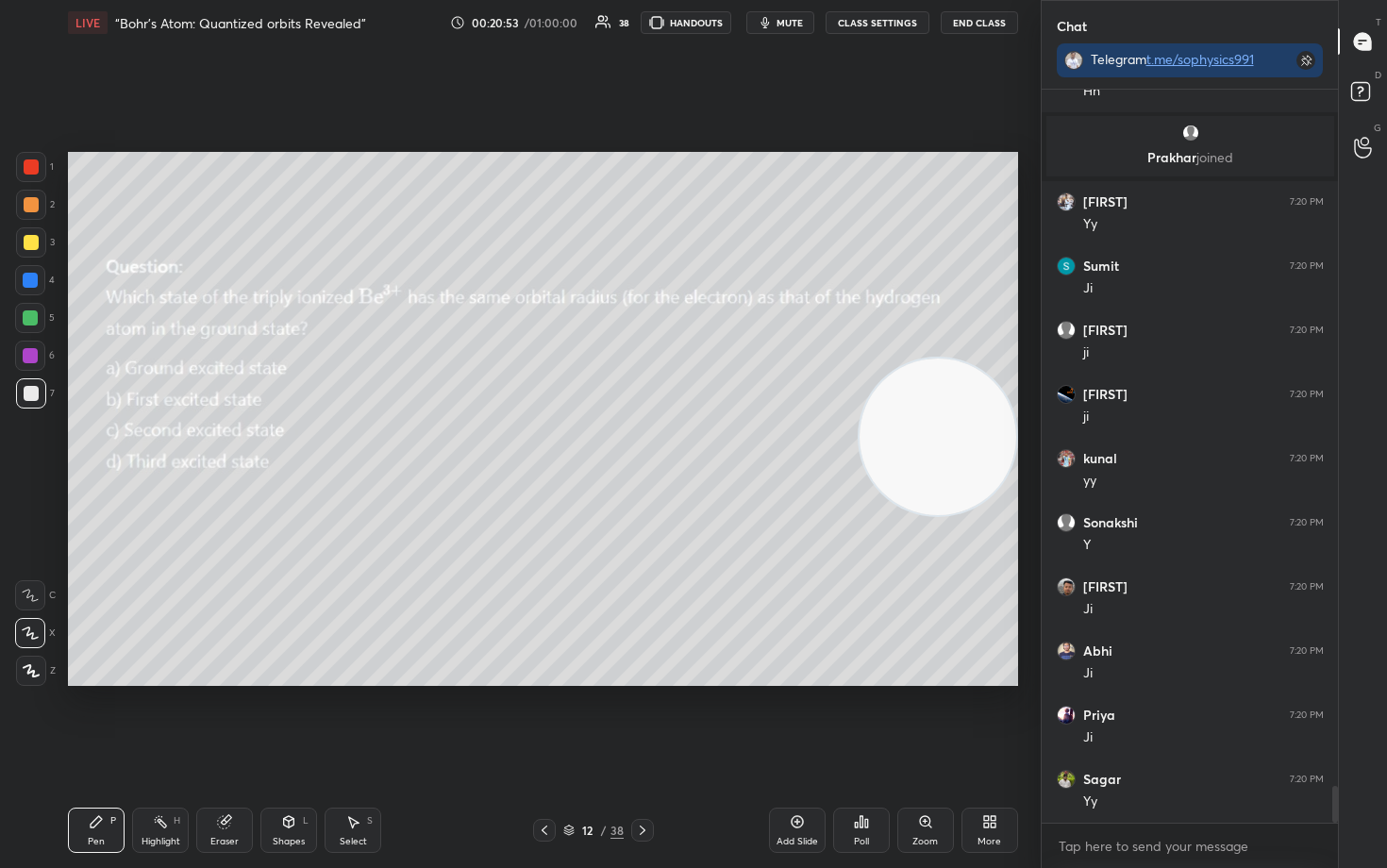 drag, startPoint x: 930, startPoint y: 381, endPoint x: 944, endPoint y: 474, distance: 94.04786 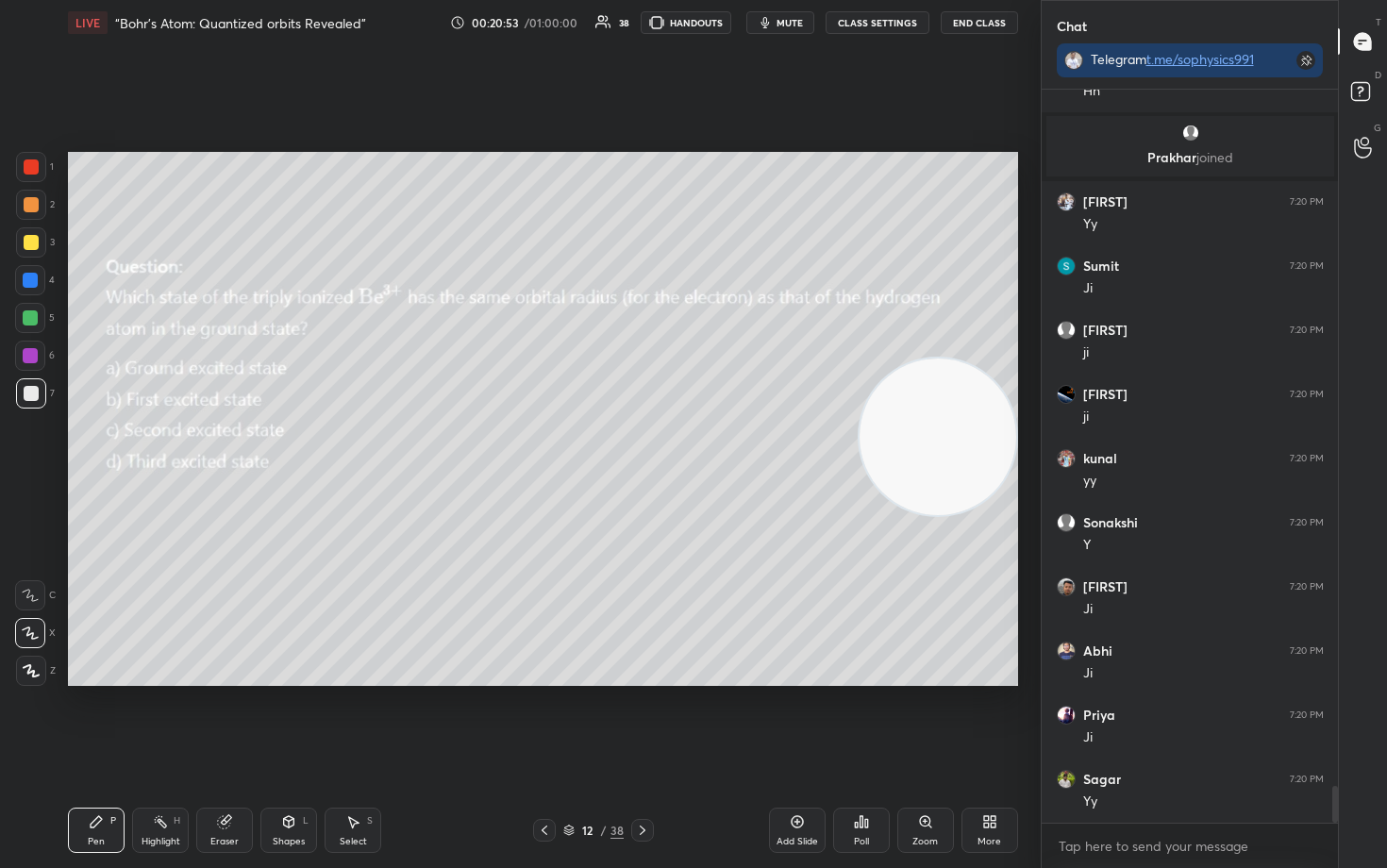 click at bounding box center (938, 437) 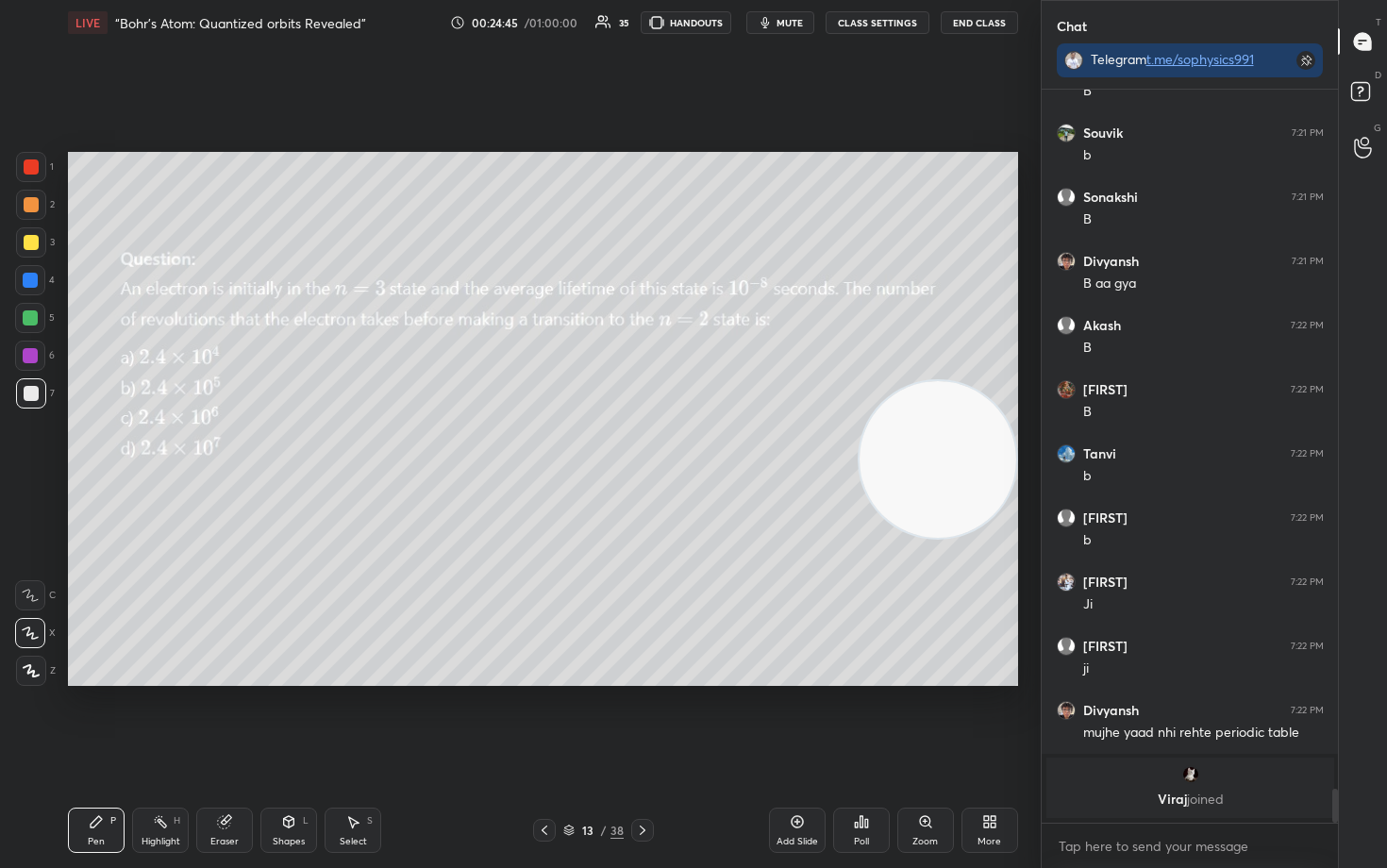 scroll, scrollTop: 14633, scrollLeft: 0, axis: vertical 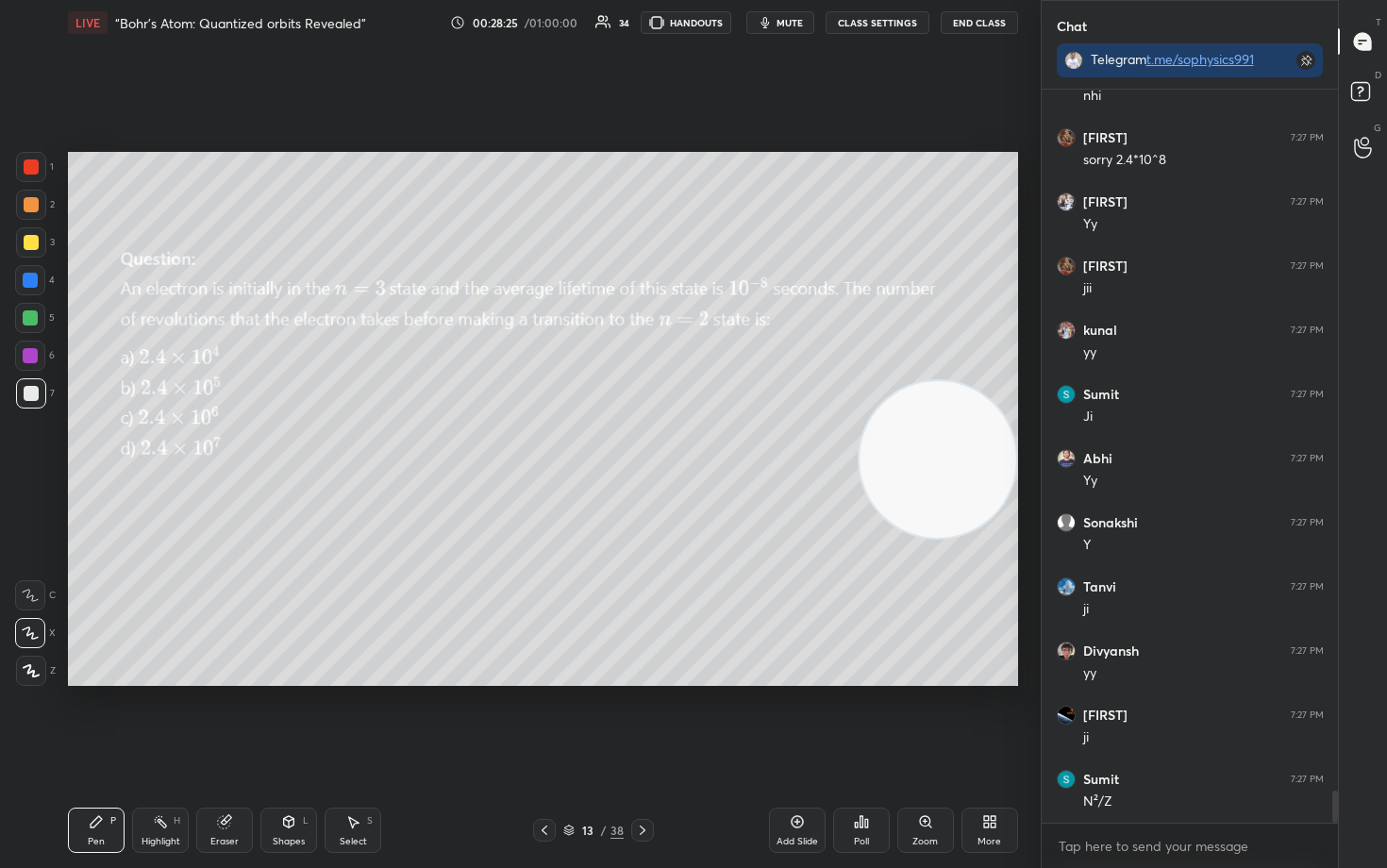 click on "Eraser" at bounding box center [225, 830] 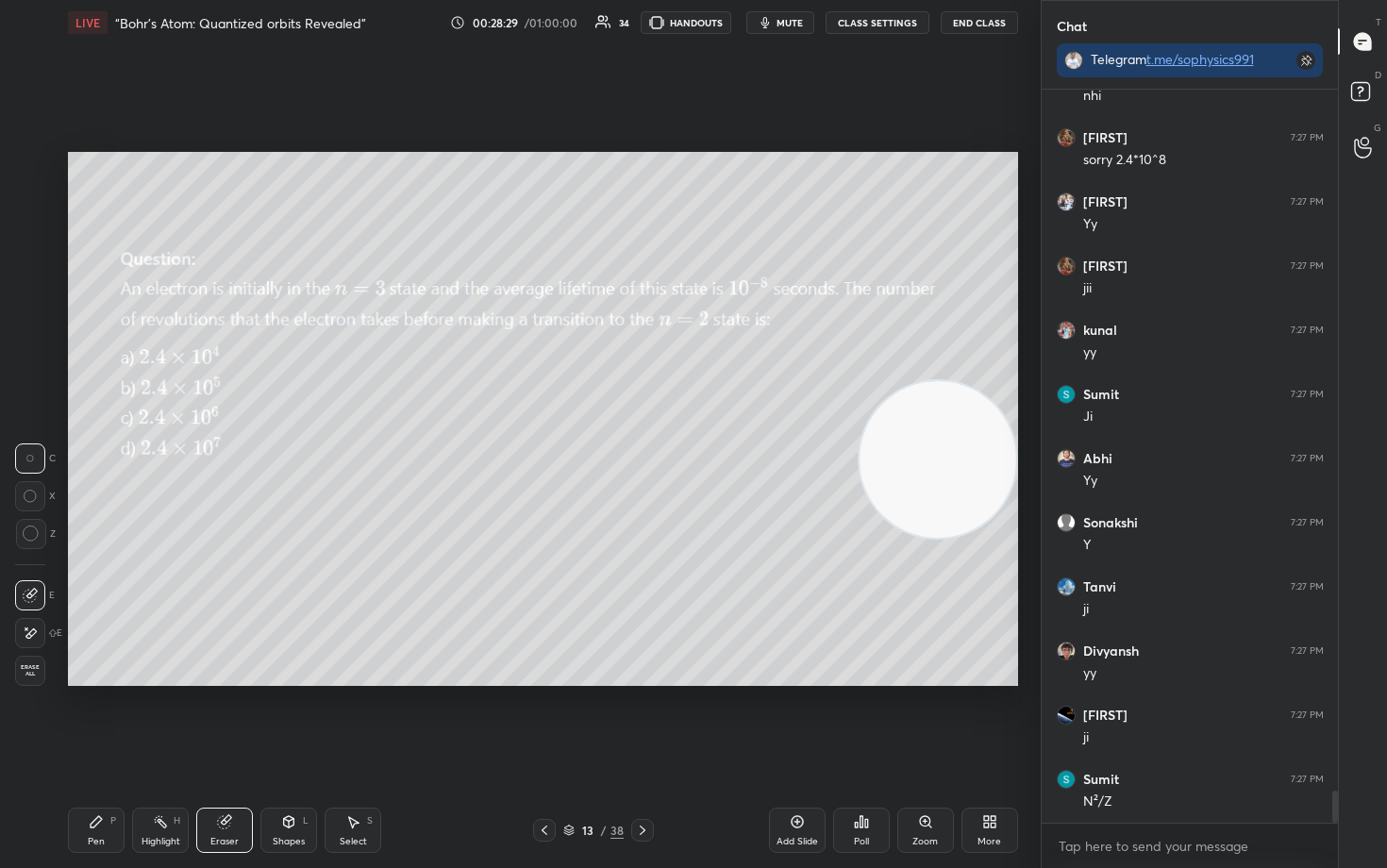 drag, startPoint x: 92, startPoint y: 831, endPoint x: 147, endPoint y: 734, distance: 111.50785 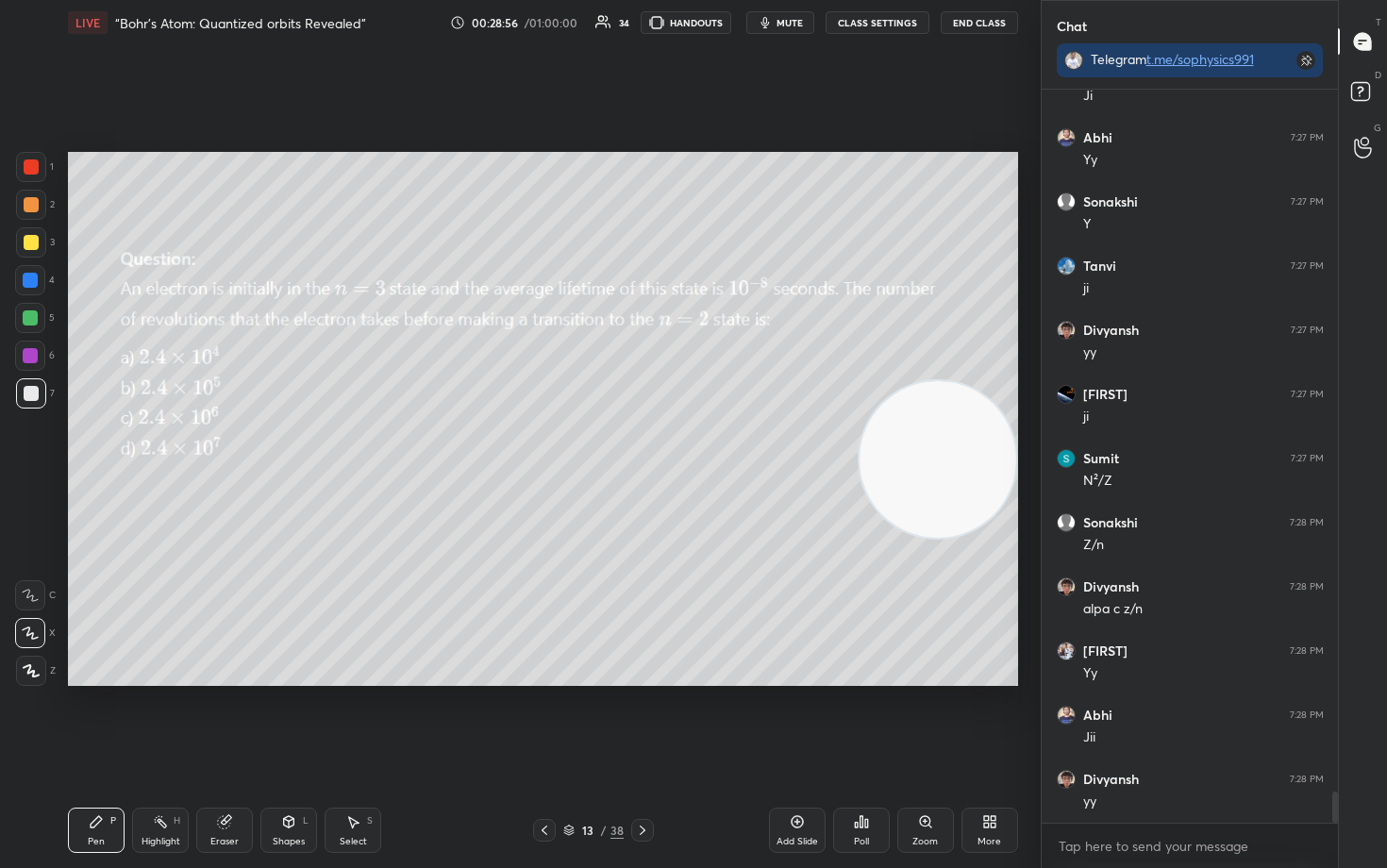 scroll, scrollTop: 16384, scrollLeft: 0, axis: vertical 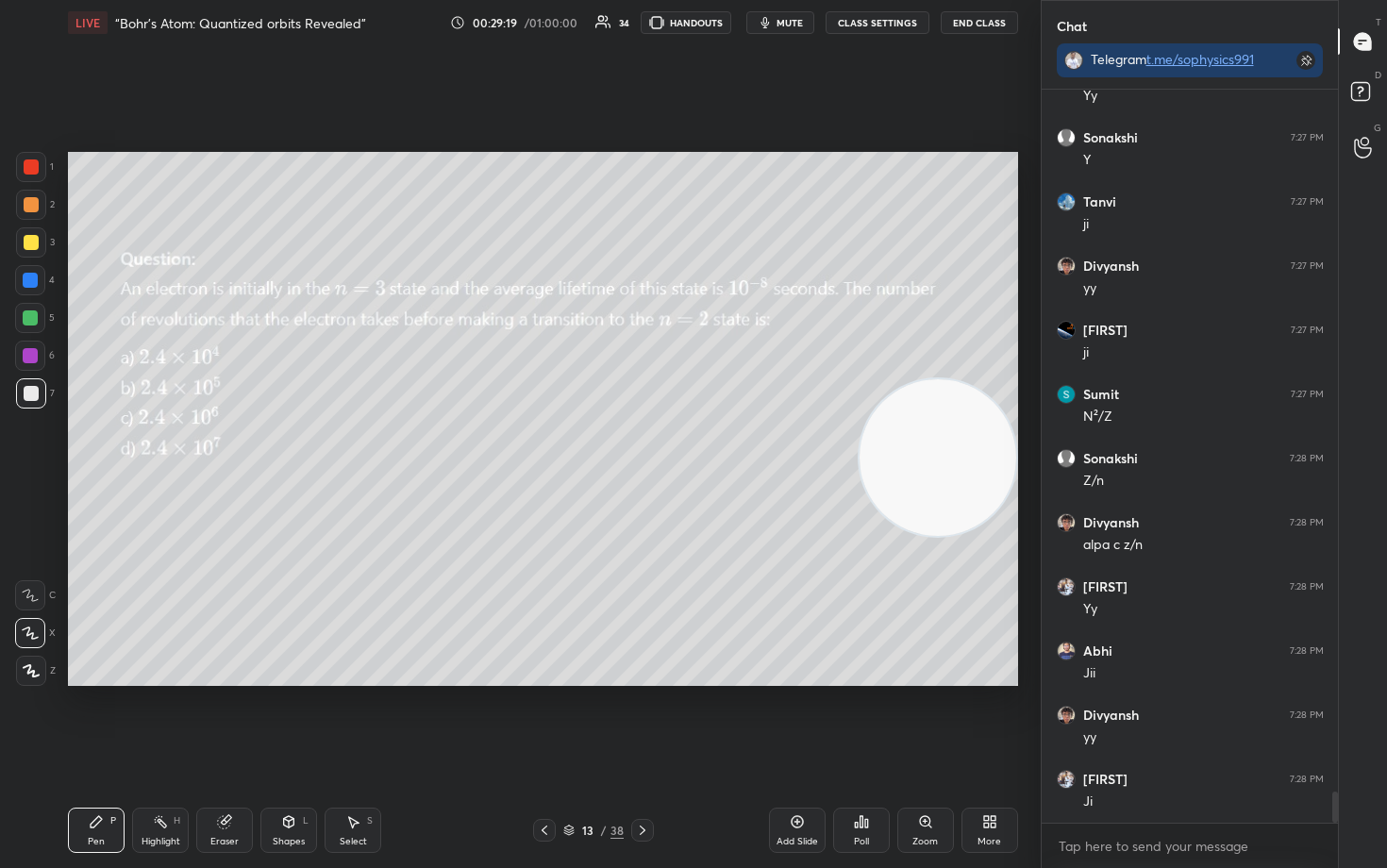drag, startPoint x: 927, startPoint y: 485, endPoint x: 941, endPoint y: 253, distance: 232.42203 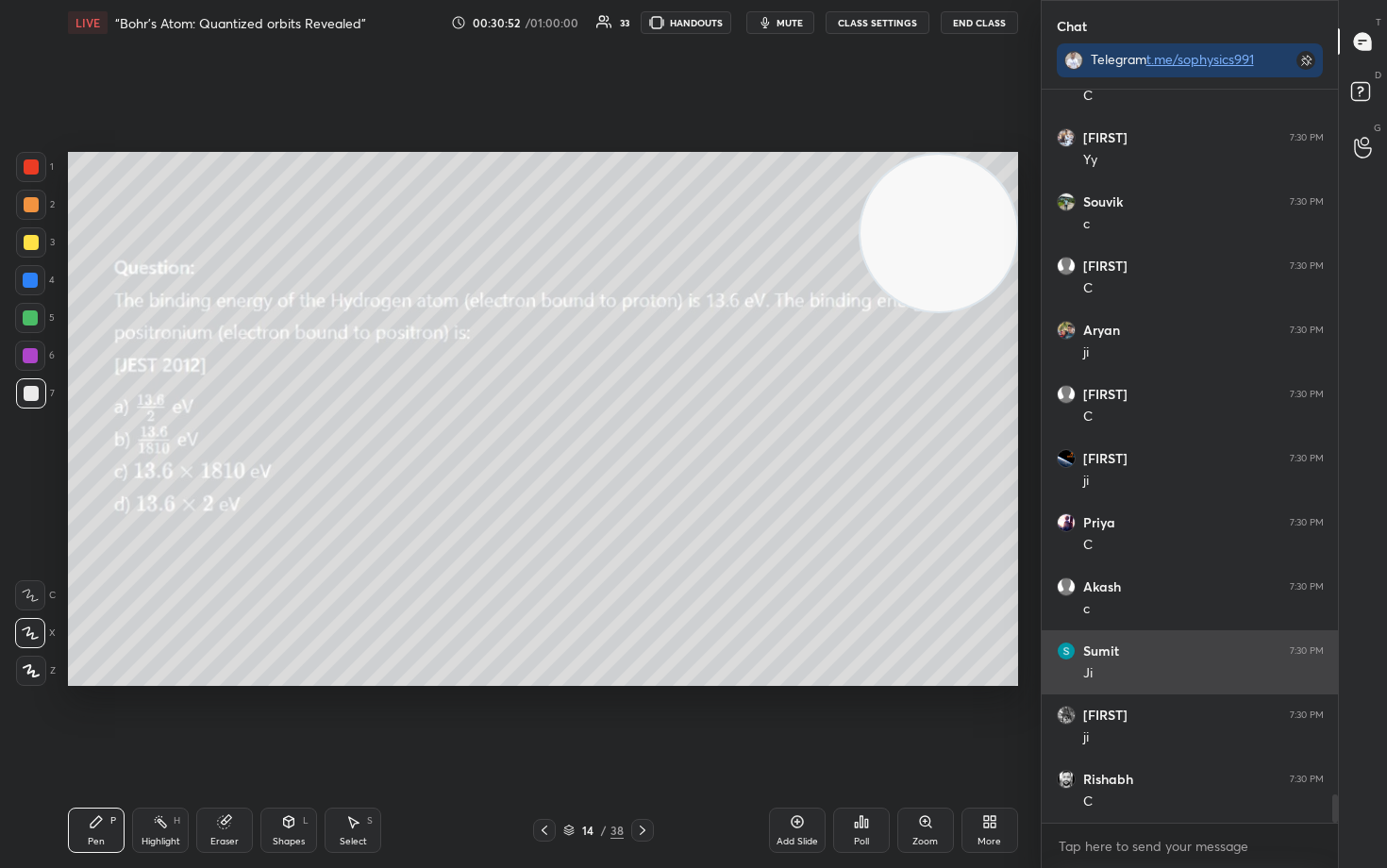 scroll, scrollTop: 18437, scrollLeft: 0, axis: vertical 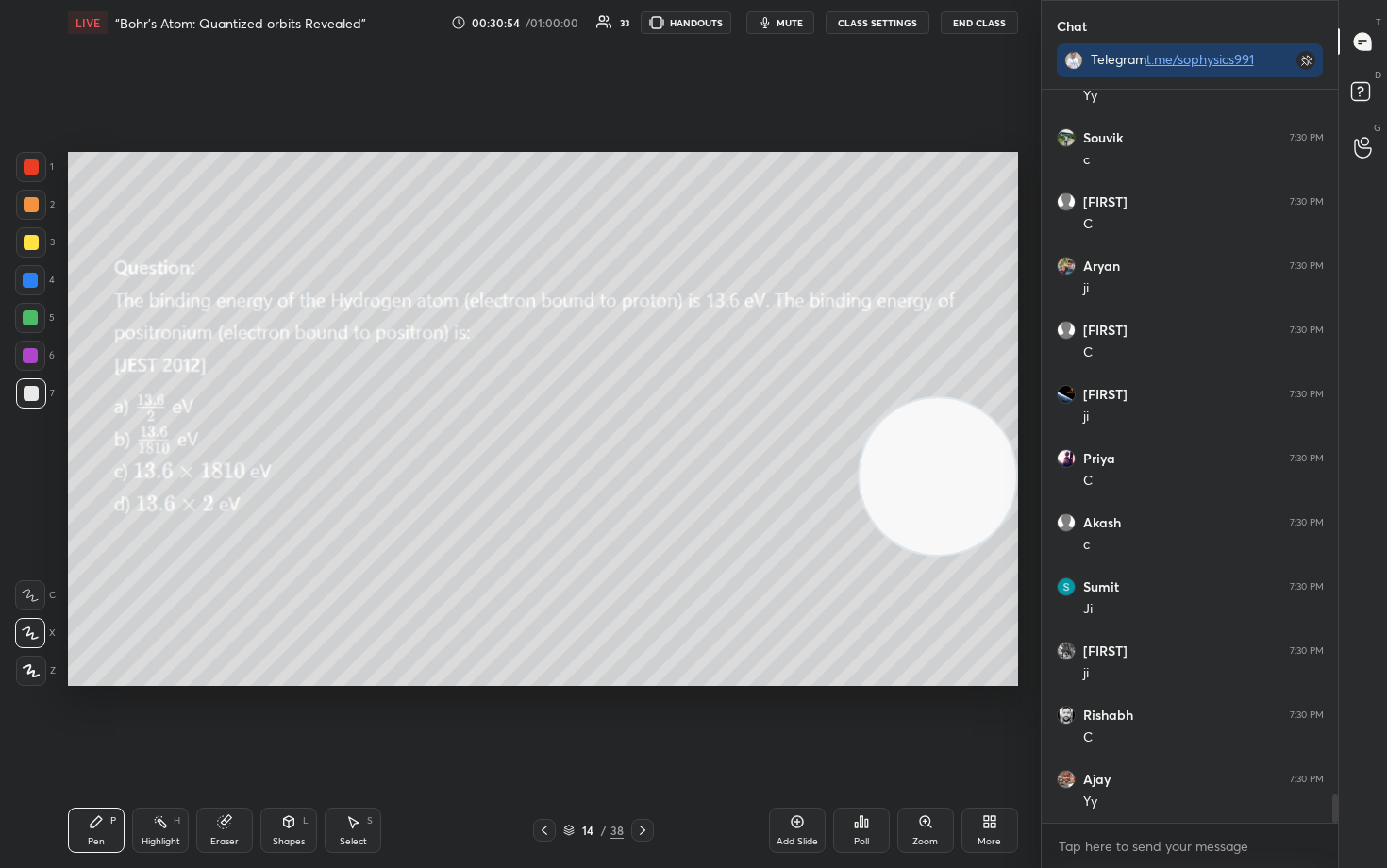 drag, startPoint x: 940, startPoint y: 228, endPoint x: 960, endPoint y: 509, distance: 281.711 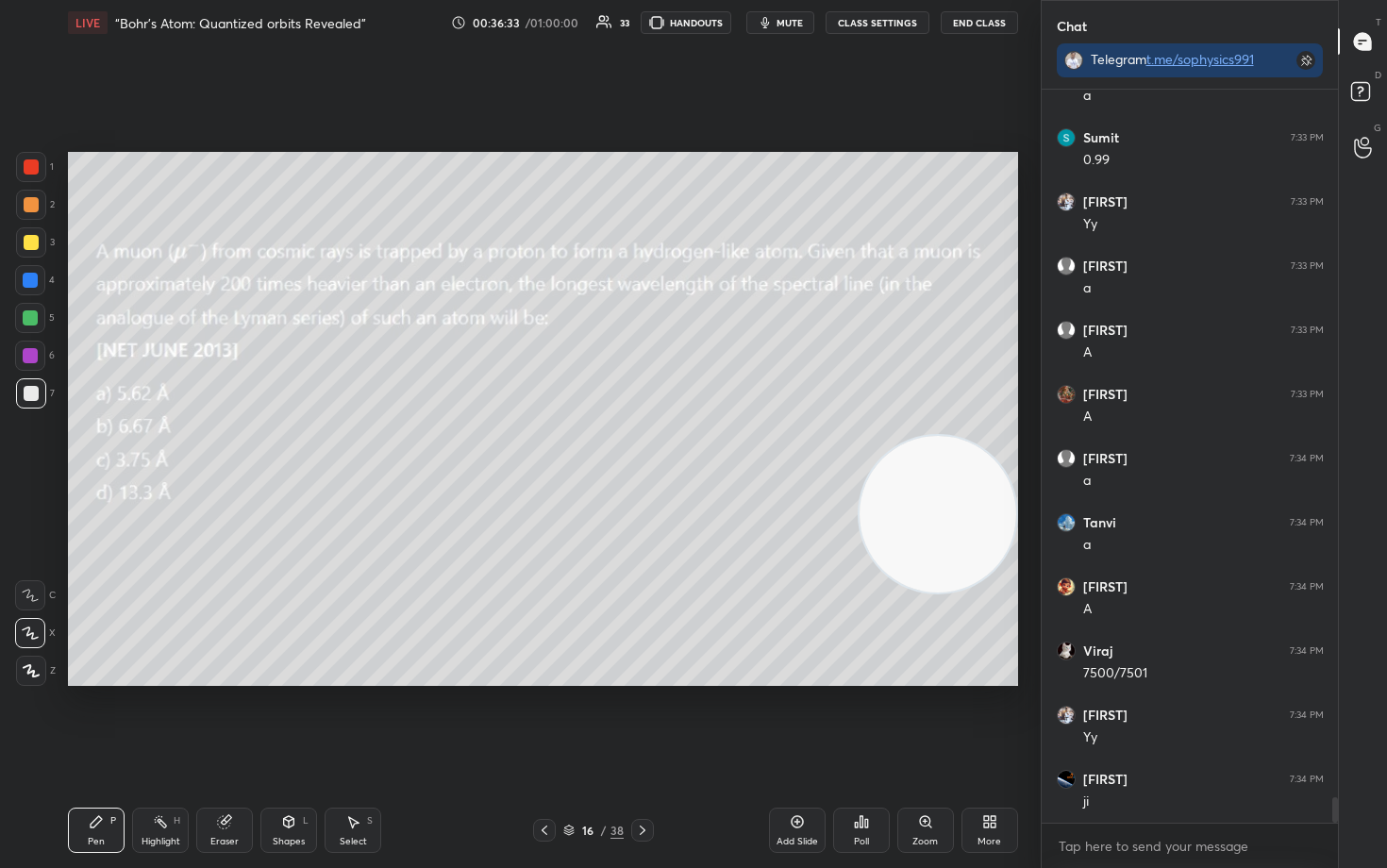 scroll, scrollTop: 20490, scrollLeft: 0, axis: vertical 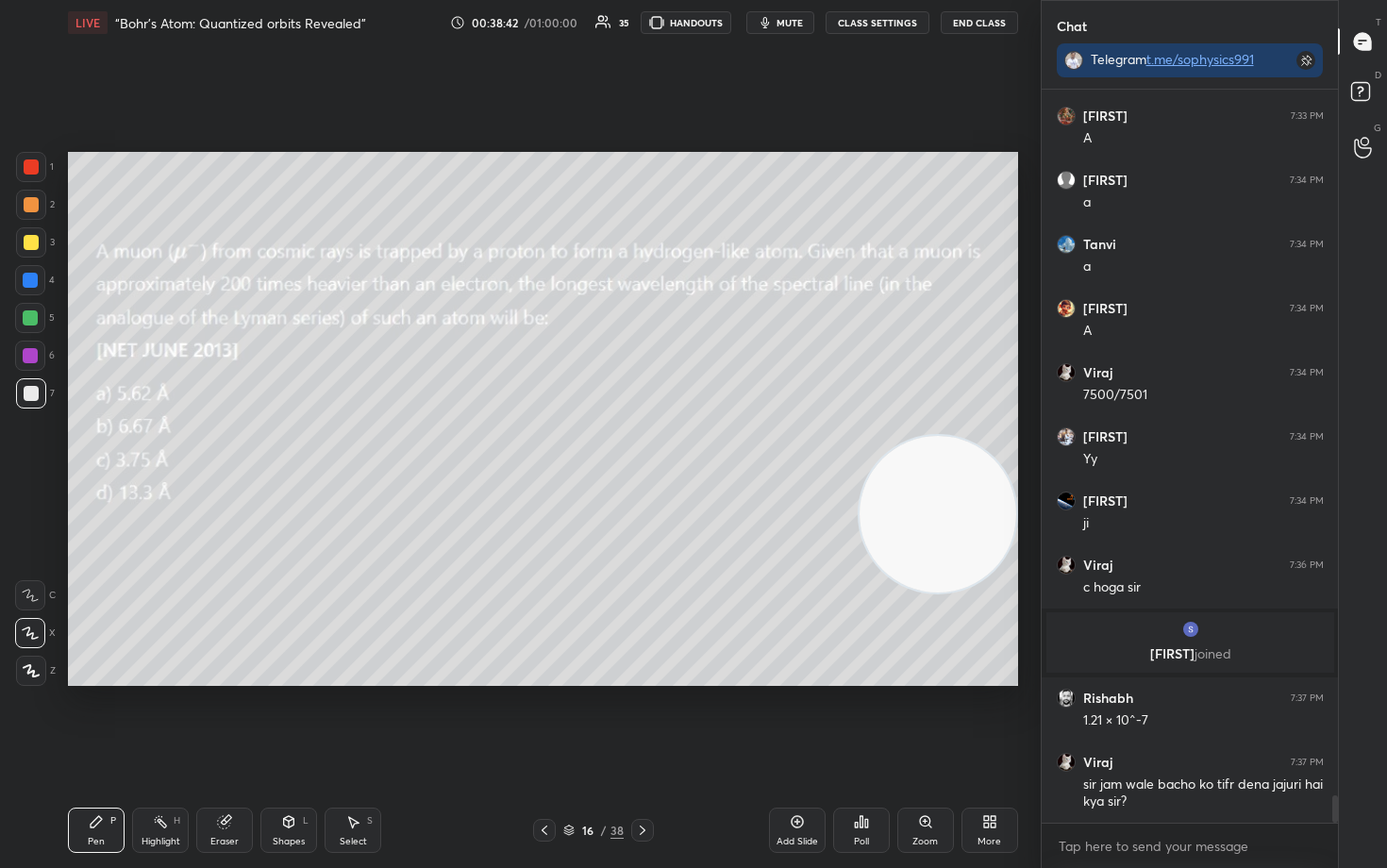 drag, startPoint x: 979, startPoint y: 417, endPoint x: 995, endPoint y: 242, distance: 175.72991 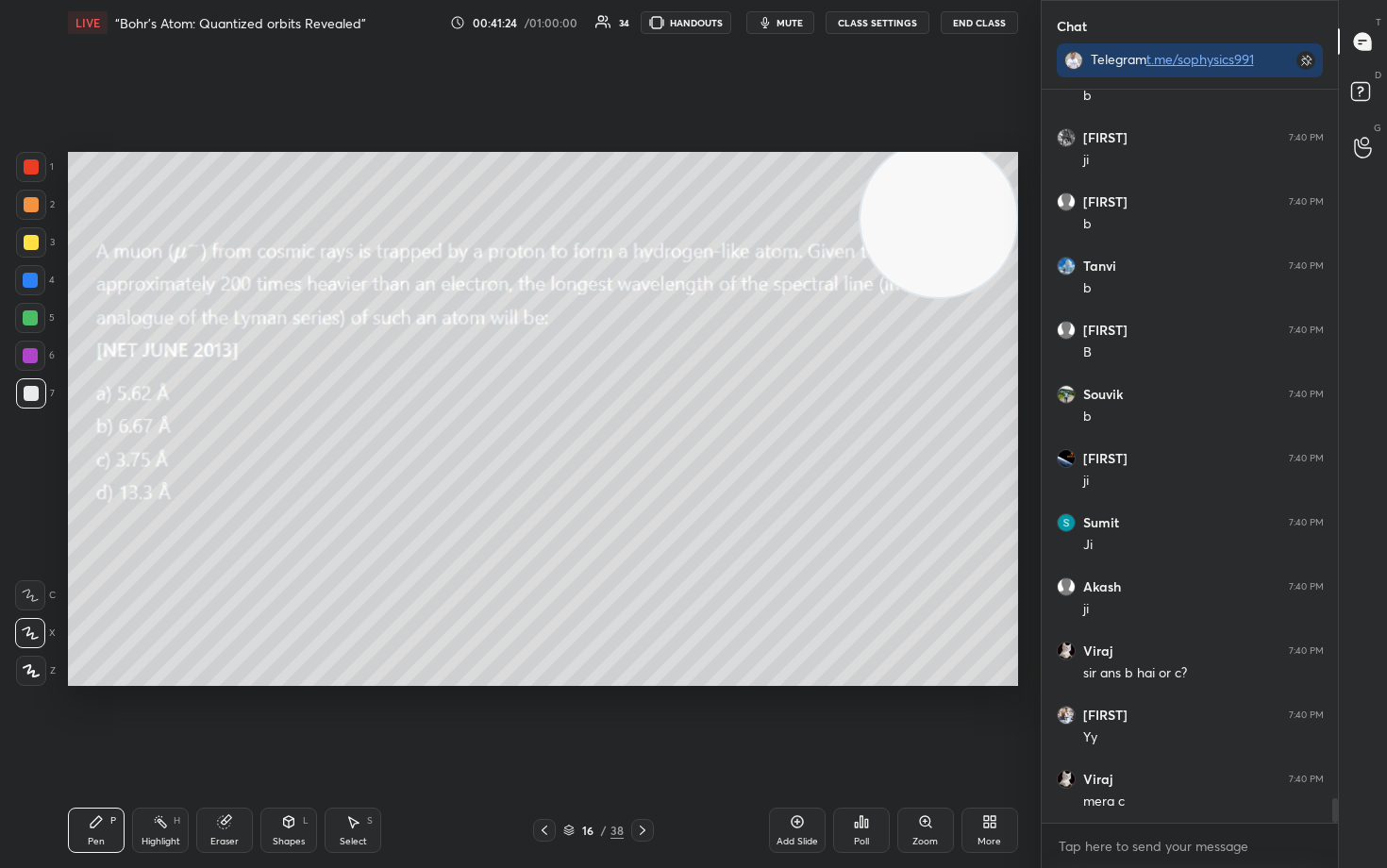scroll, scrollTop: 21458, scrollLeft: 0, axis: vertical 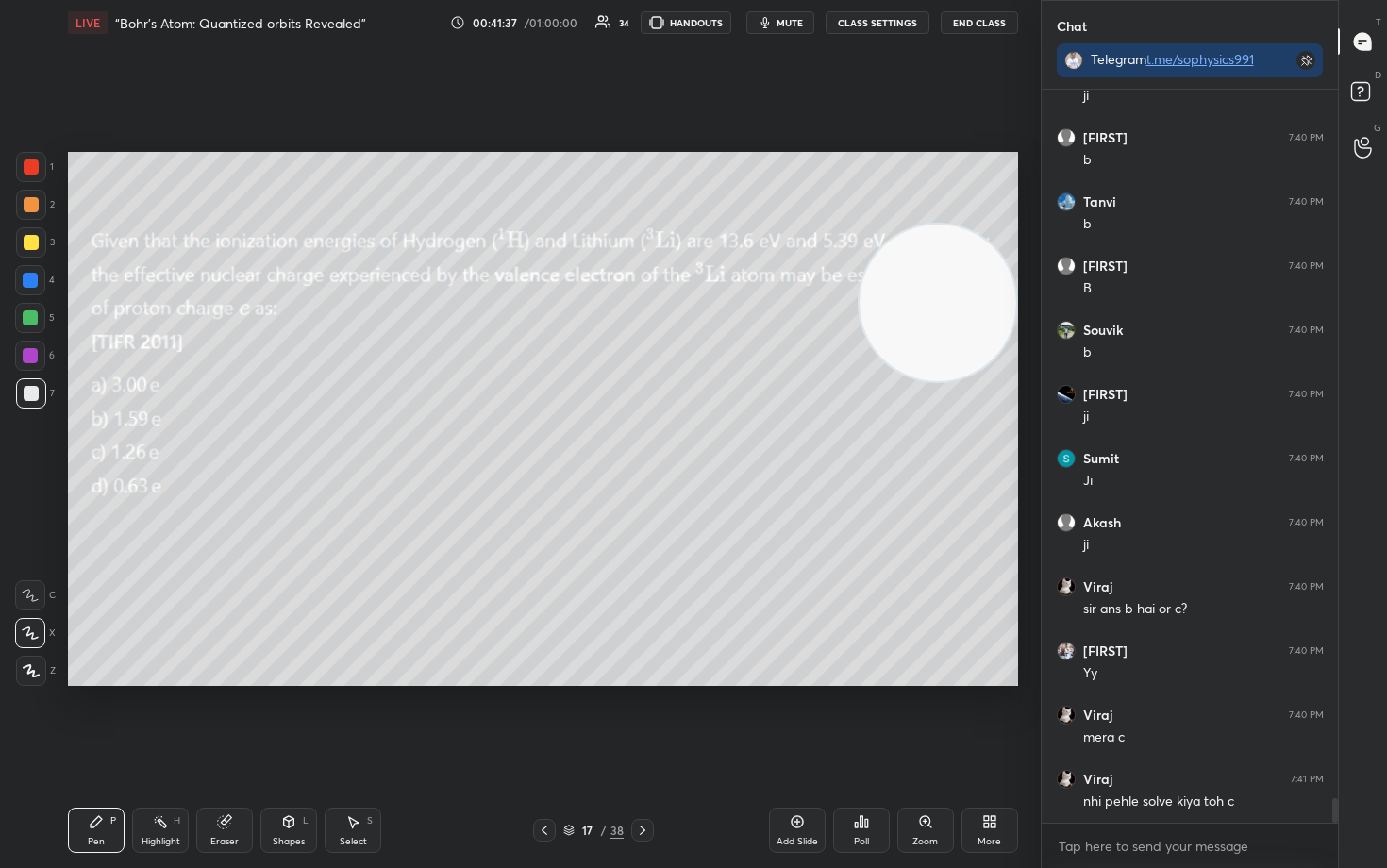 drag, startPoint x: 917, startPoint y: 227, endPoint x: 917, endPoint y: 423, distance: 196 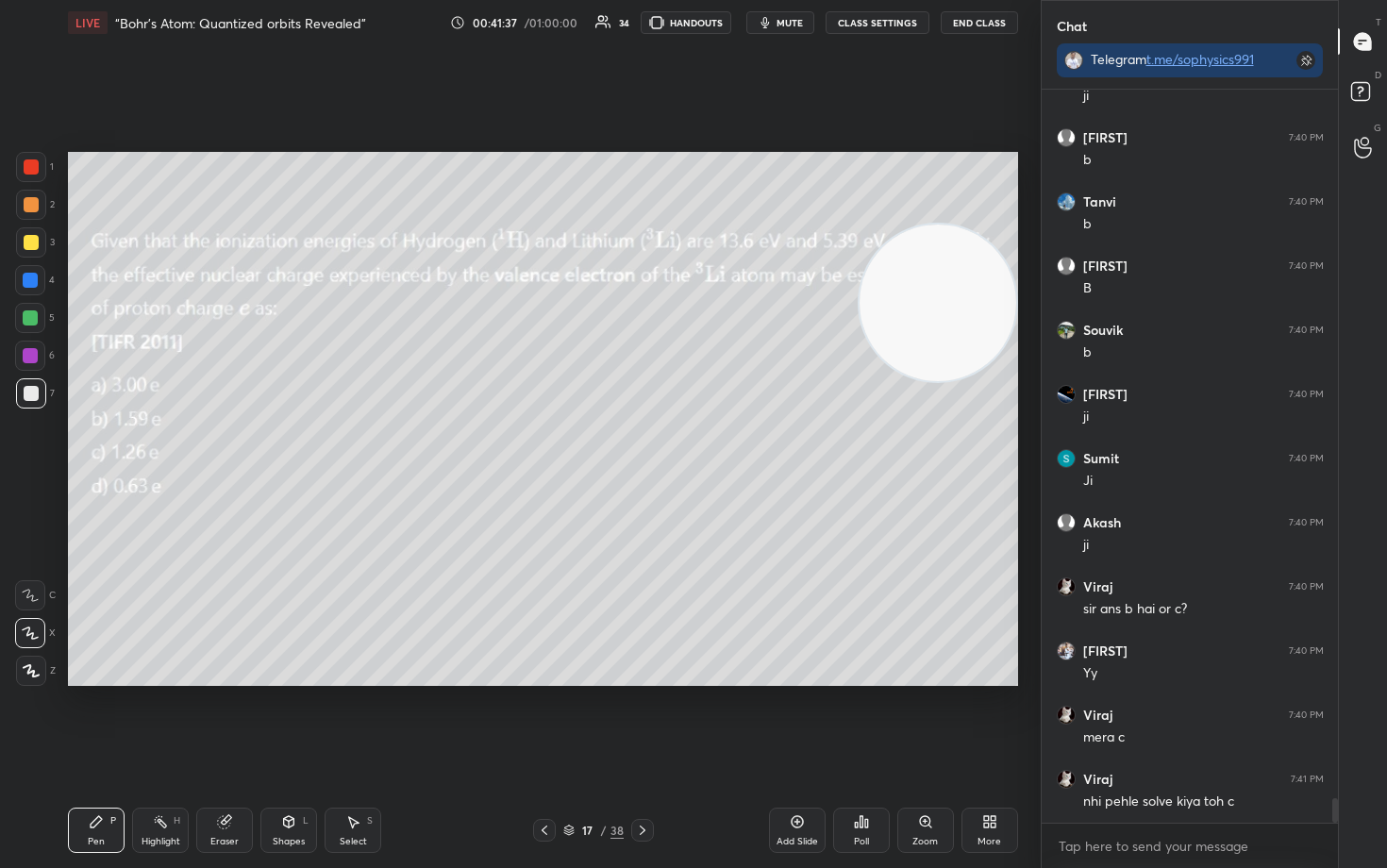 click at bounding box center [938, 303] 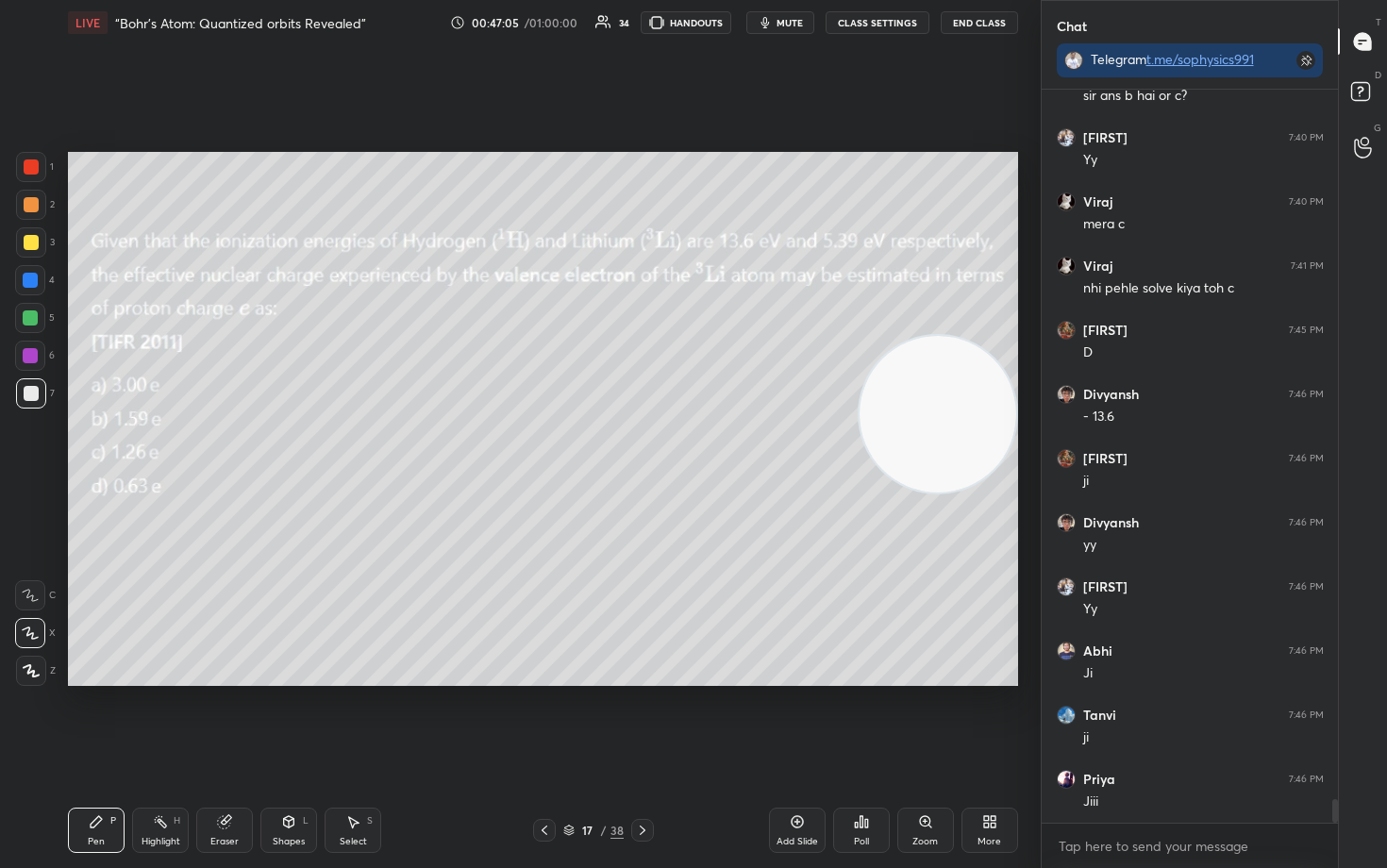 scroll, scrollTop: 22036, scrollLeft: 0, axis: vertical 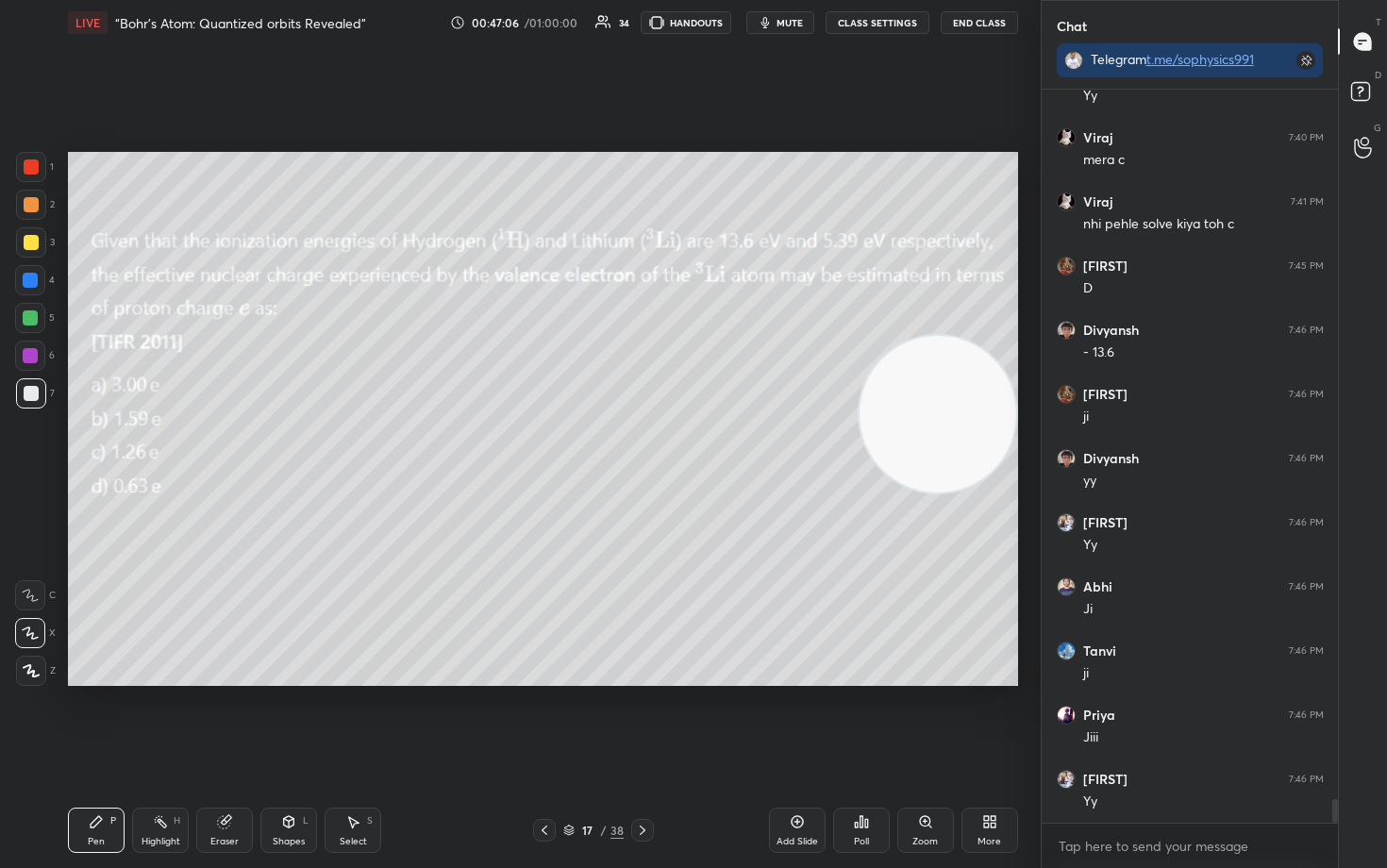 click on "Eraser" at bounding box center [225, 842] 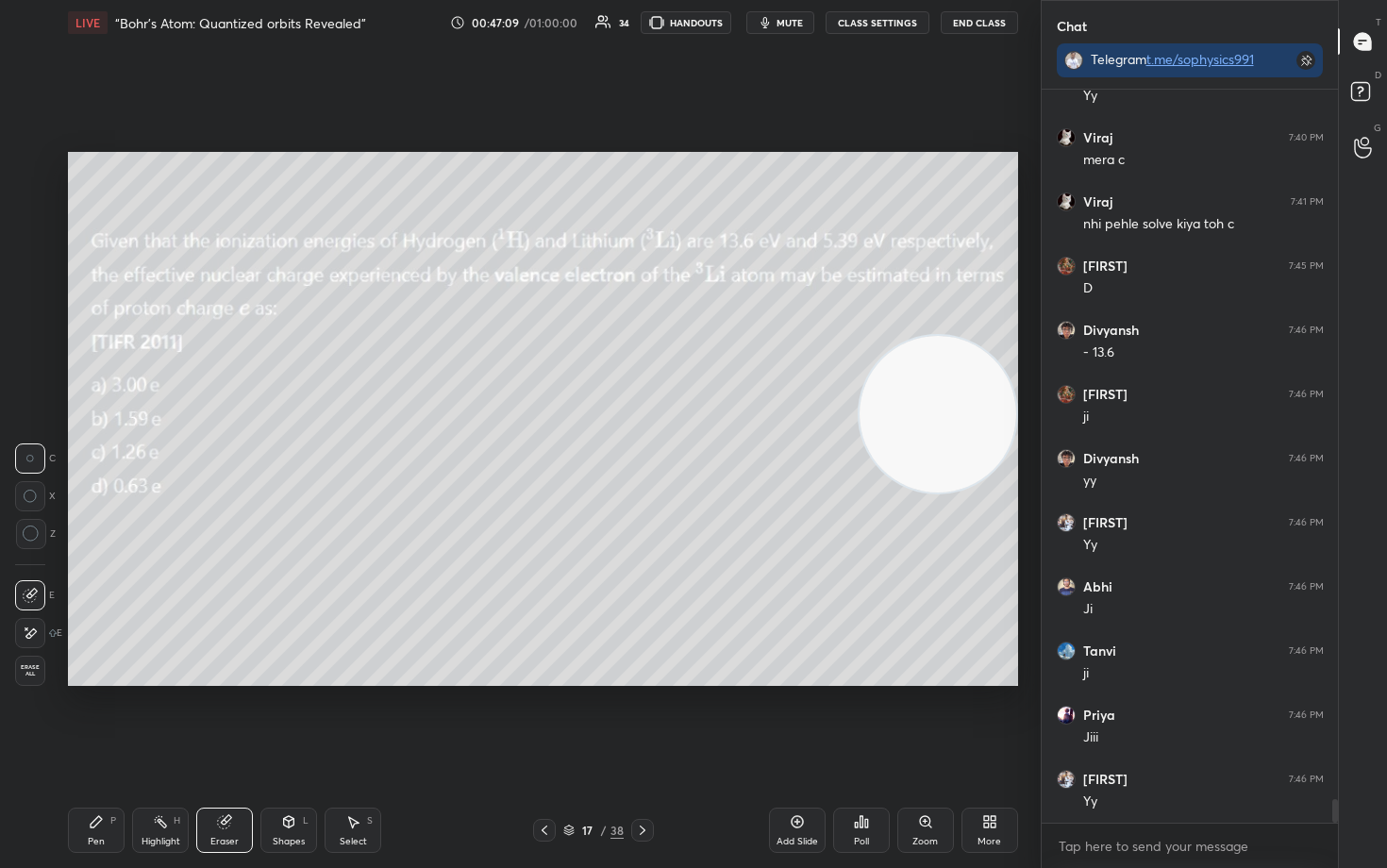 click on "Pen P" at bounding box center (96, 830) 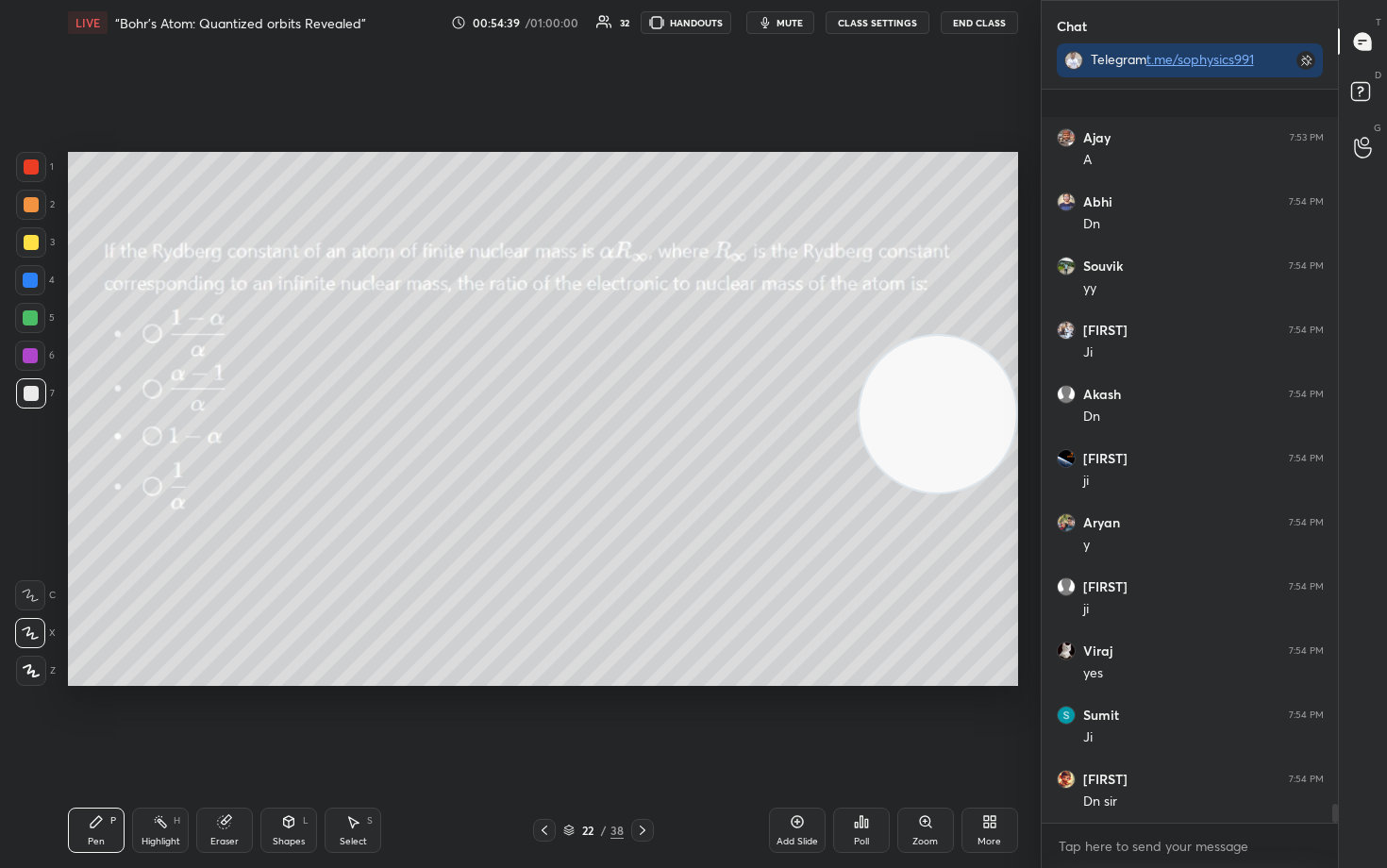scroll, scrollTop: 27233, scrollLeft: 0, axis: vertical 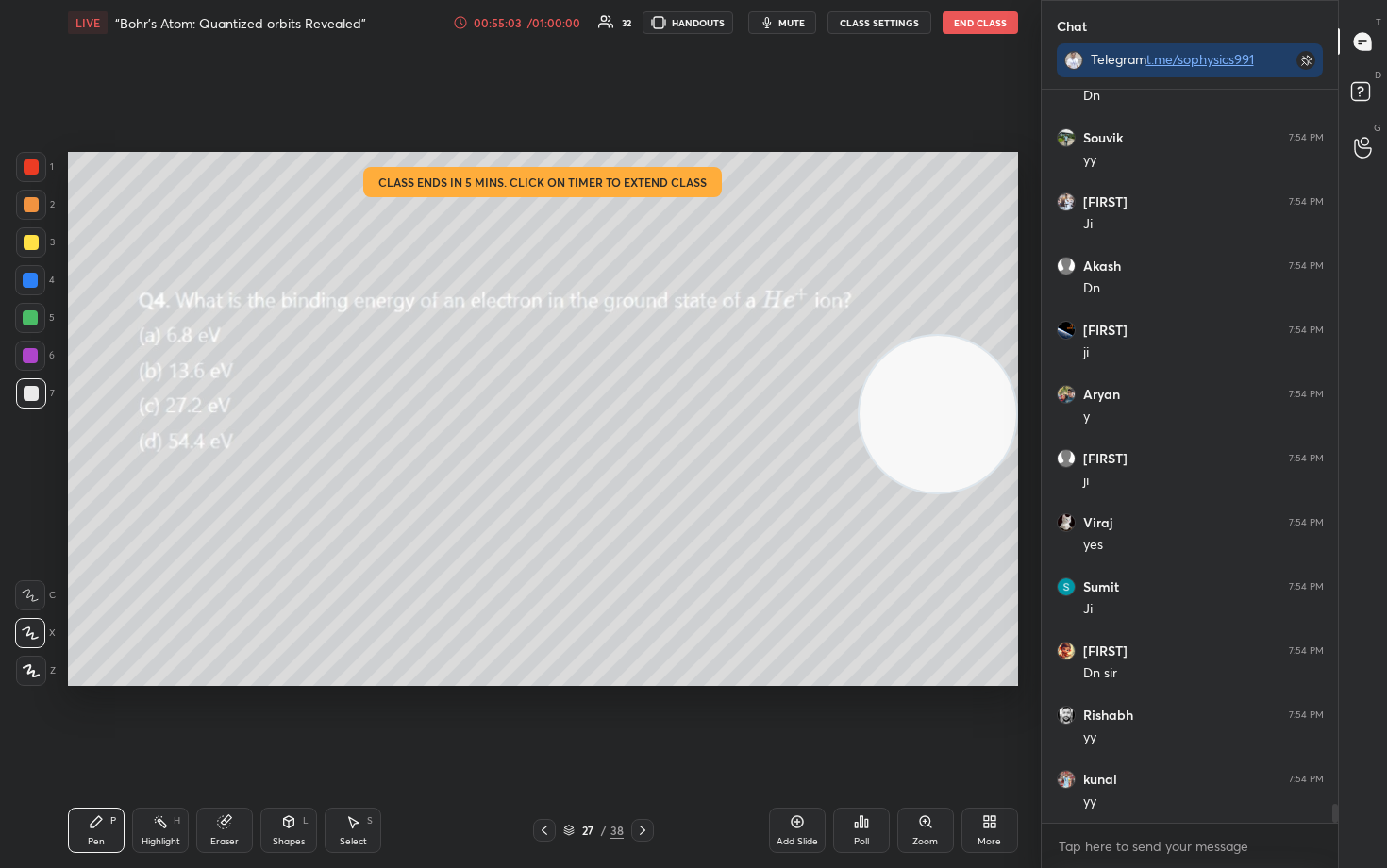 click 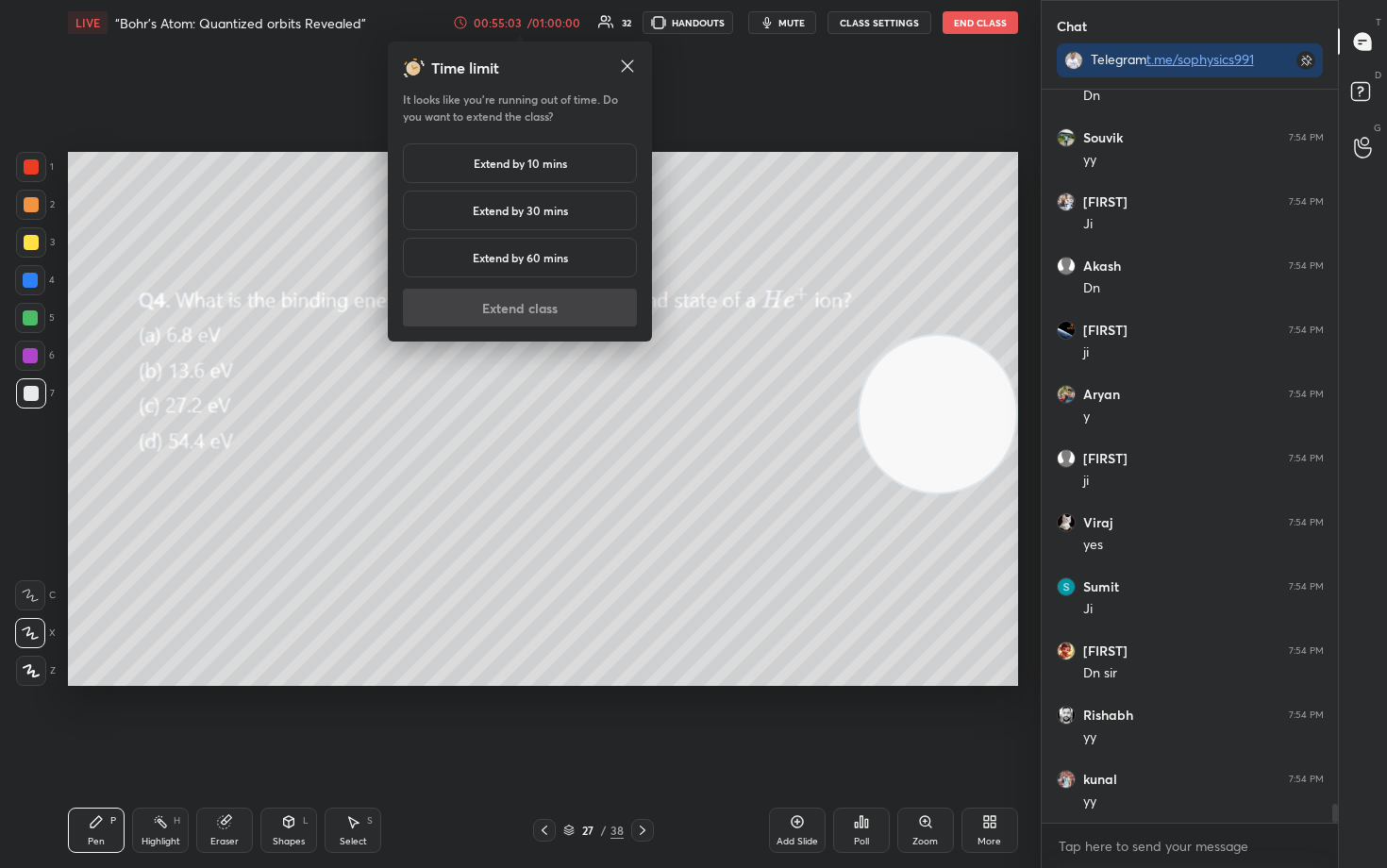 scroll, scrollTop: 27297, scrollLeft: 0, axis: vertical 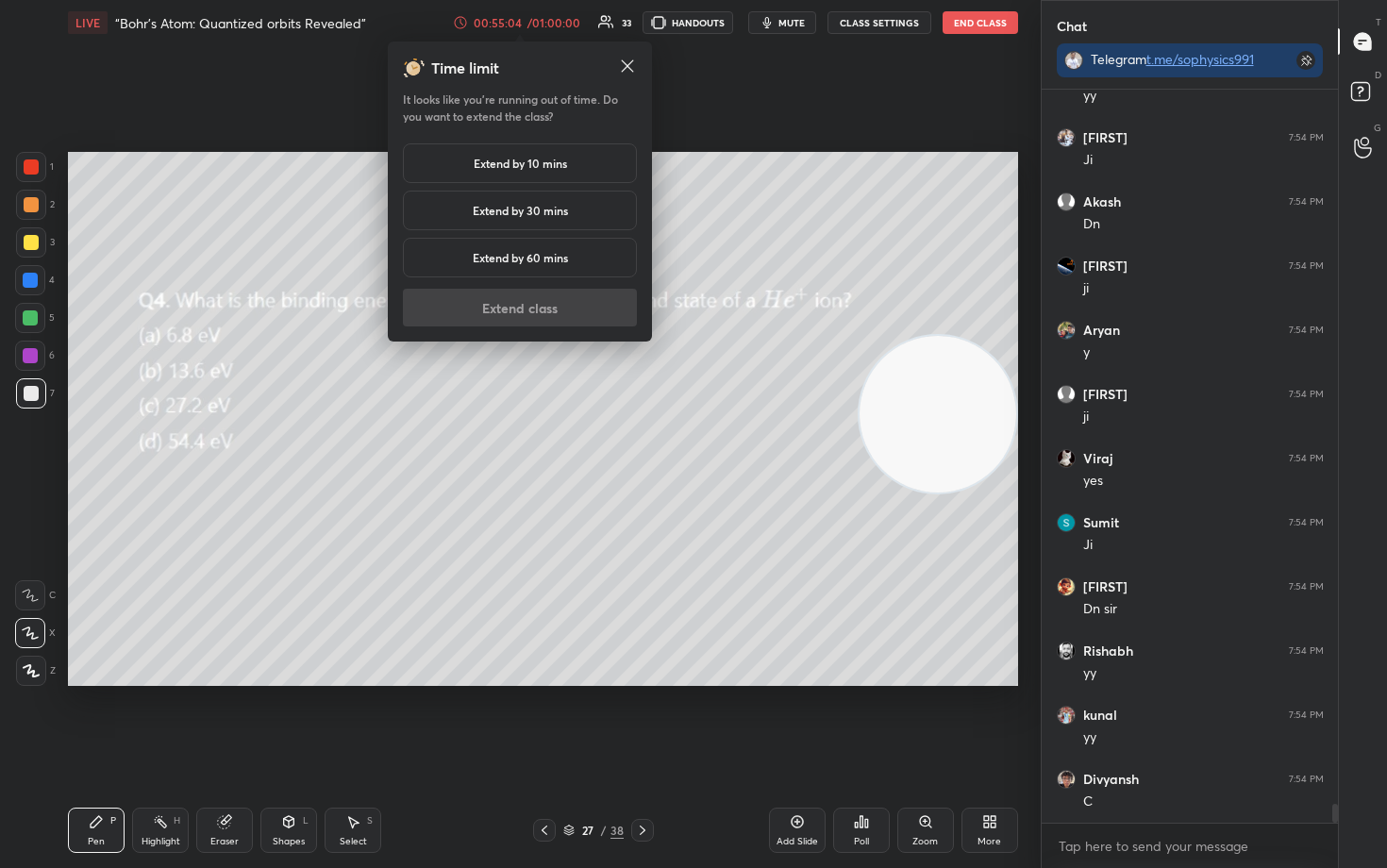 click on "Extend by 10 mins" at bounding box center (520, 163) 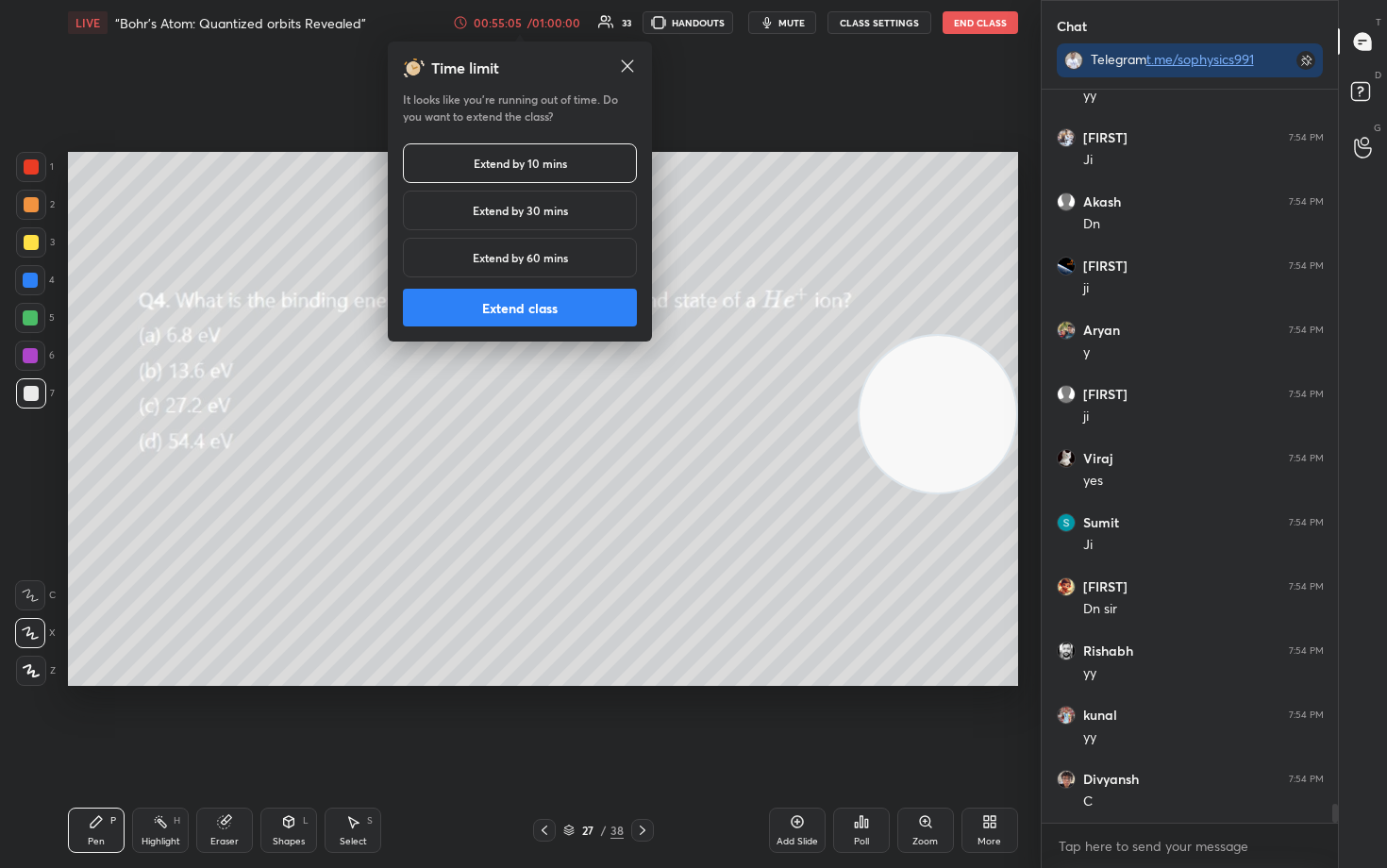 click on "Extend class" at bounding box center (520, 308) 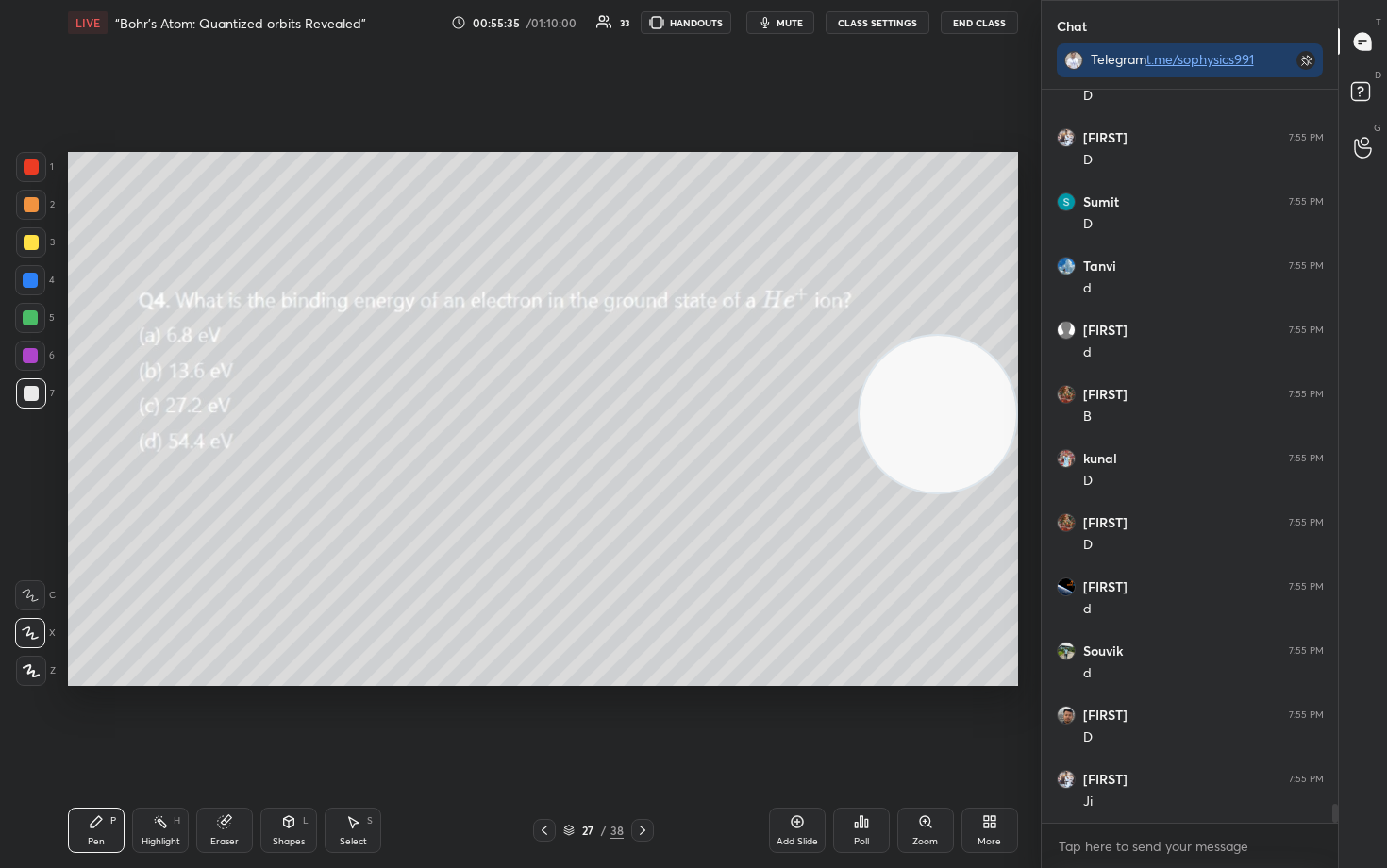 scroll, scrollTop: 28195, scrollLeft: 0, axis: vertical 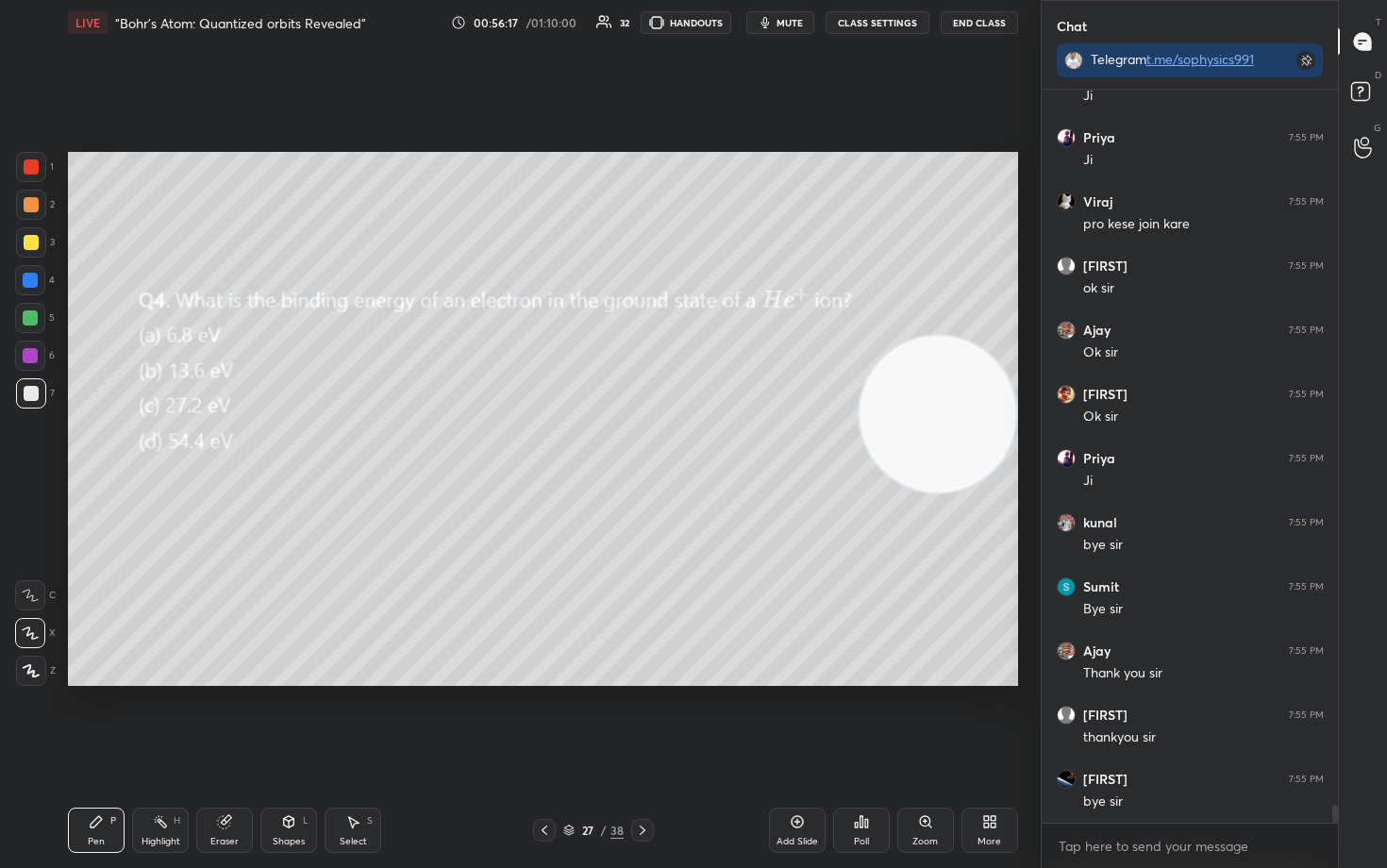 click on "End Class" at bounding box center [979, 23] 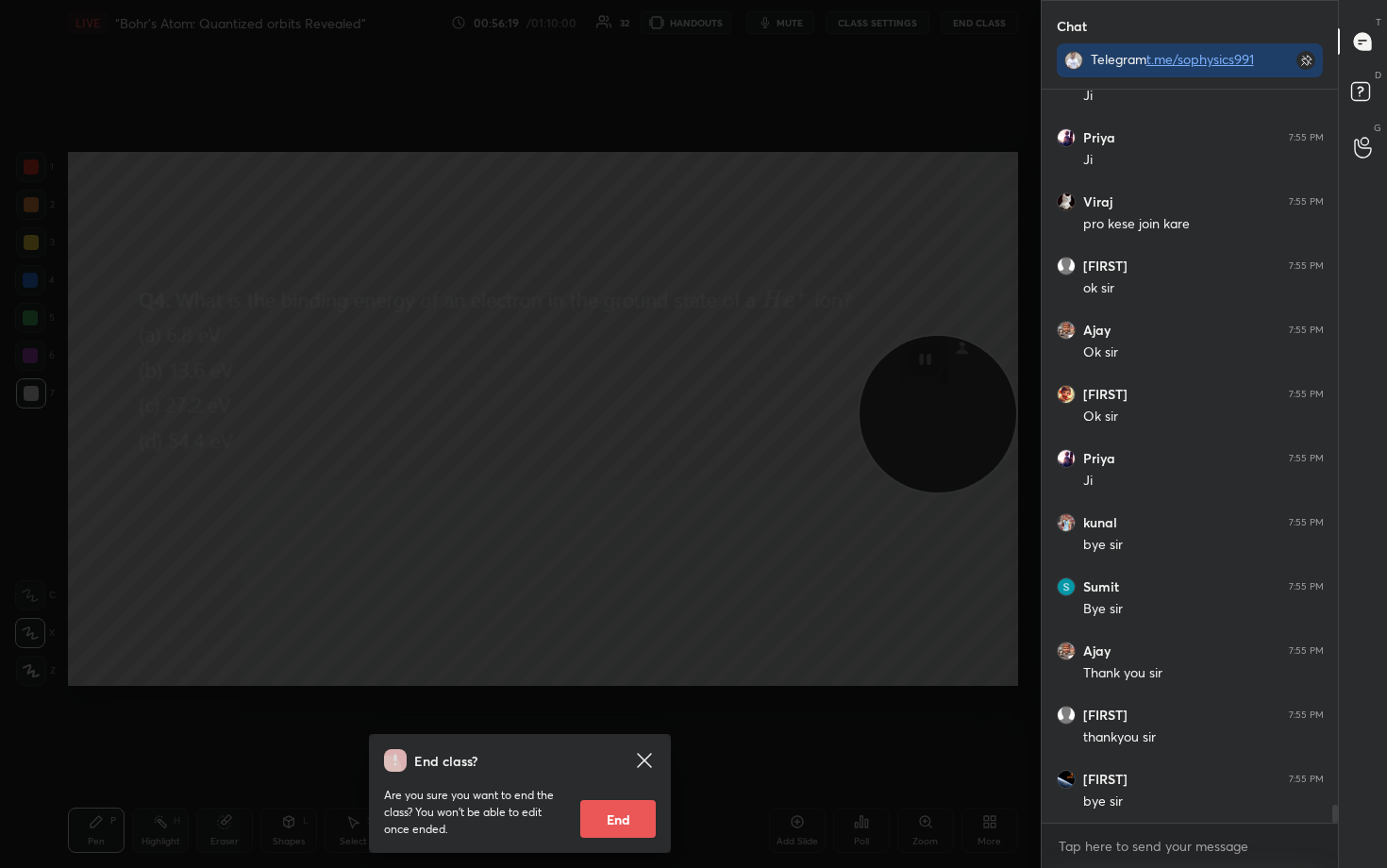click on "End" at bounding box center [618, 819] 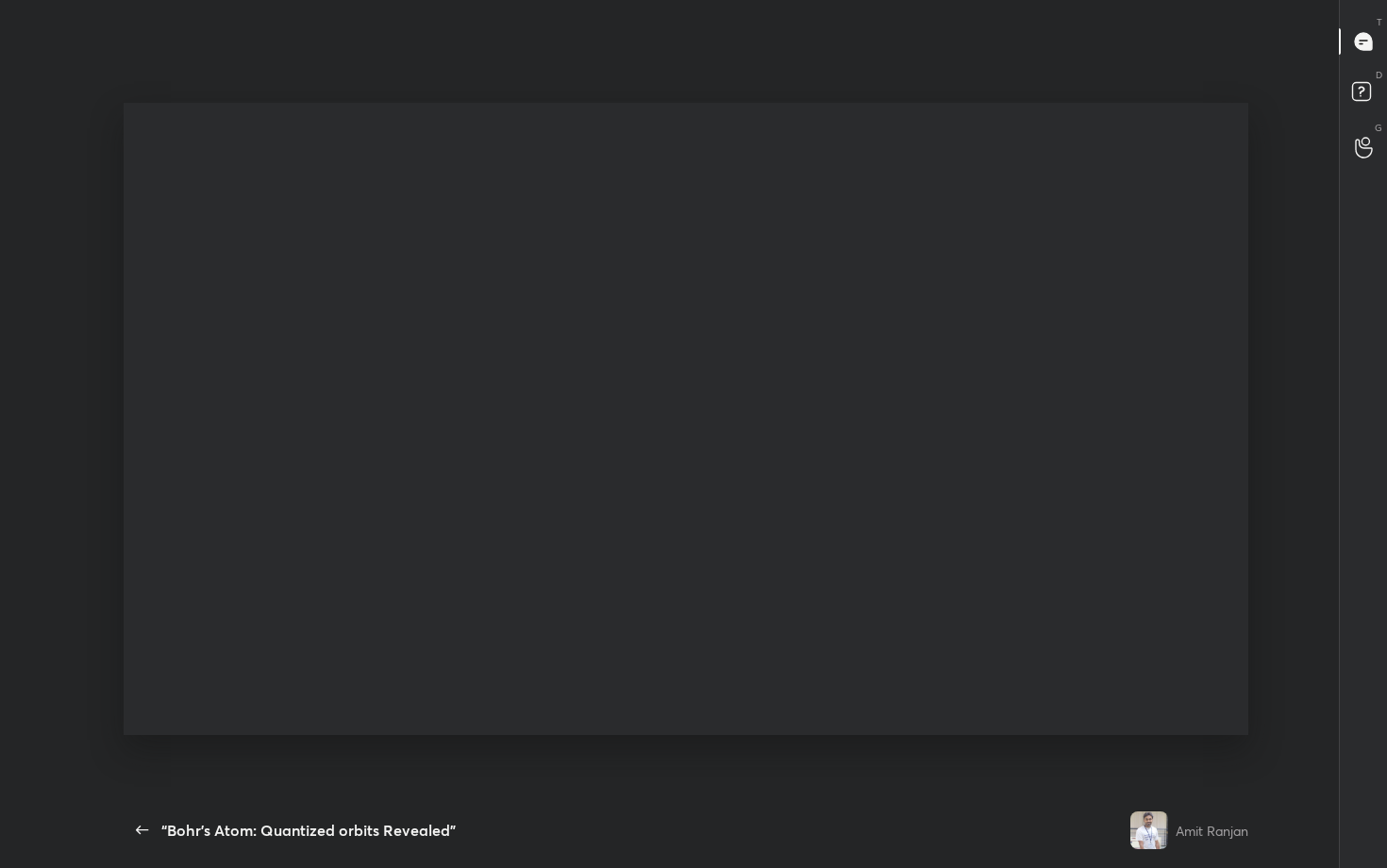 scroll, scrollTop: 93601, scrollLeft: 93079, axis: both 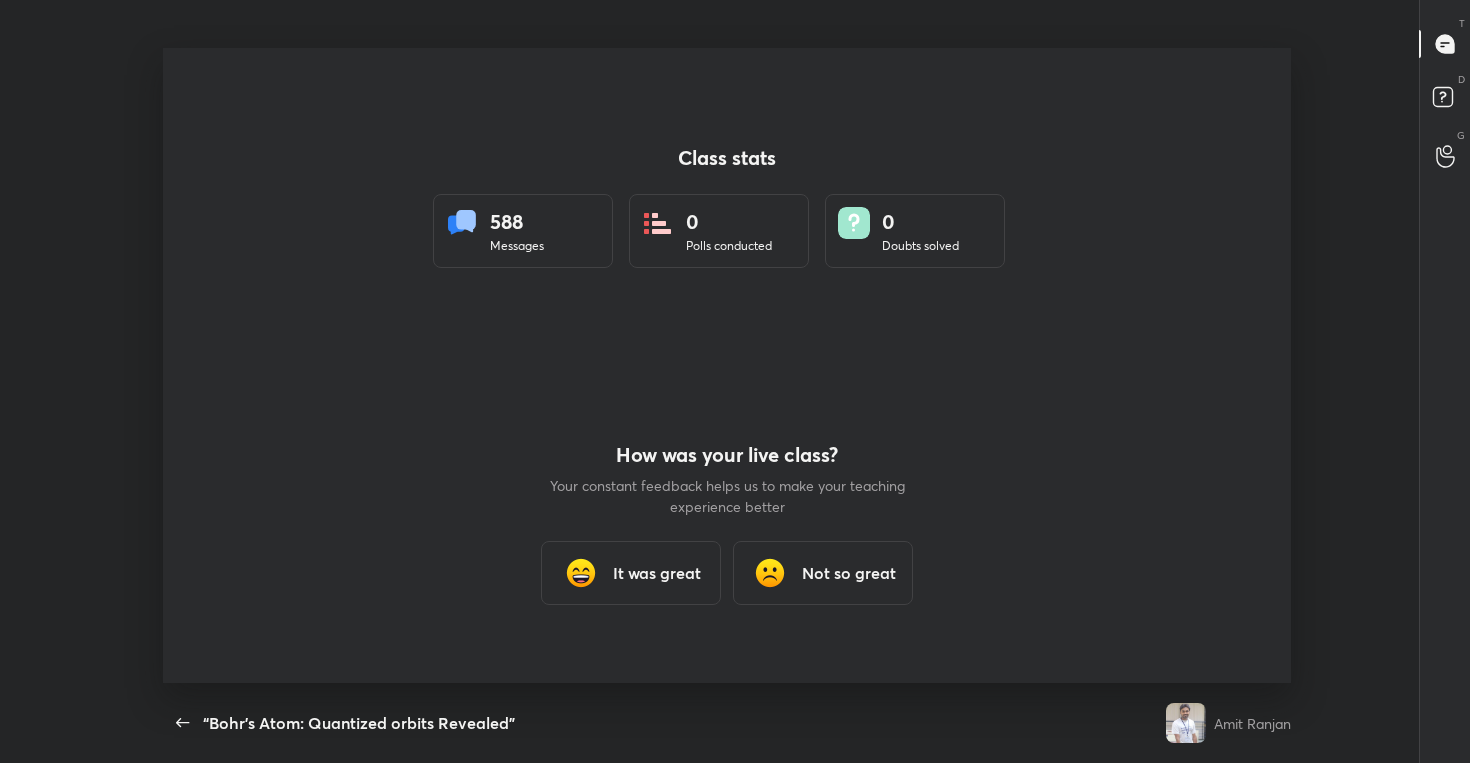 type on "x" 